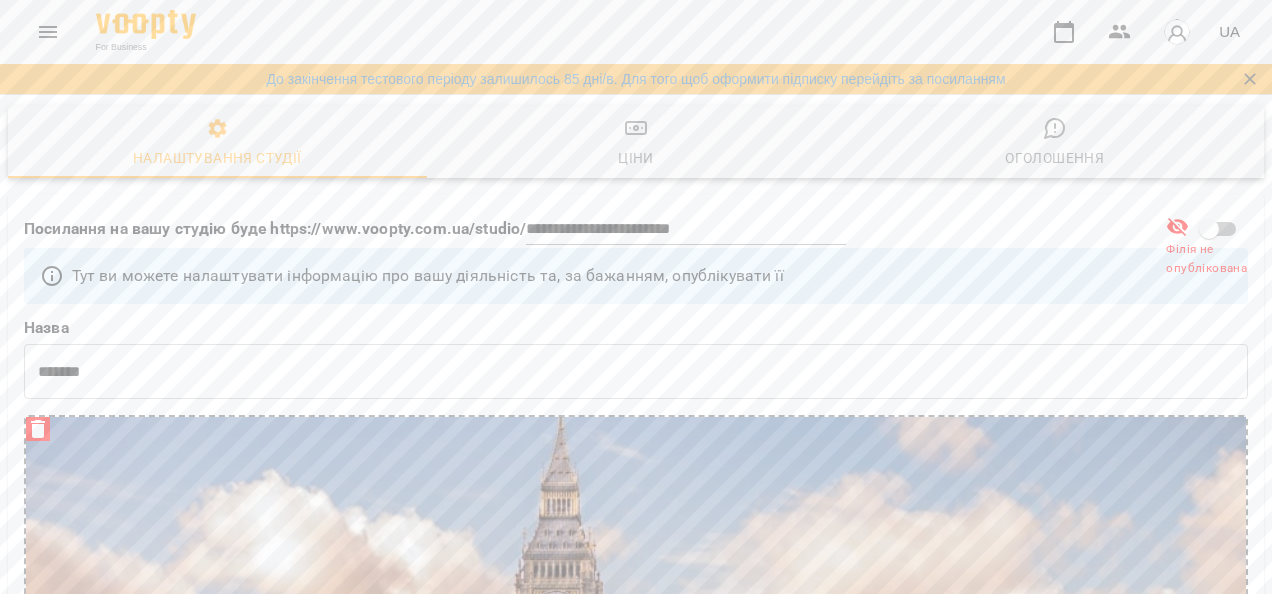 select on "**" 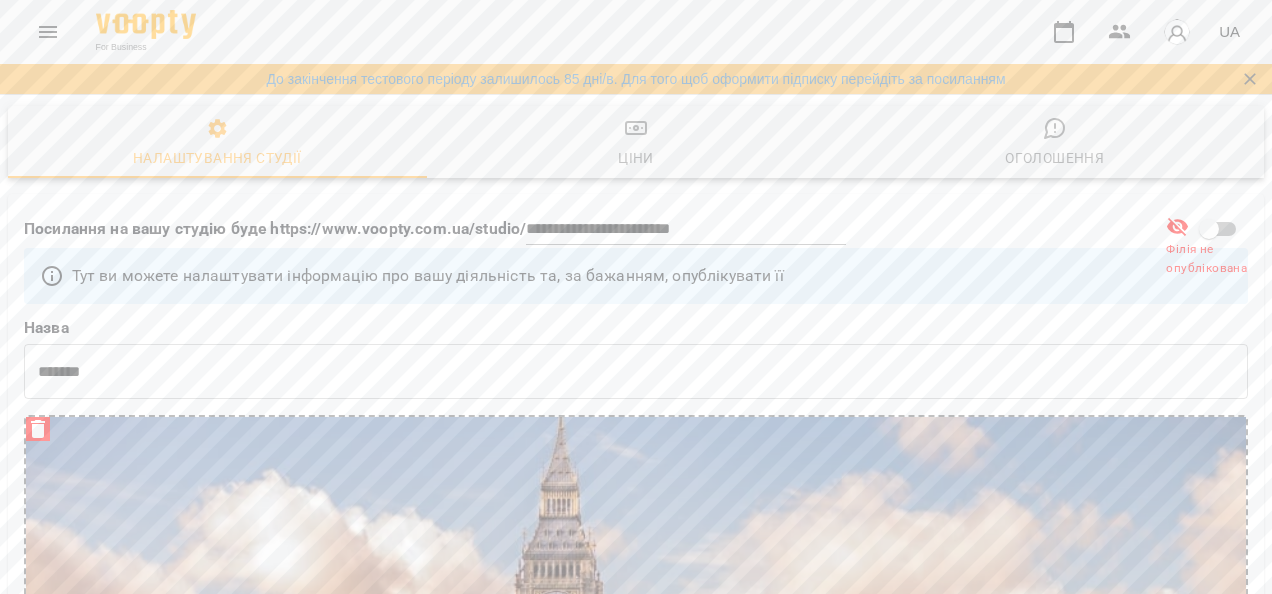 scroll, scrollTop: 0, scrollLeft: 0, axis: both 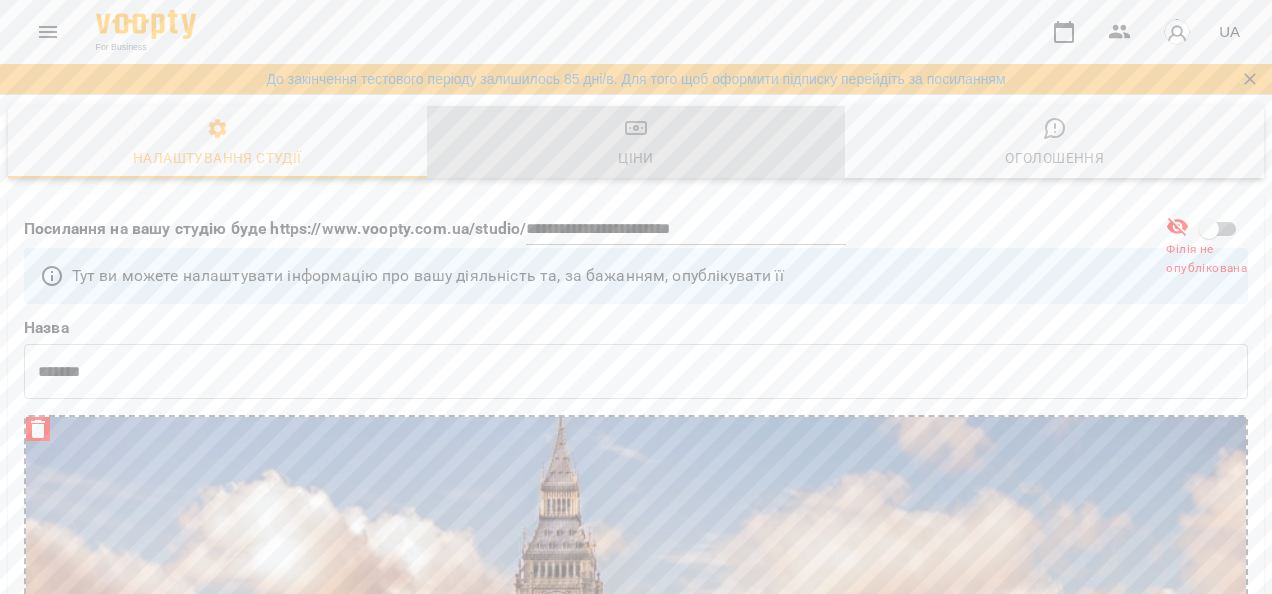 click 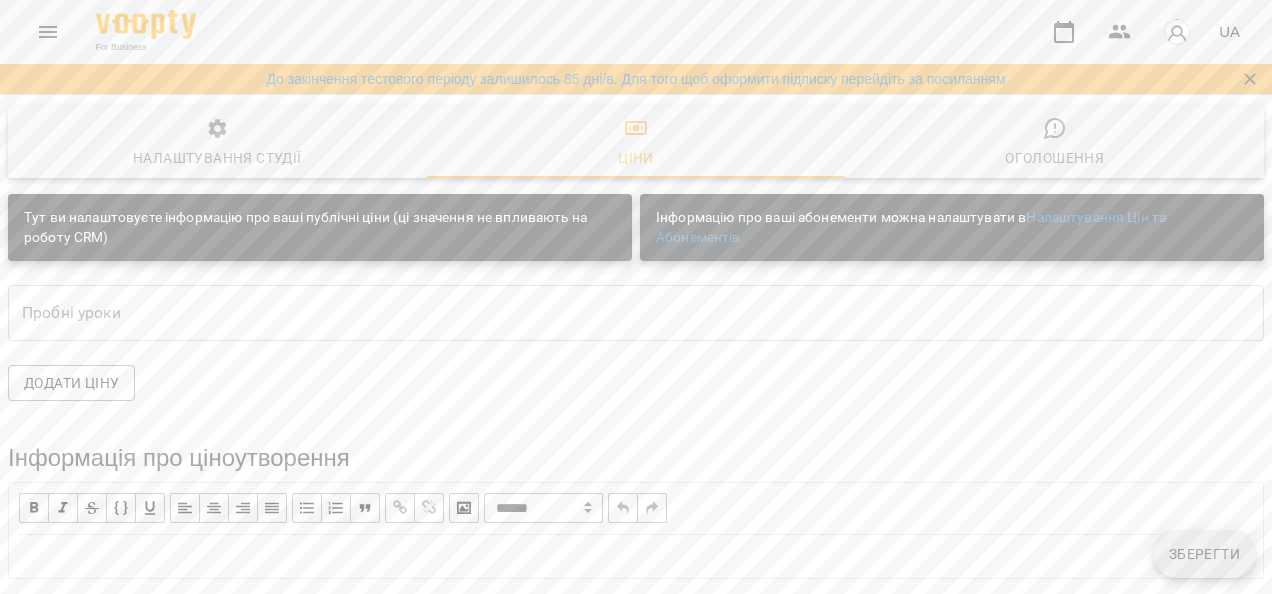 type 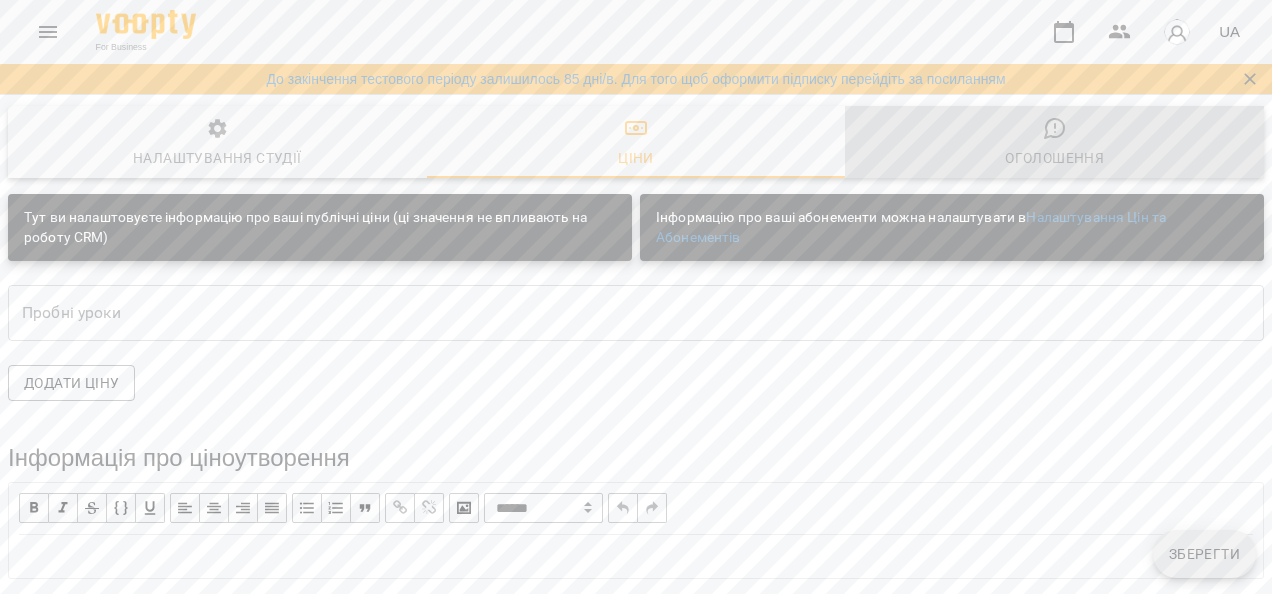 click on "Оголошення" at bounding box center [1054, 143] 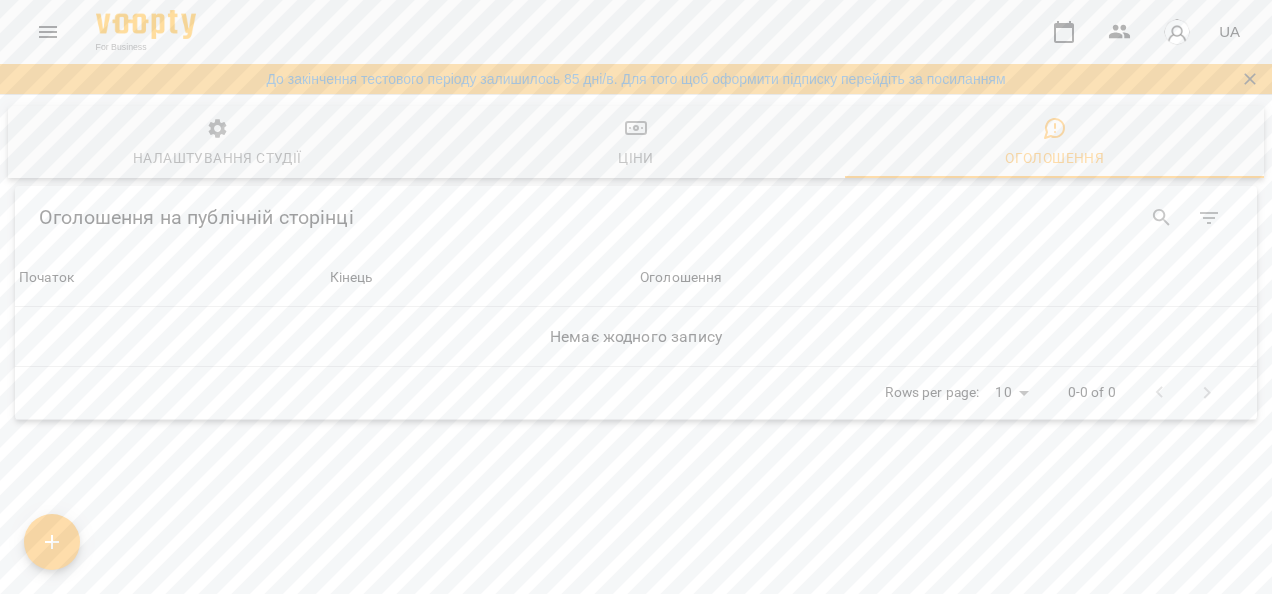type 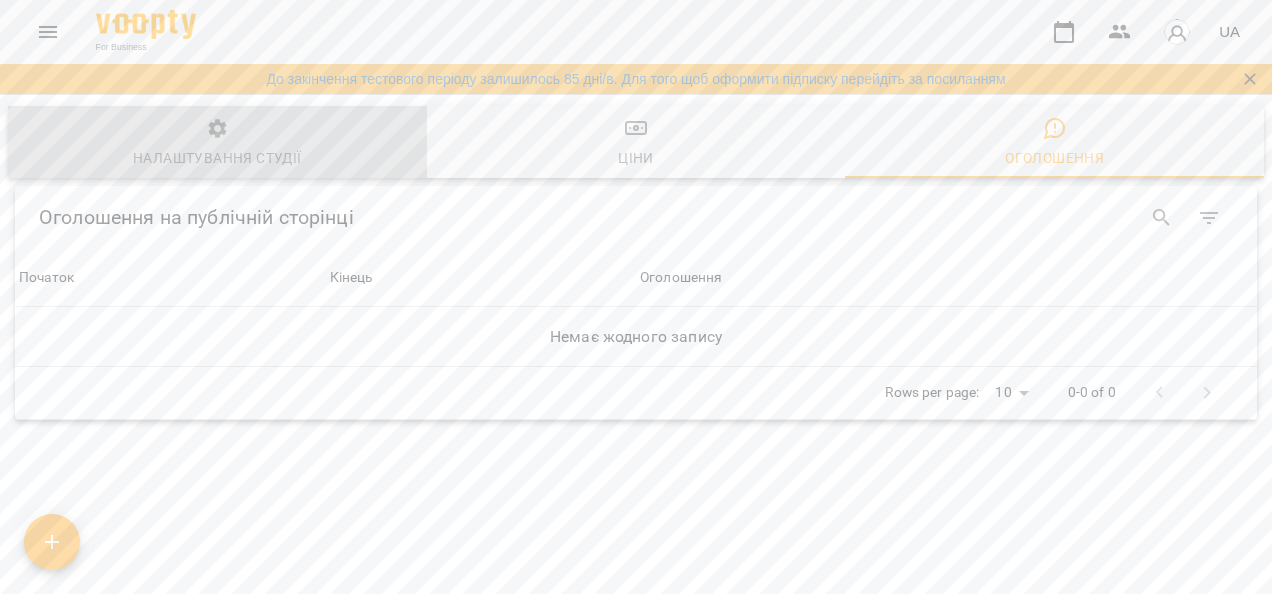 click on "Налаштування студії" at bounding box center (217, 158) 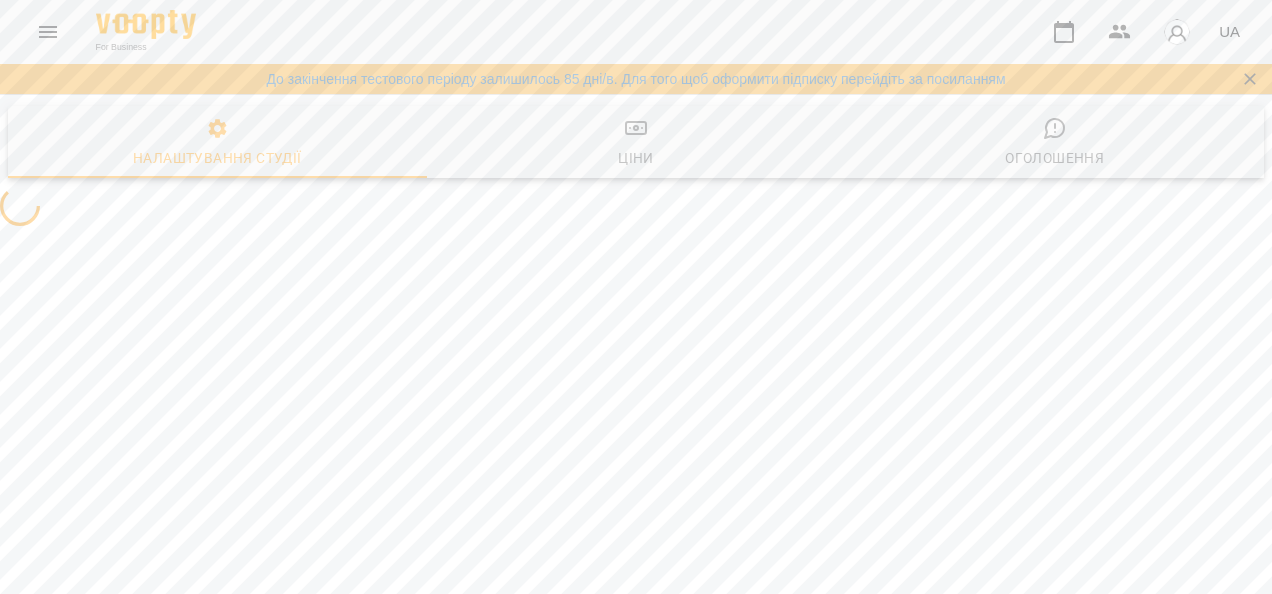 select on "**" 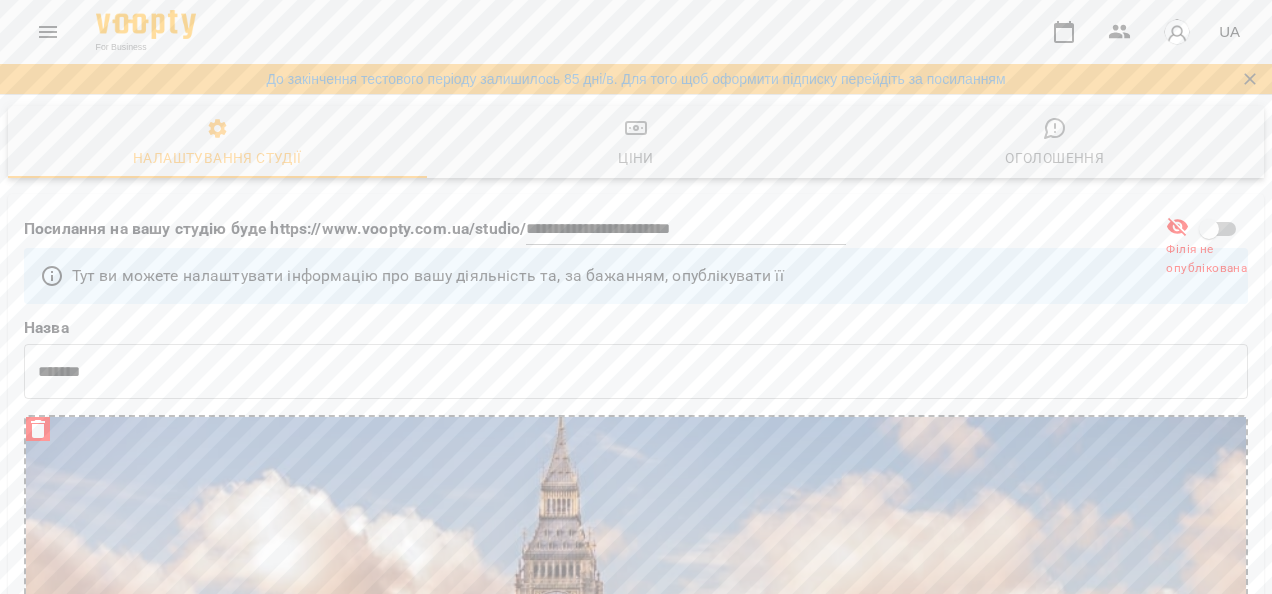 type 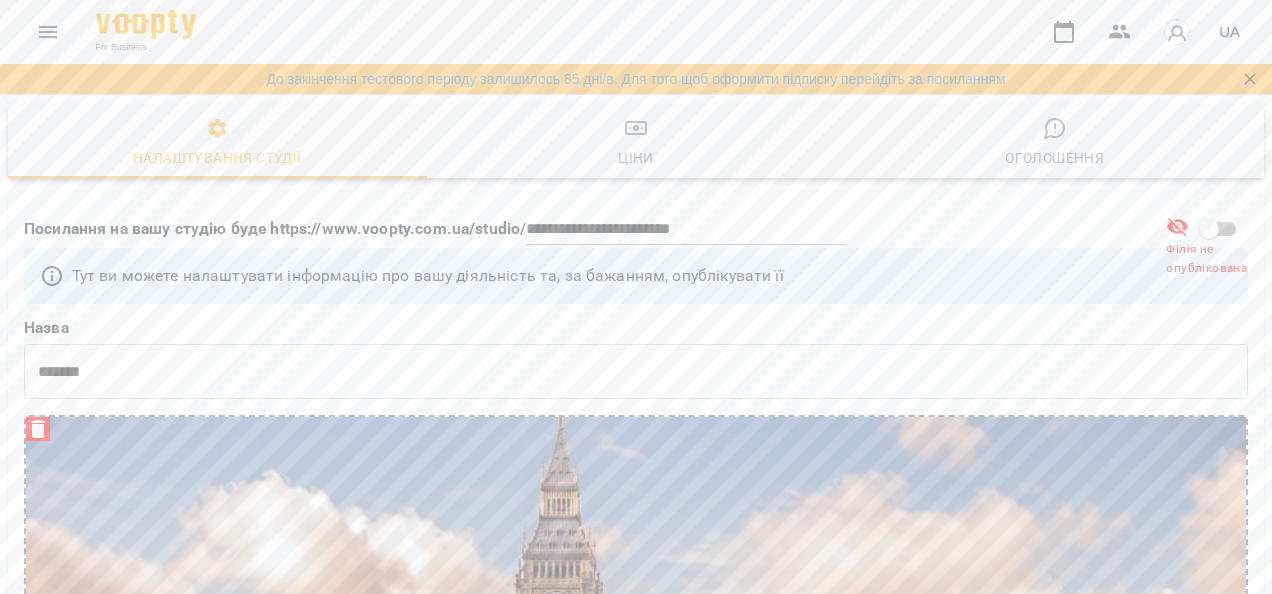 scroll, scrollTop: 0, scrollLeft: 0, axis: both 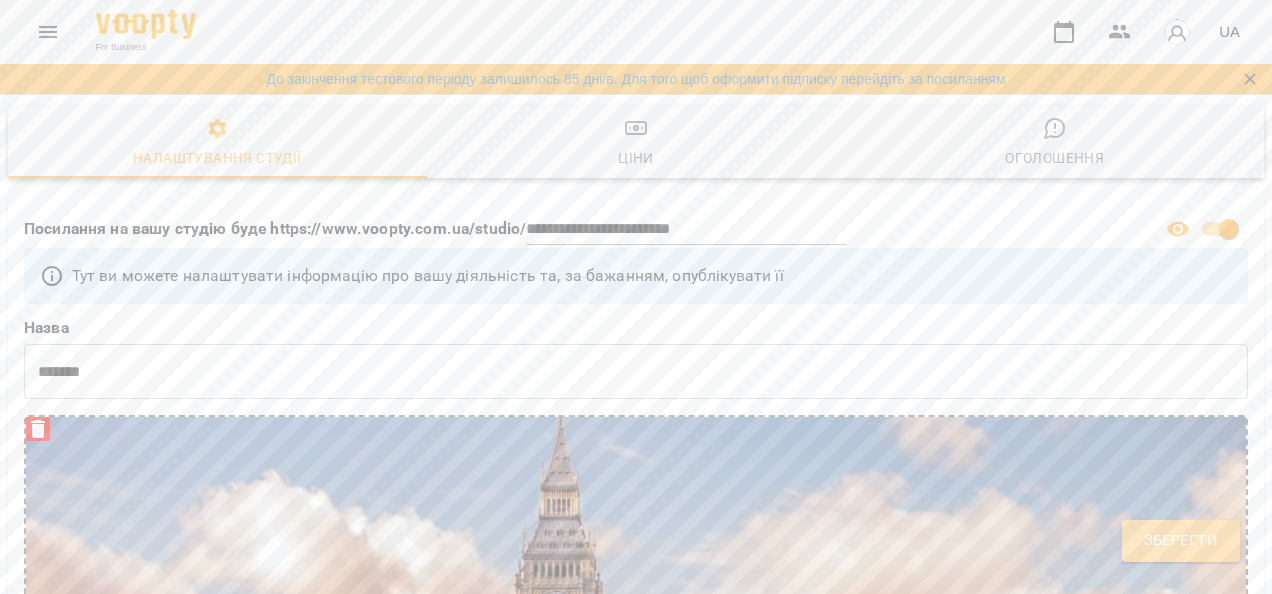 click on "Зберегти" at bounding box center (1181, 541) 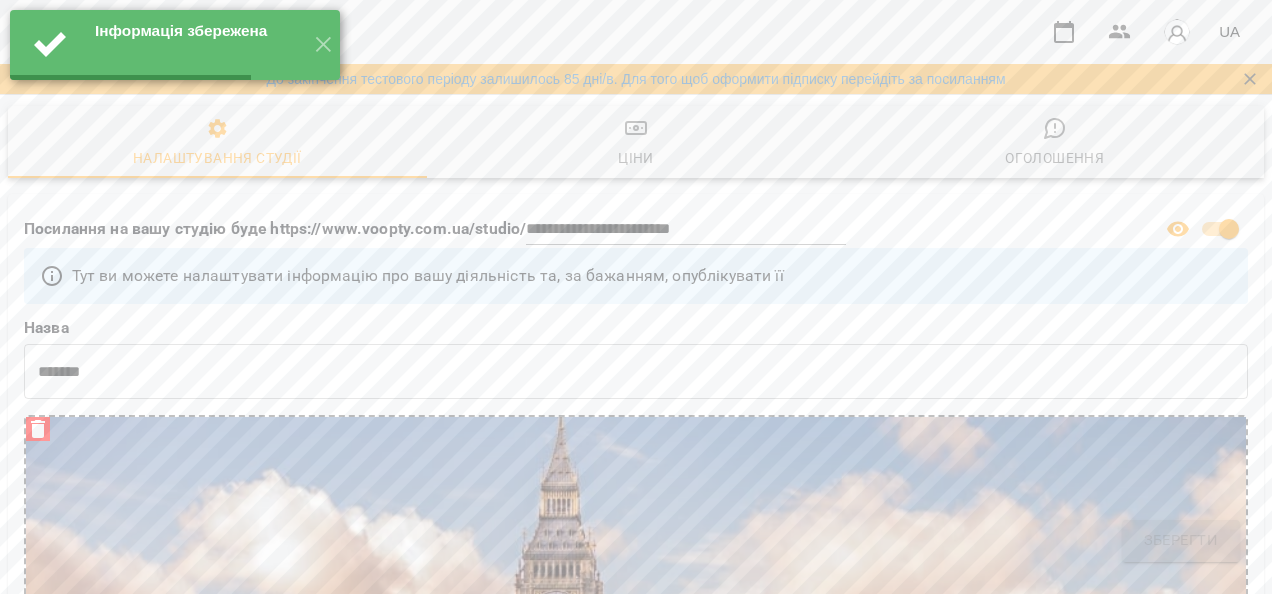 select on "**" 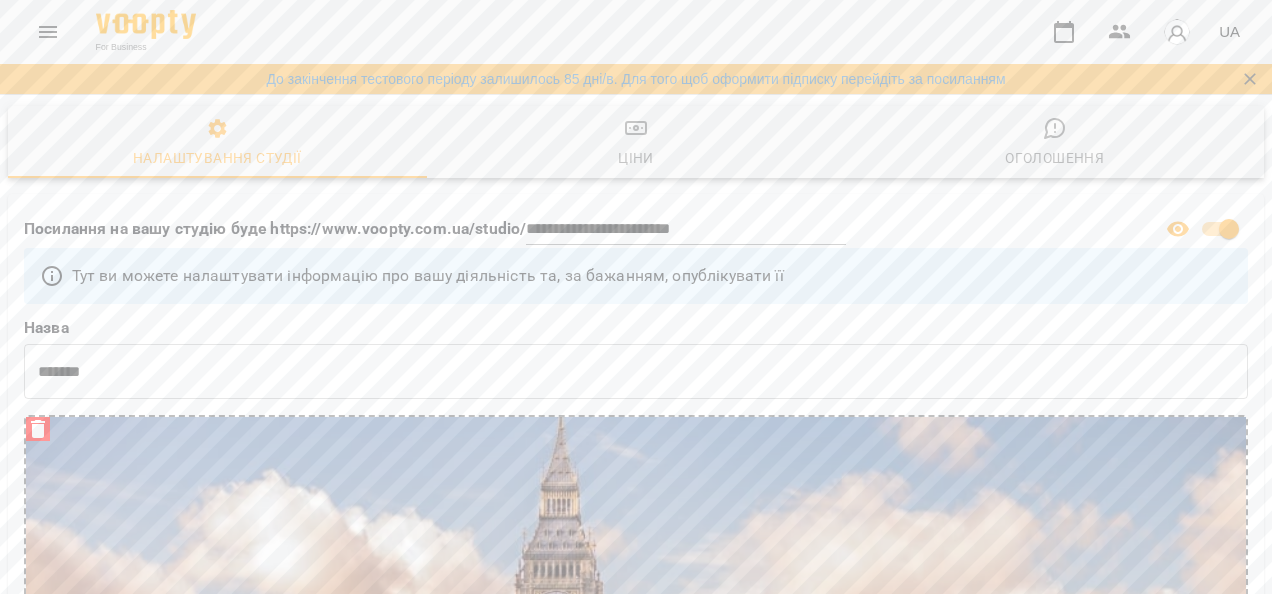 click 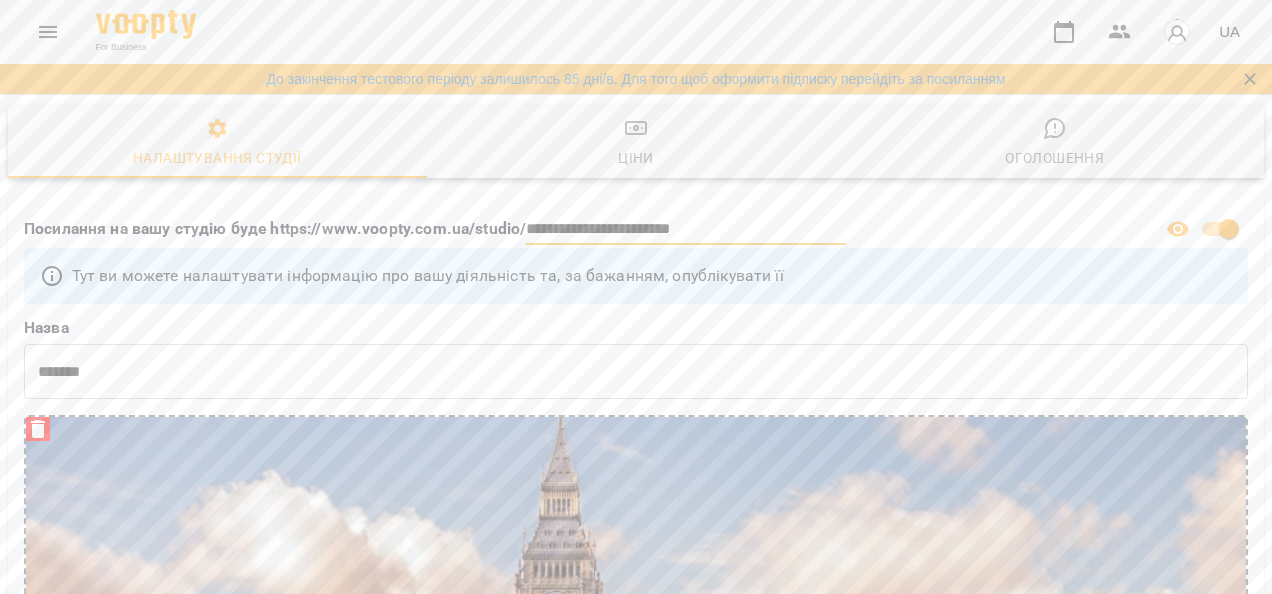 click on "**********" at bounding box center (686, 229) 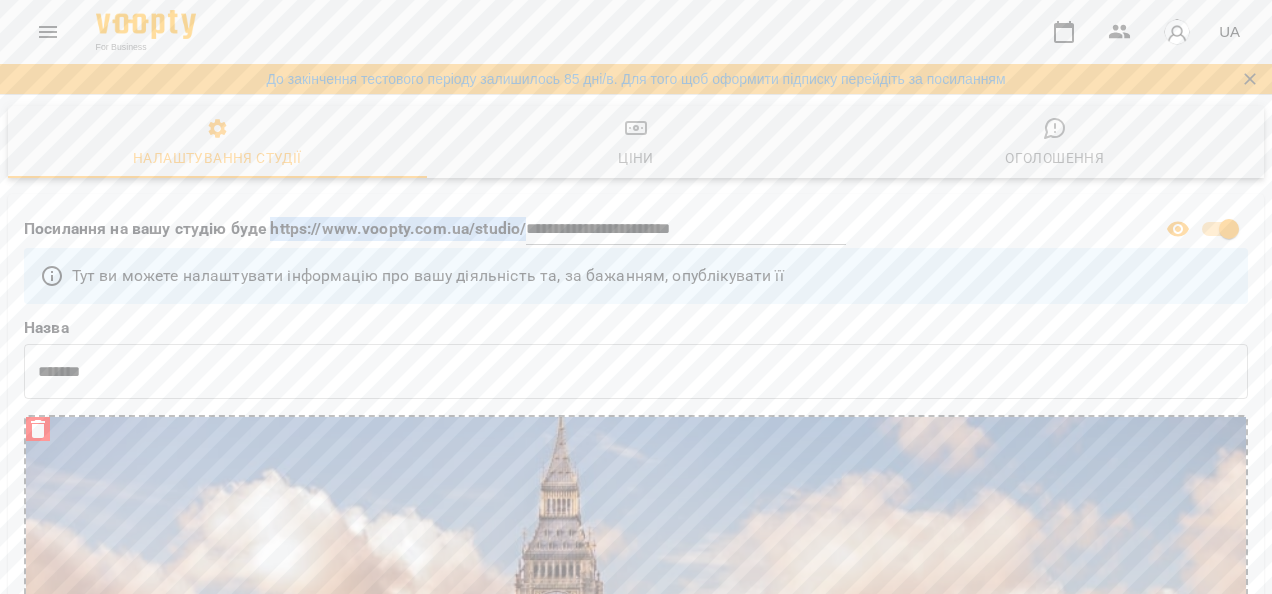 drag, startPoint x: 271, startPoint y: 228, endPoint x: 756, endPoint y: 228, distance: 485 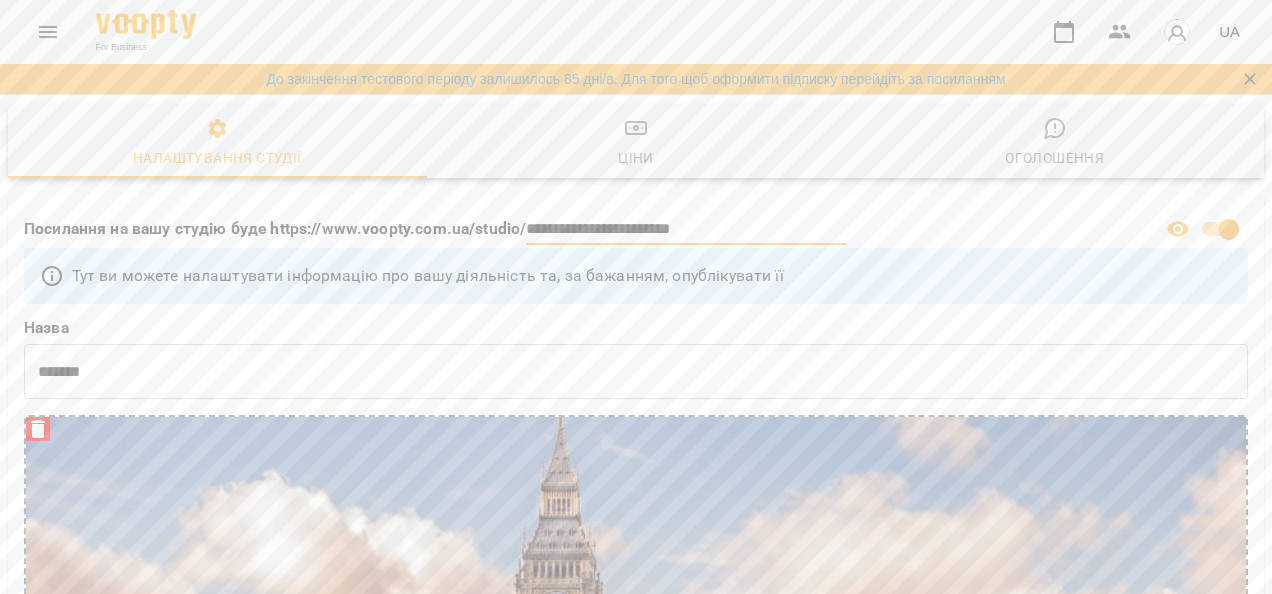 click on "**********" at bounding box center (686, 229) 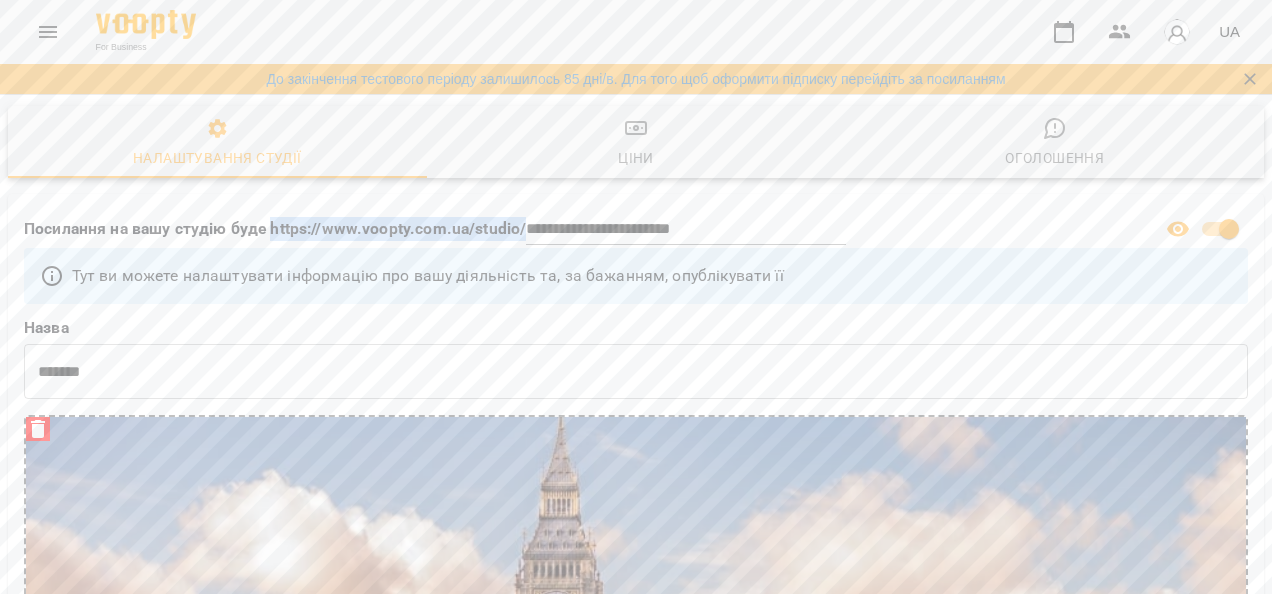 drag, startPoint x: 269, startPoint y: 226, endPoint x: 560, endPoint y: 226, distance: 291 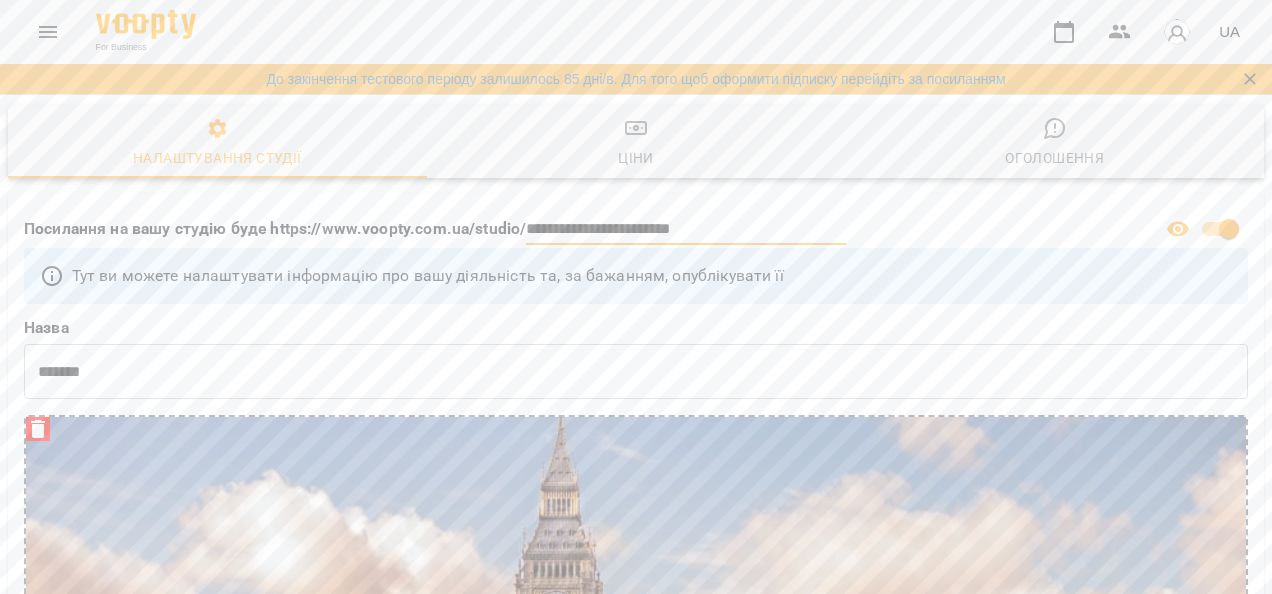 drag, startPoint x: 740, startPoint y: 234, endPoint x: 521, endPoint y: 234, distance: 219 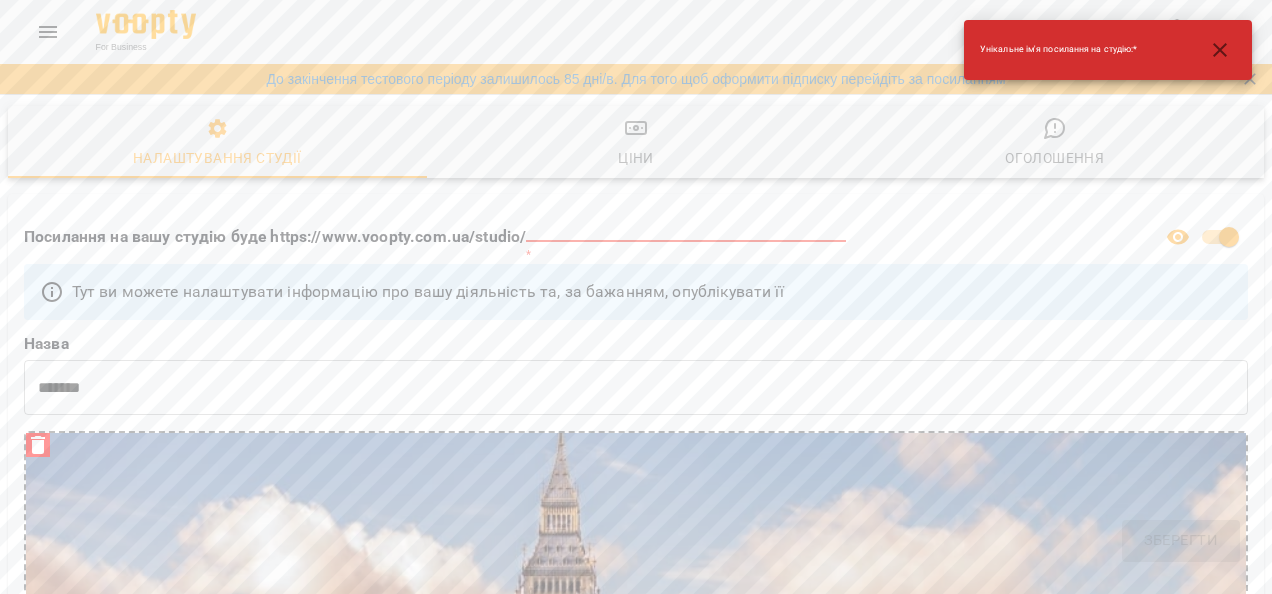 click on "Посилання на вашу студію буде https://www.voopty.com.ua/studio/" at bounding box center (275, 237) 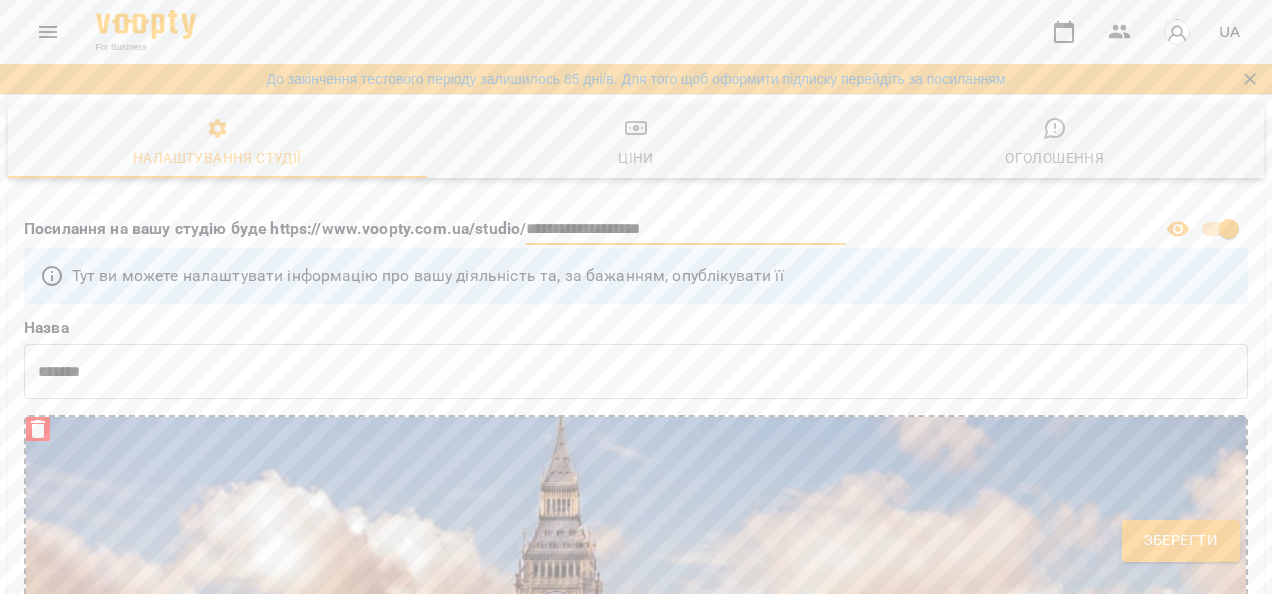 drag, startPoint x: 523, startPoint y: 228, endPoint x: 674, endPoint y: 228, distance: 151 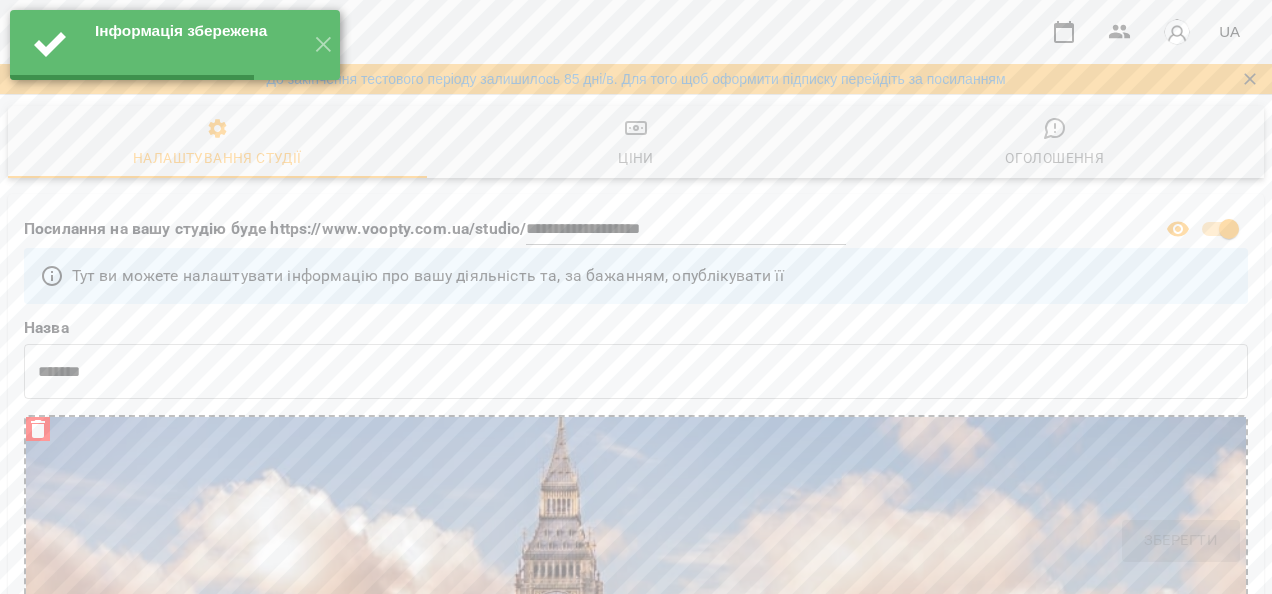 select on "**" 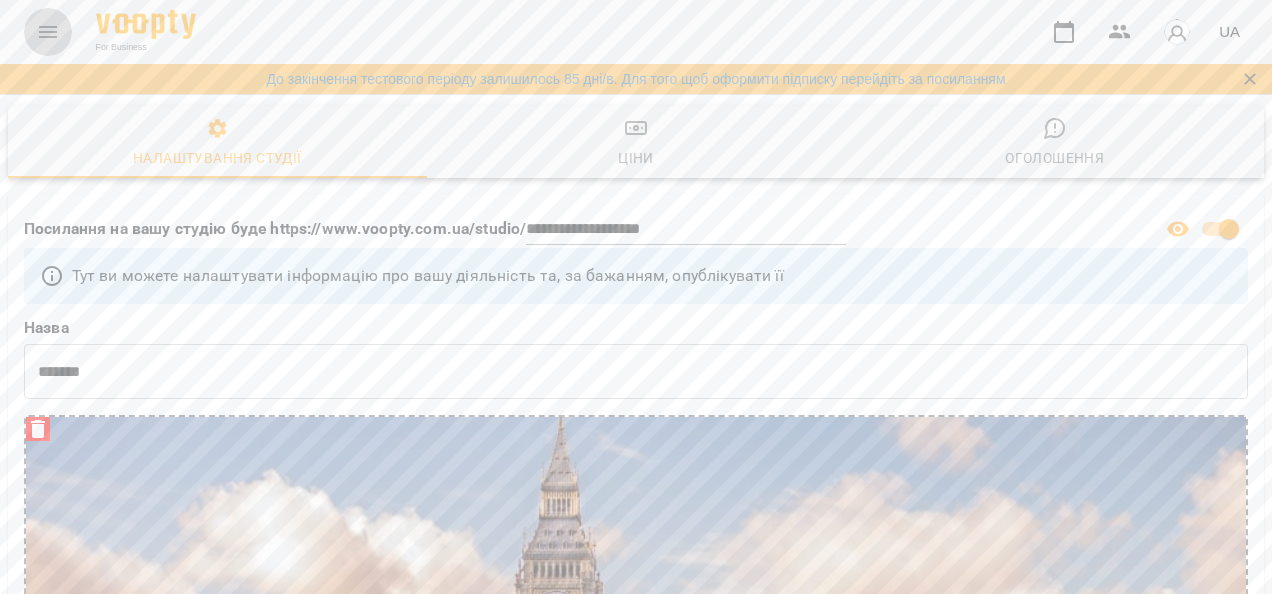 click at bounding box center [48, 32] 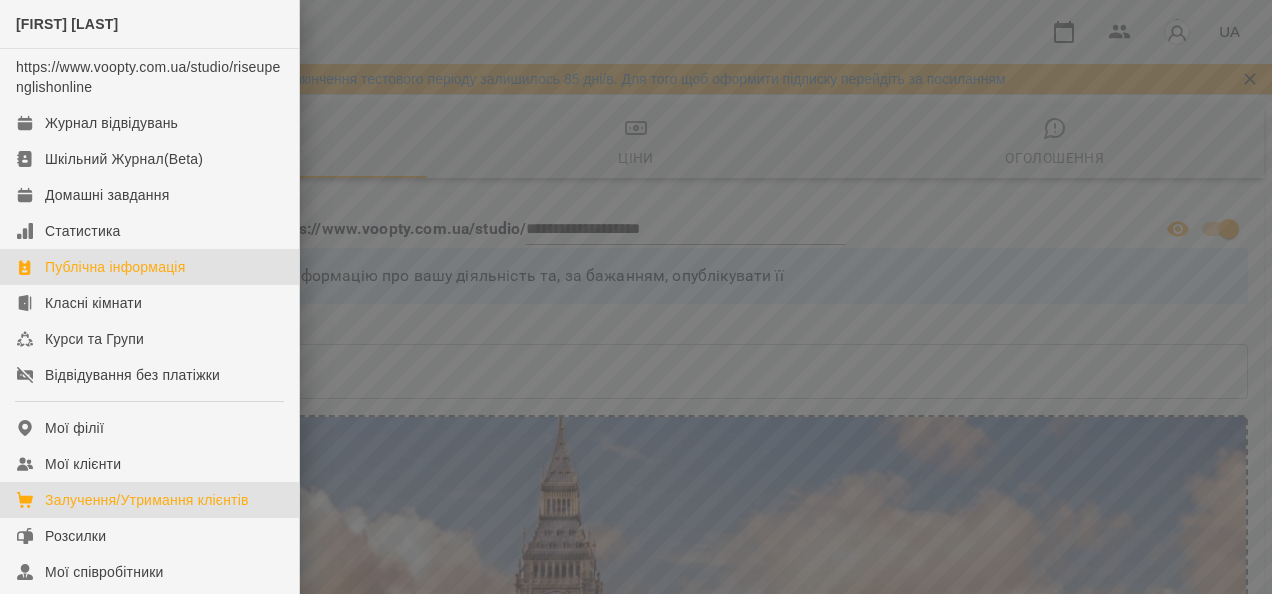 click on "Залучення/Утримання клієнтів" at bounding box center (147, 500) 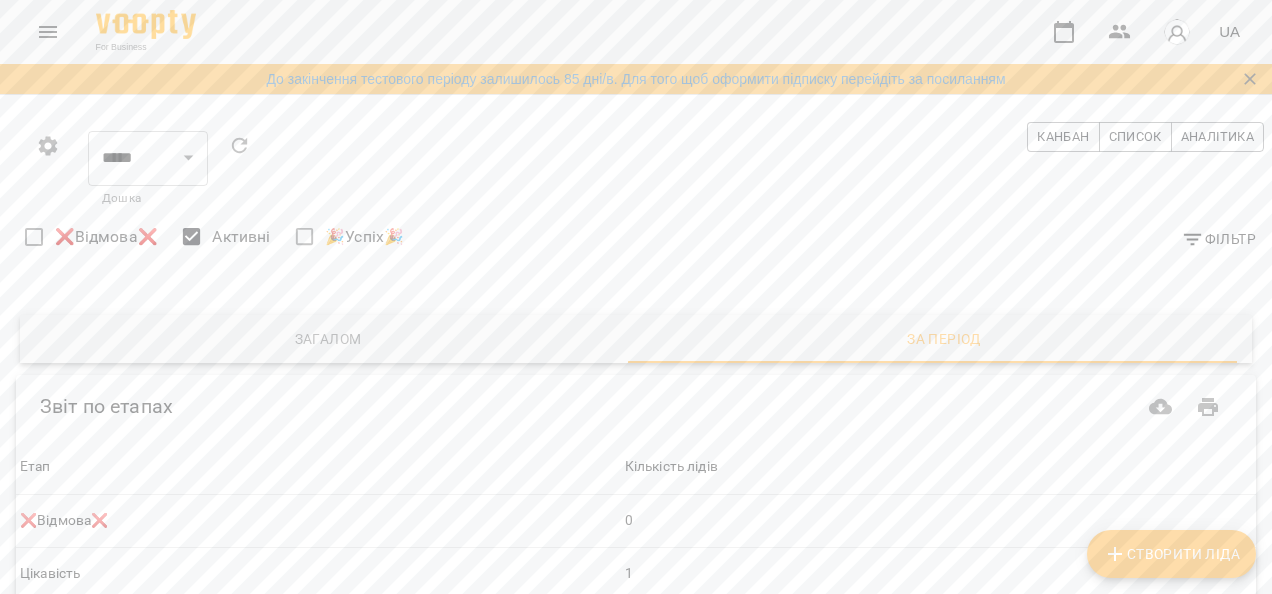 type 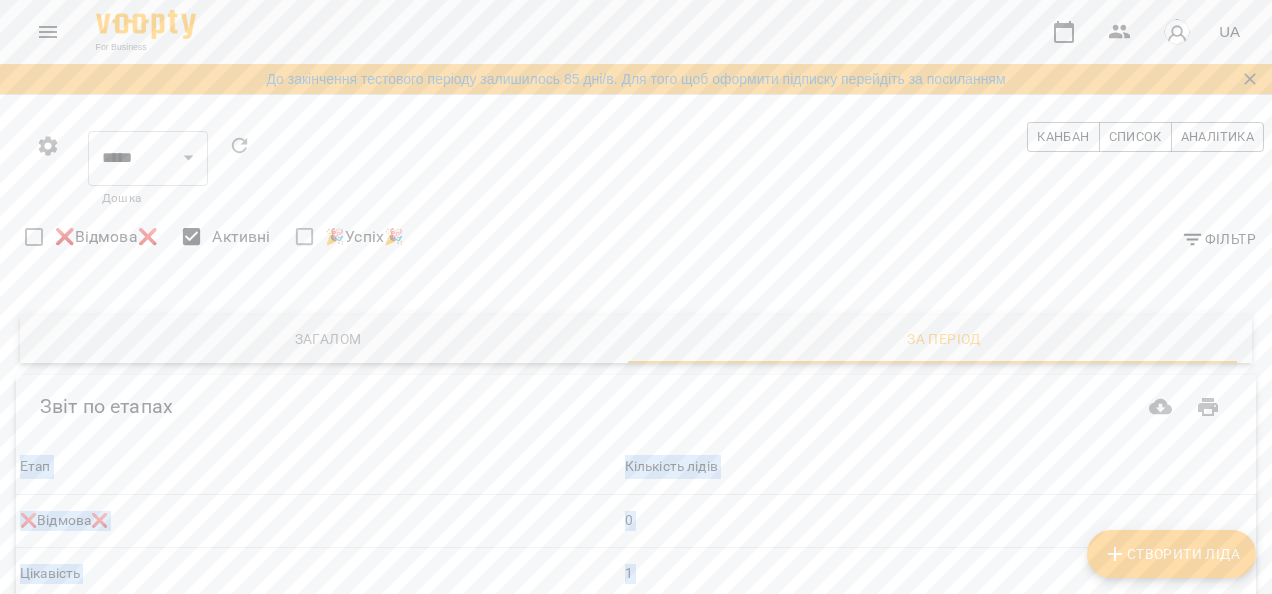 drag, startPoint x: 1266, startPoint y: 326, endPoint x: 1271, endPoint y: 494, distance: 168.07439 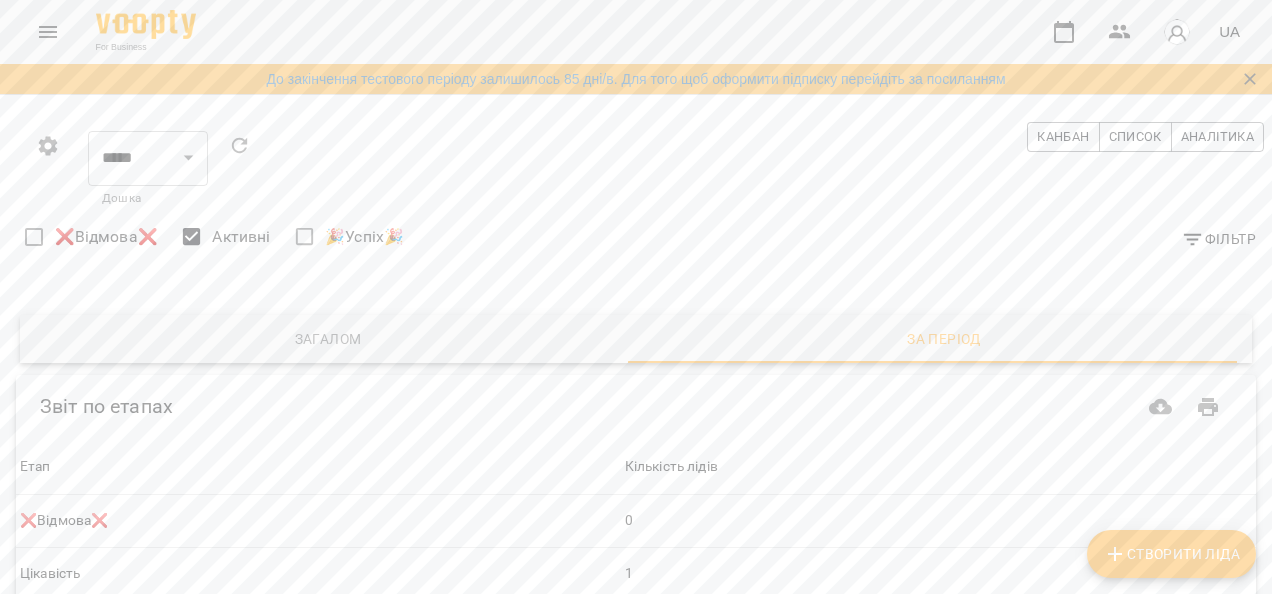 click at bounding box center [1262, 297] 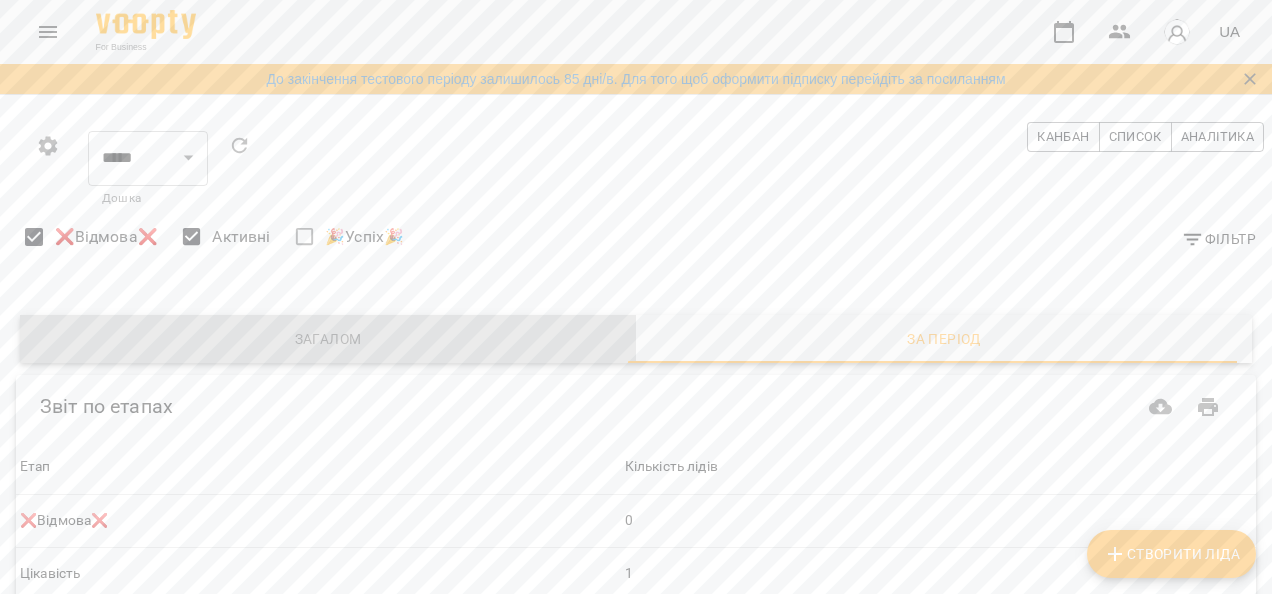 click on "Загалом" at bounding box center [328, 339] 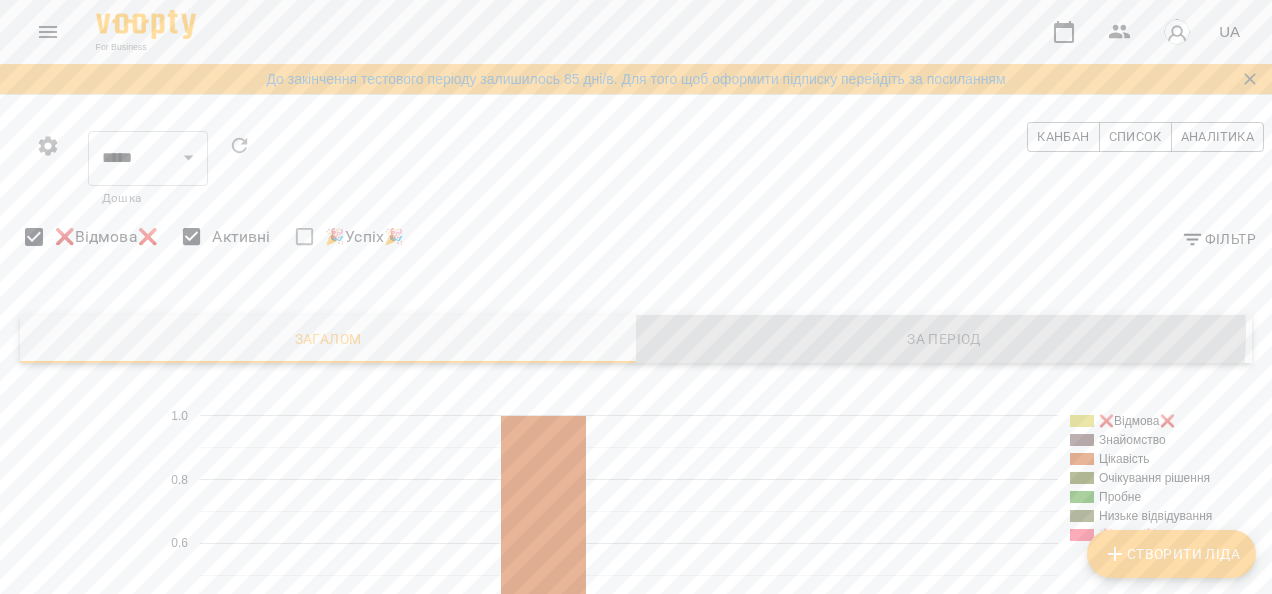 click on "За період" at bounding box center (944, 339) 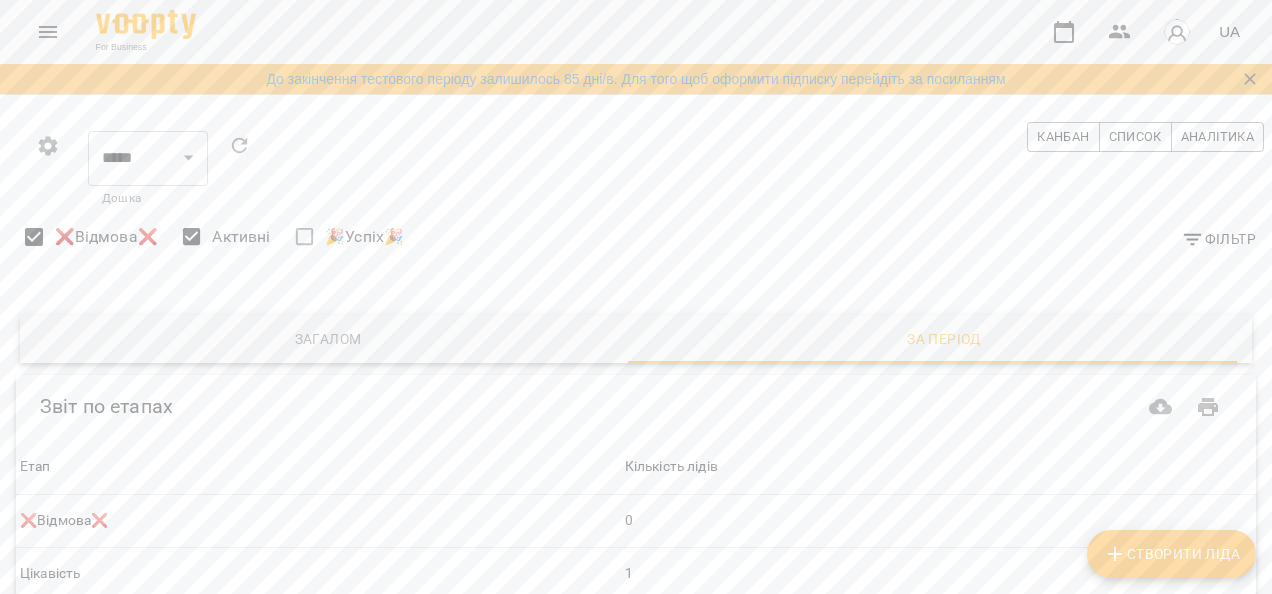 drag, startPoint x: 1262, startPoint y: 136, endPoint x: 1269, endPoint y: 206, distance: 70.34913 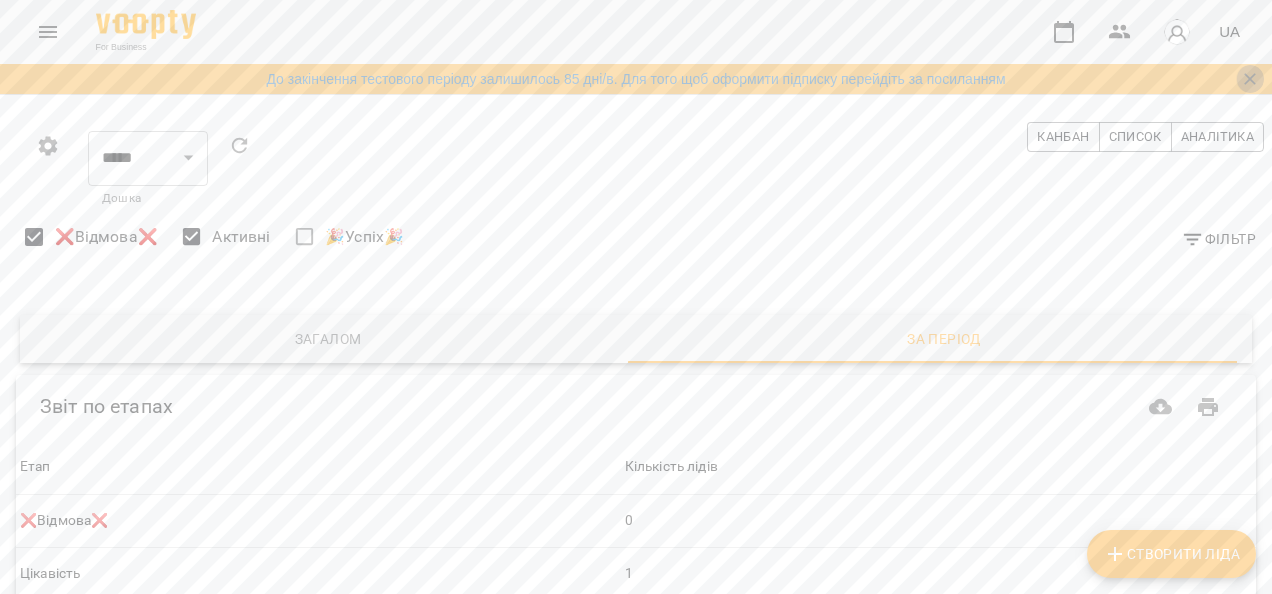 click 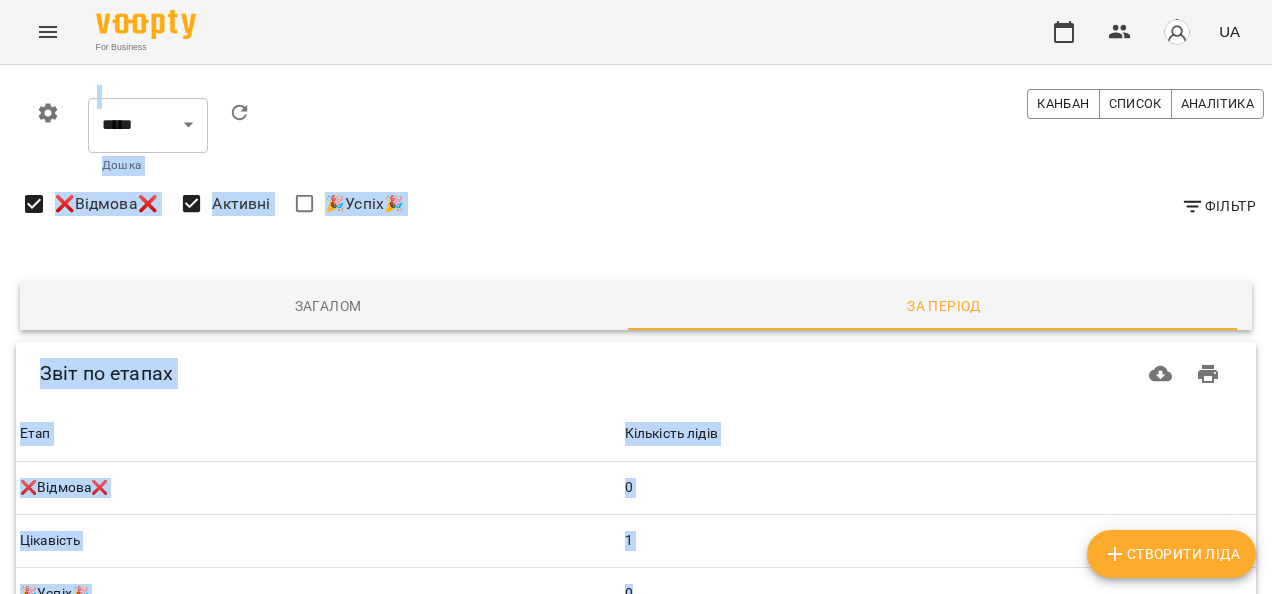 drag, startPoint x: 1270, startPoint y: 118, endPoint x: 1241, endPoint y: 48, distance: 75.76939 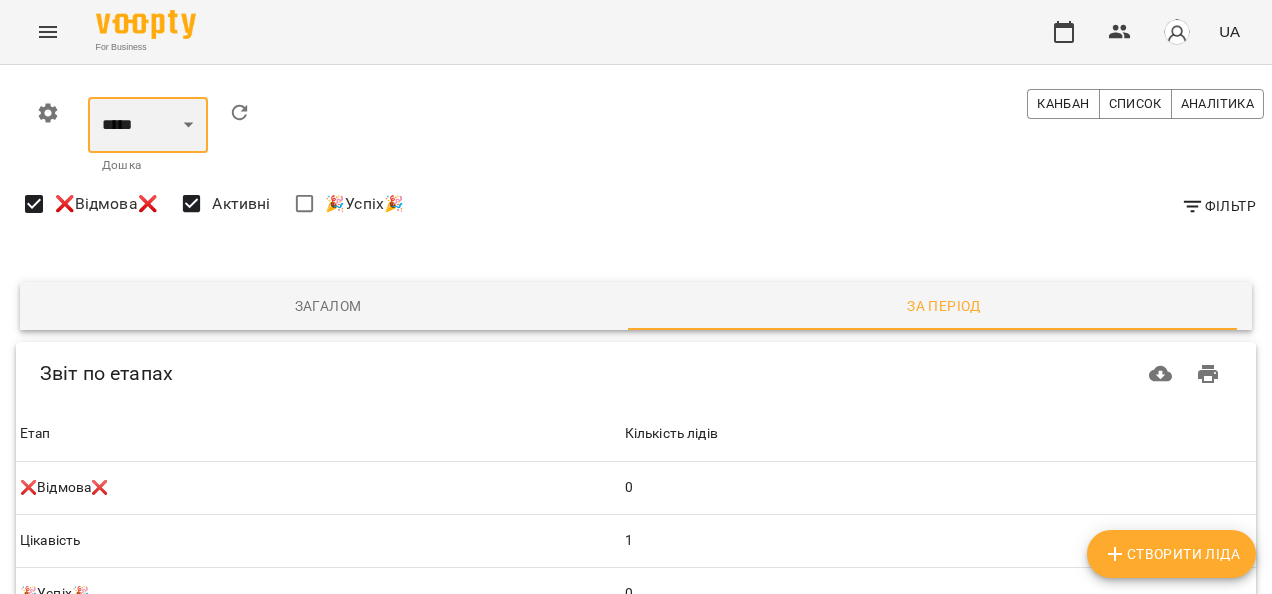 click on "*****" at bounding box center (148, 125) 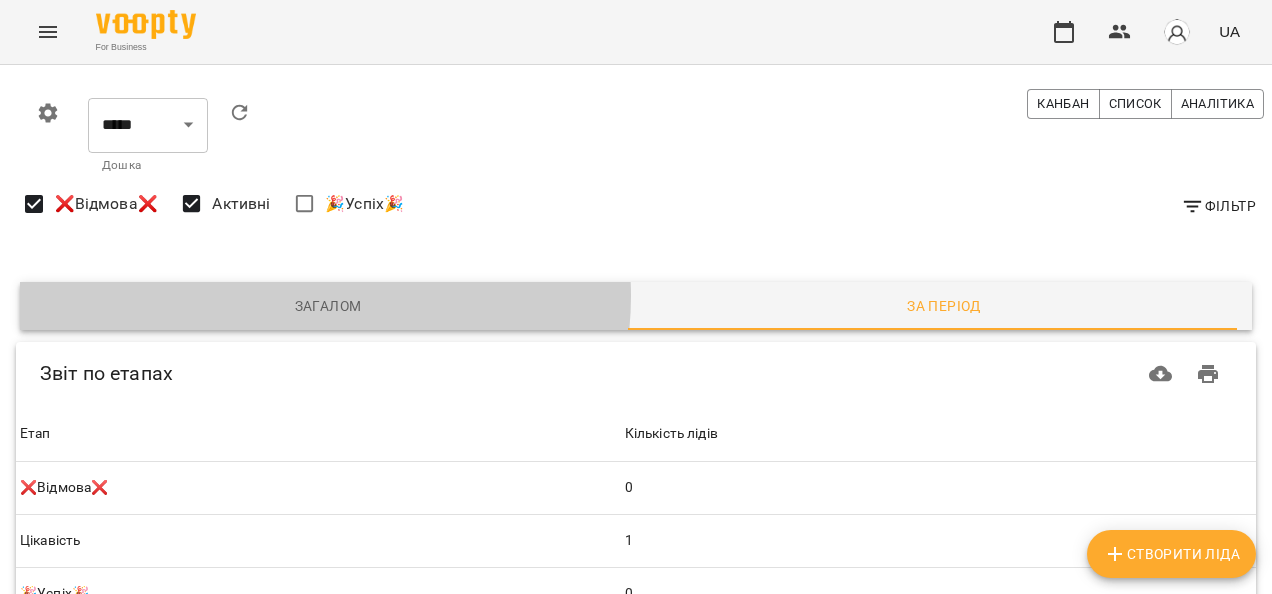 click on "Загалом" at bounding box center (328, 306) 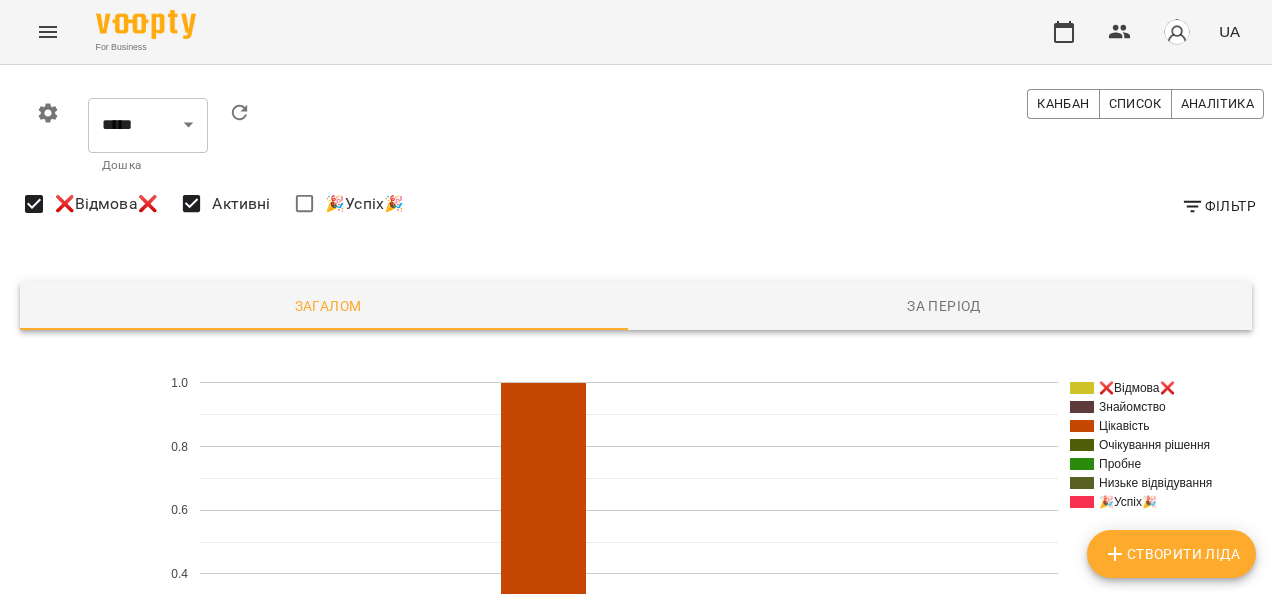 type 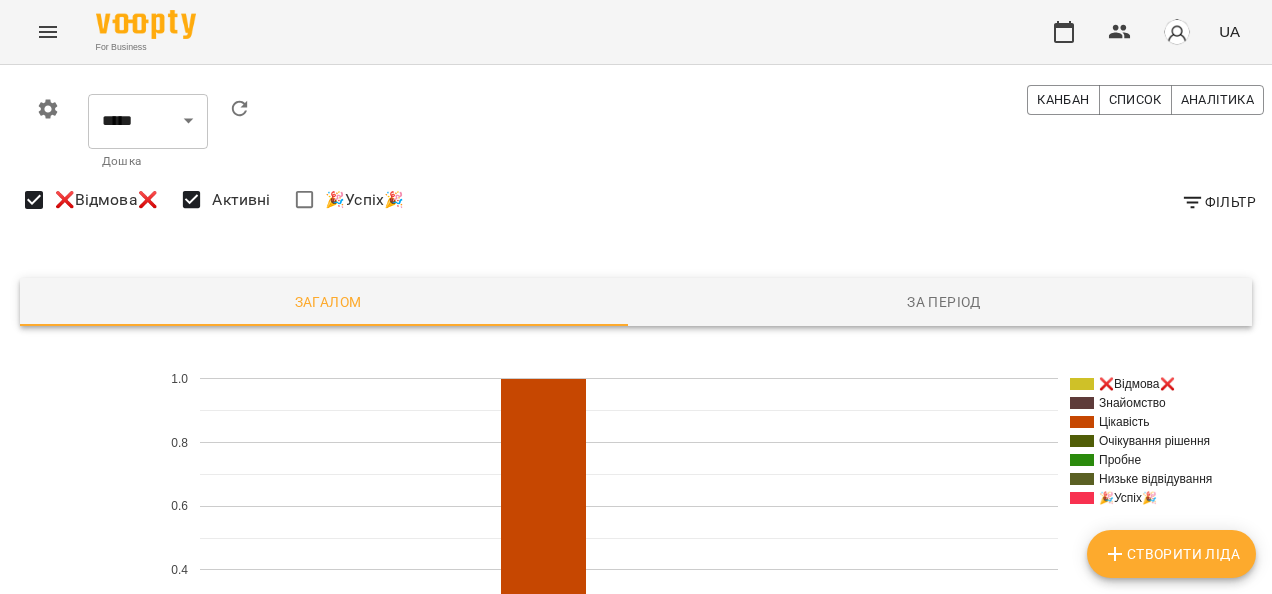 scroll, scrollTop: 0, scrollLeft: 0, axis: both 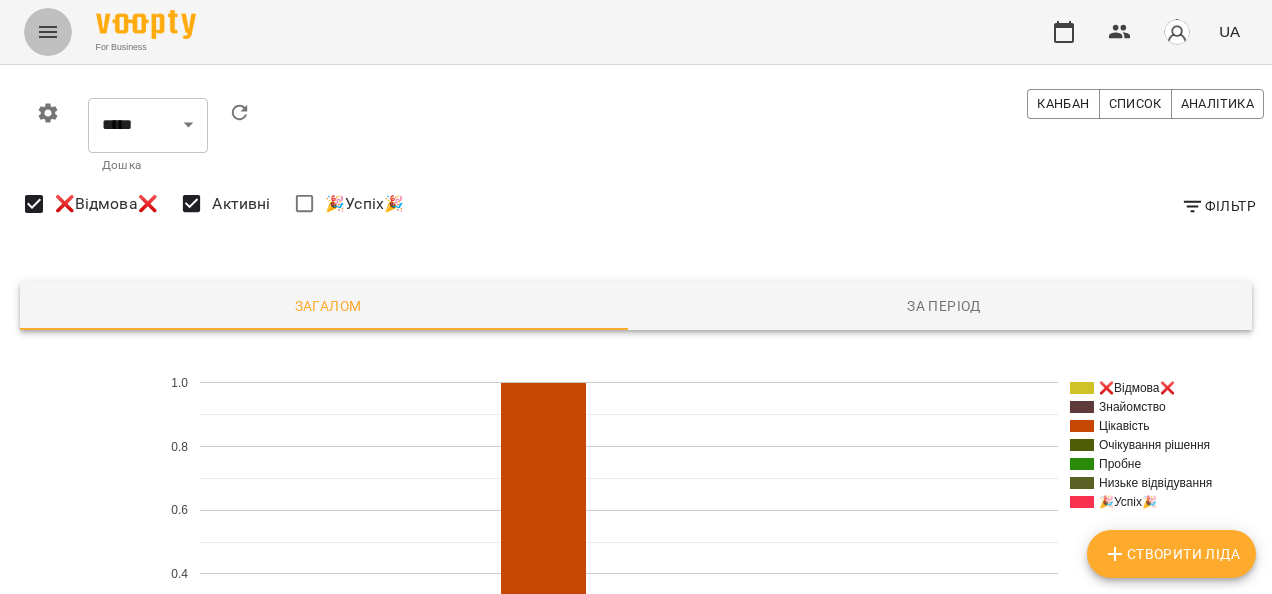 click 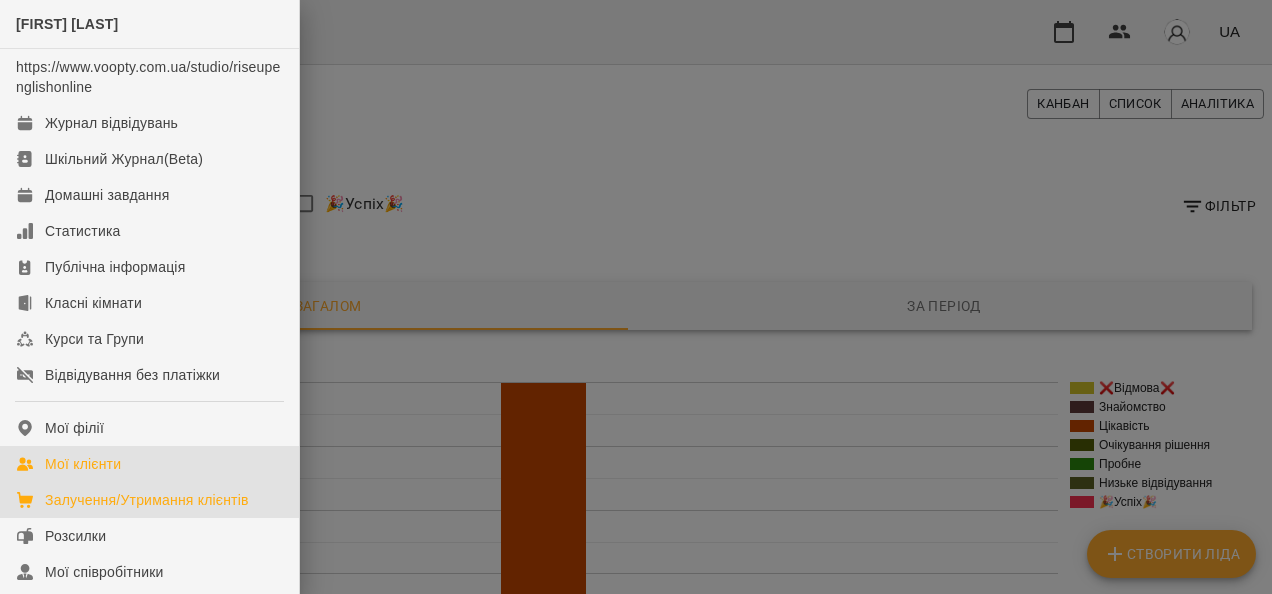 click on "Мої клієнти" at bounding box center [83, 464] 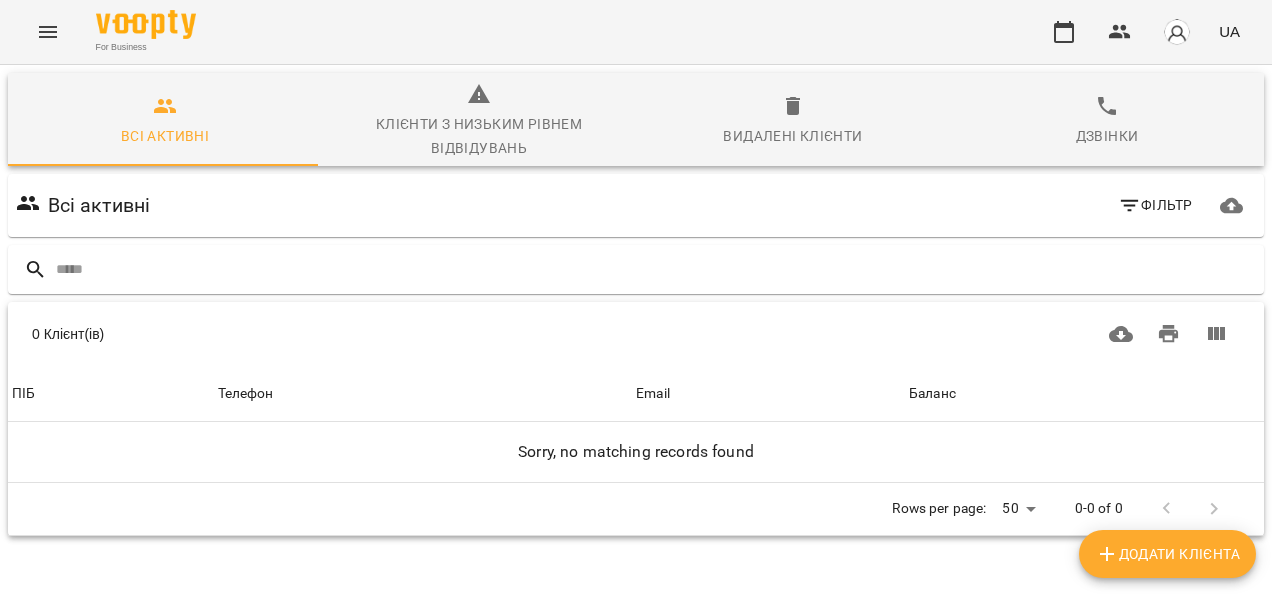 scroll, scrollTop: 108, scrollLeft: 0, axis: vertical 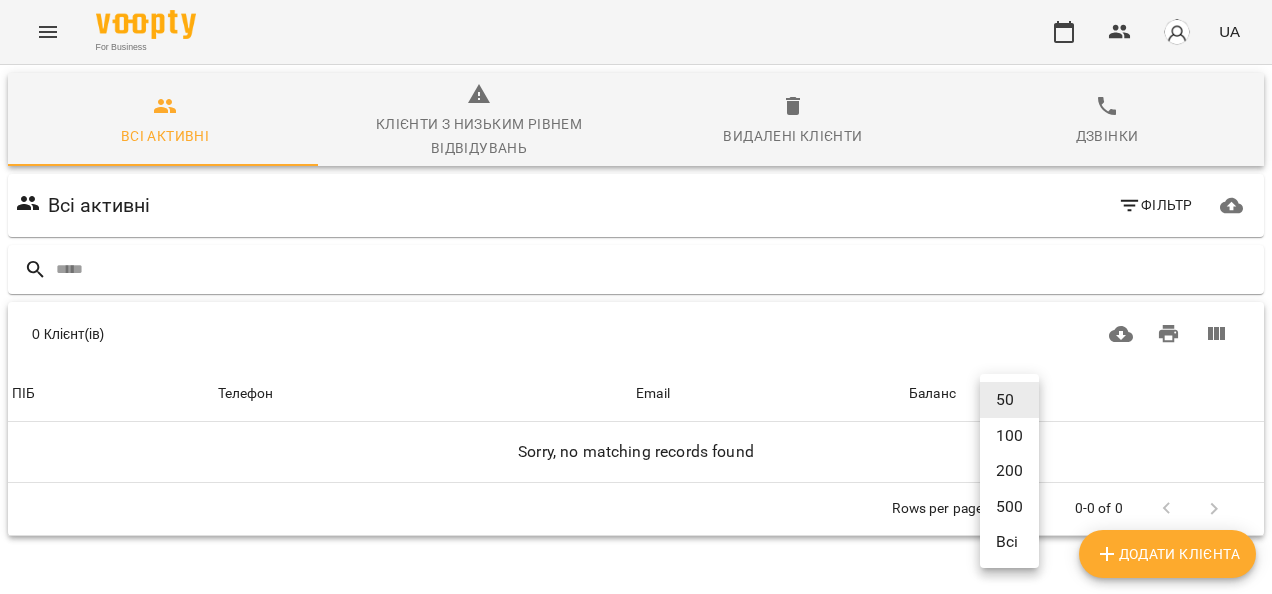 click on "For Business UA Всі активні Клієнти з низьким рівнем відвідувань Видалені клієнти Дзвінки   Всі активні Фільтр 0   Клієнт(ів) 0   Клієнт(ів) ПІБ Телефон Email Баланс Sorry, no matching records found Rows per page: 50 ** 0-0 of 0 Додати клієнта
50 100 200 500 Всі" at bounding box center [636, 342] 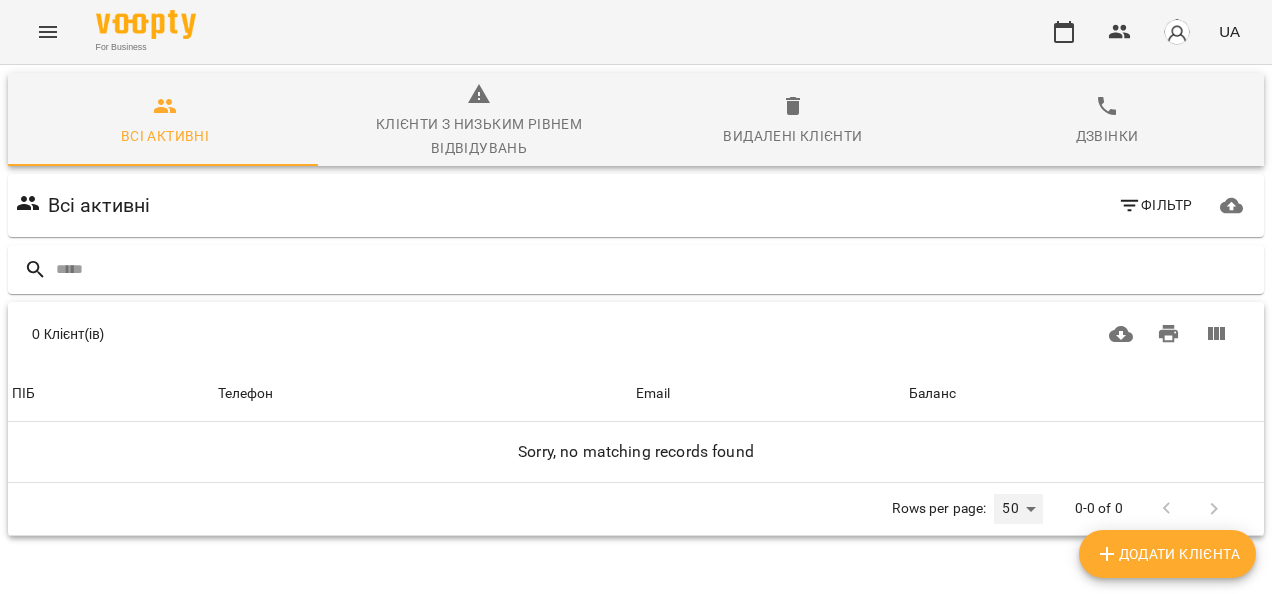 scroll, scrollTop: 0, scrollLeft: 0, axis: both 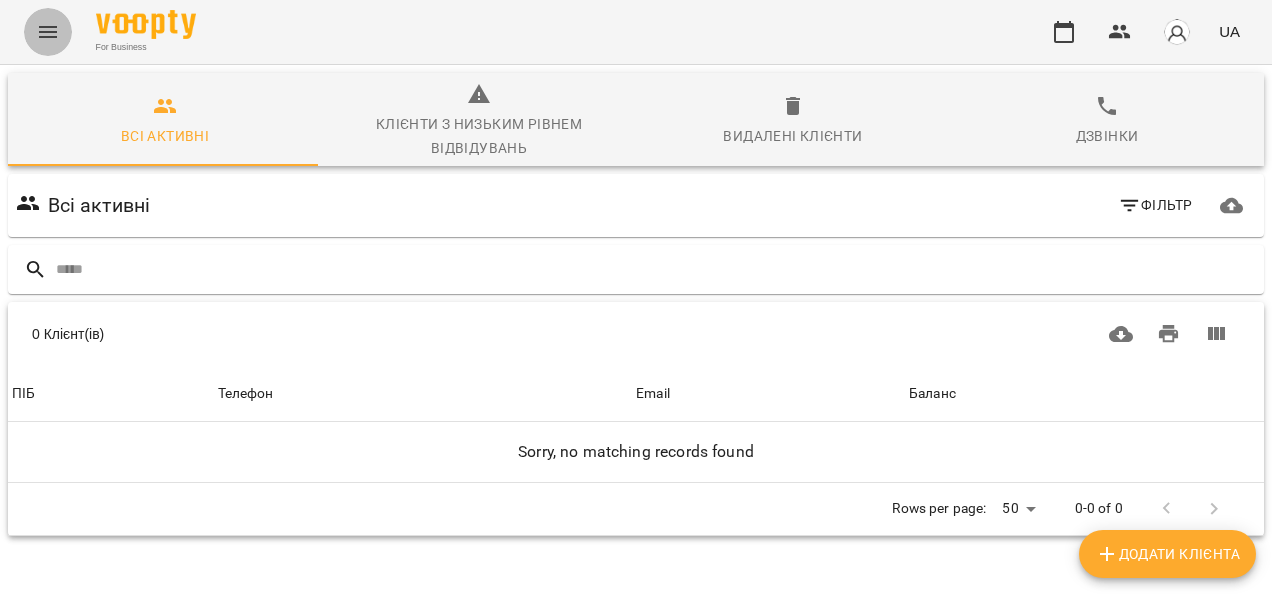 click at bounding box center (48, 32) 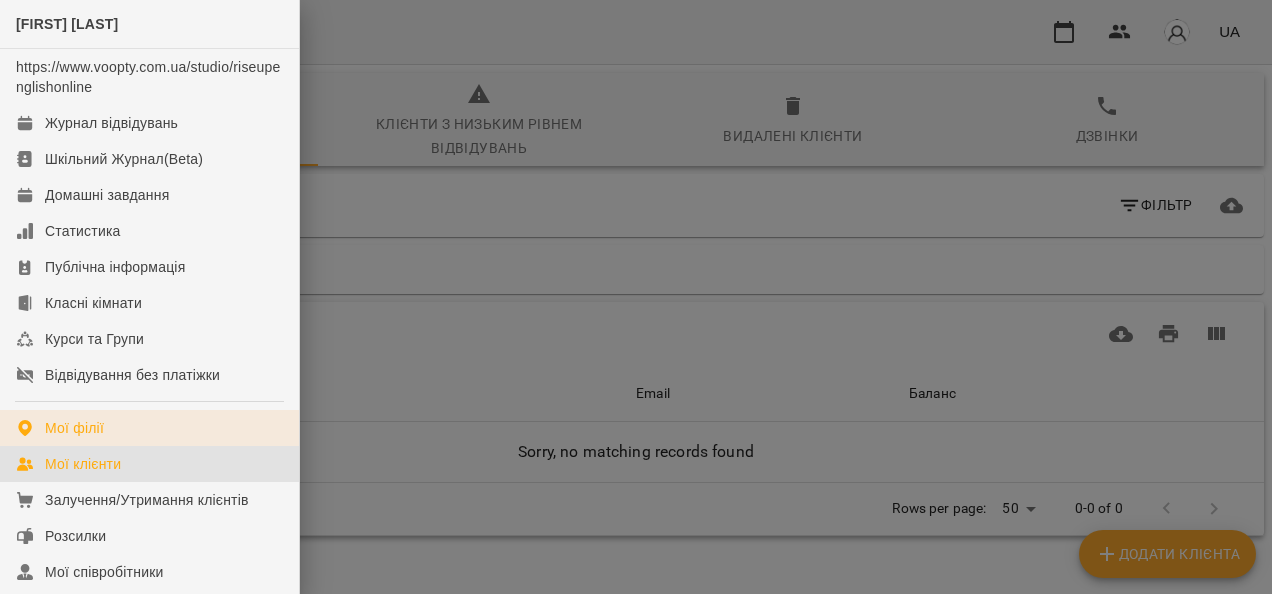 click on "Мої філії" at bounding box center [149, 428] 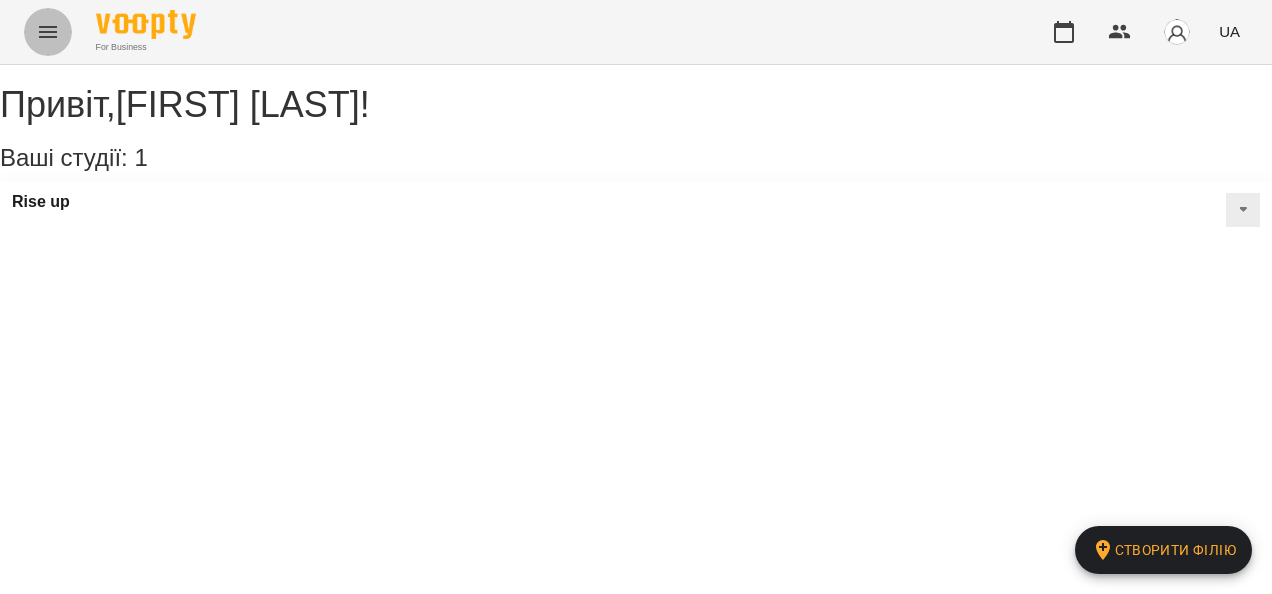 click 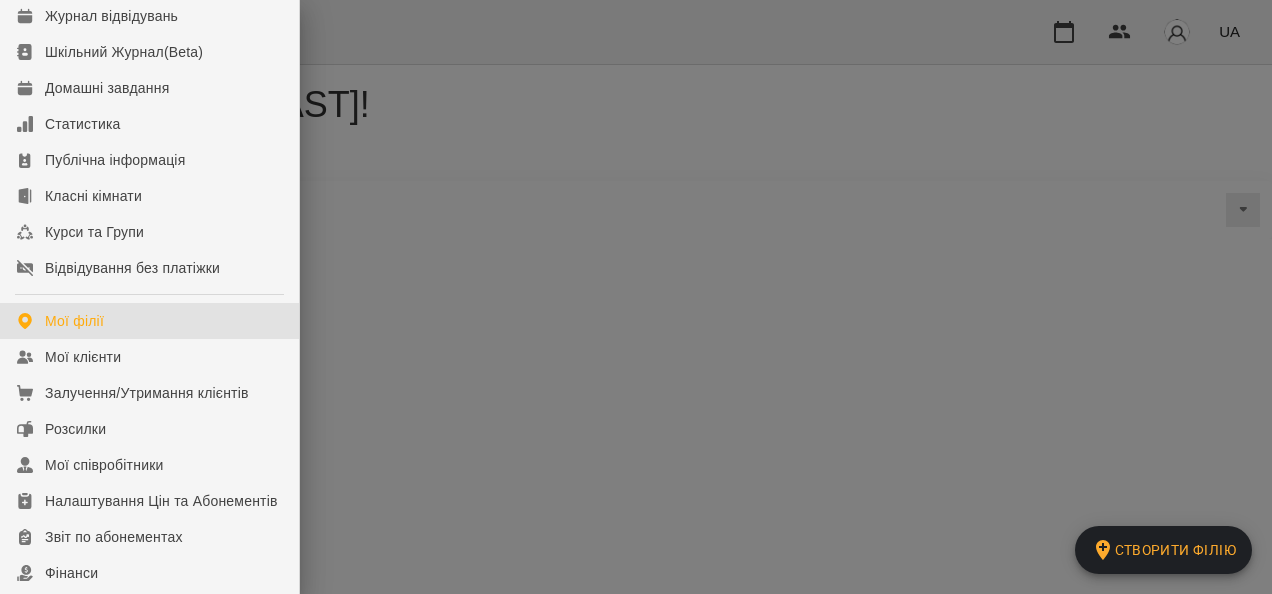 scroll, scrollTop: 0, scrollLeft: 0, axis: both 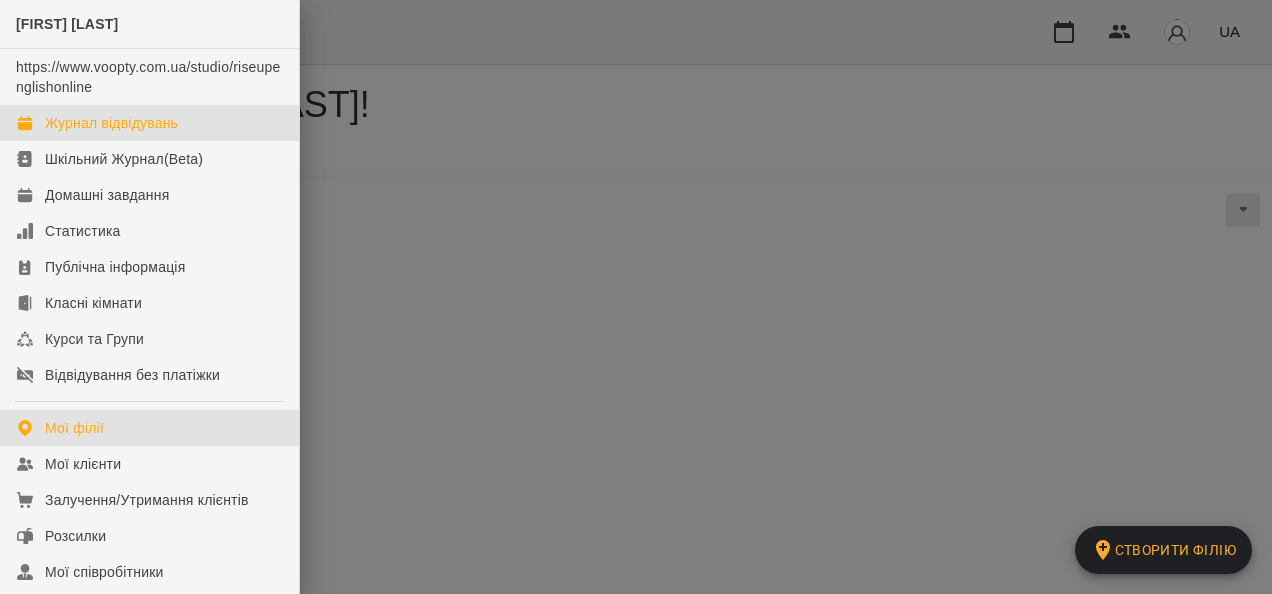 click on "Журнал відвідувань" at bounding box center [111, 123] 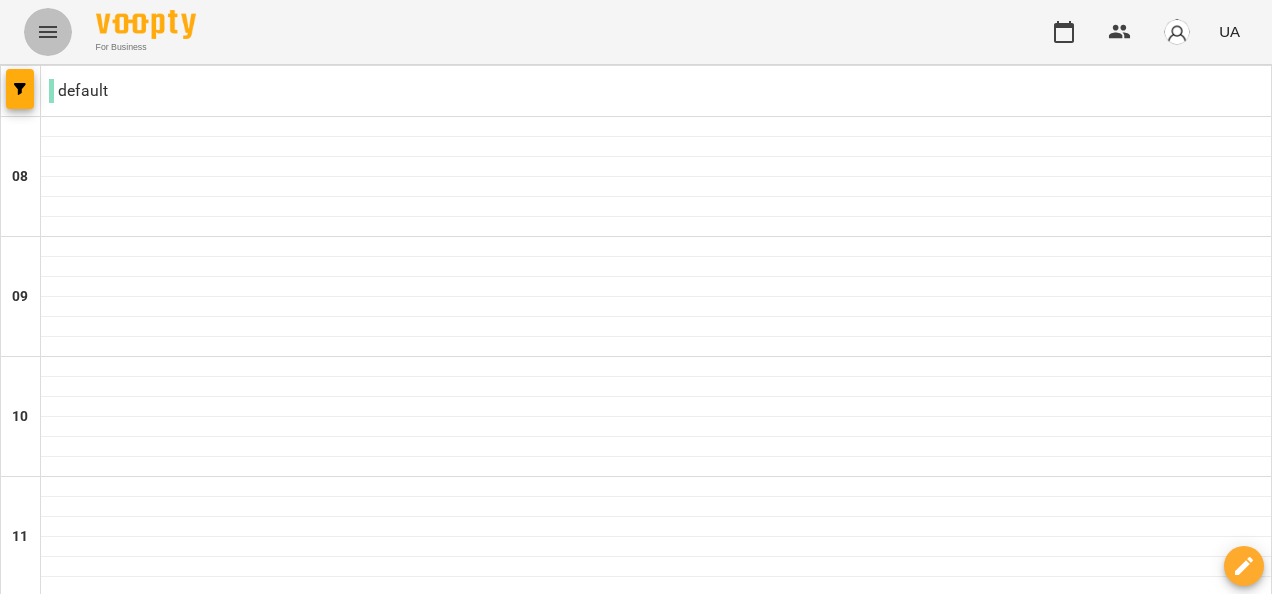 click 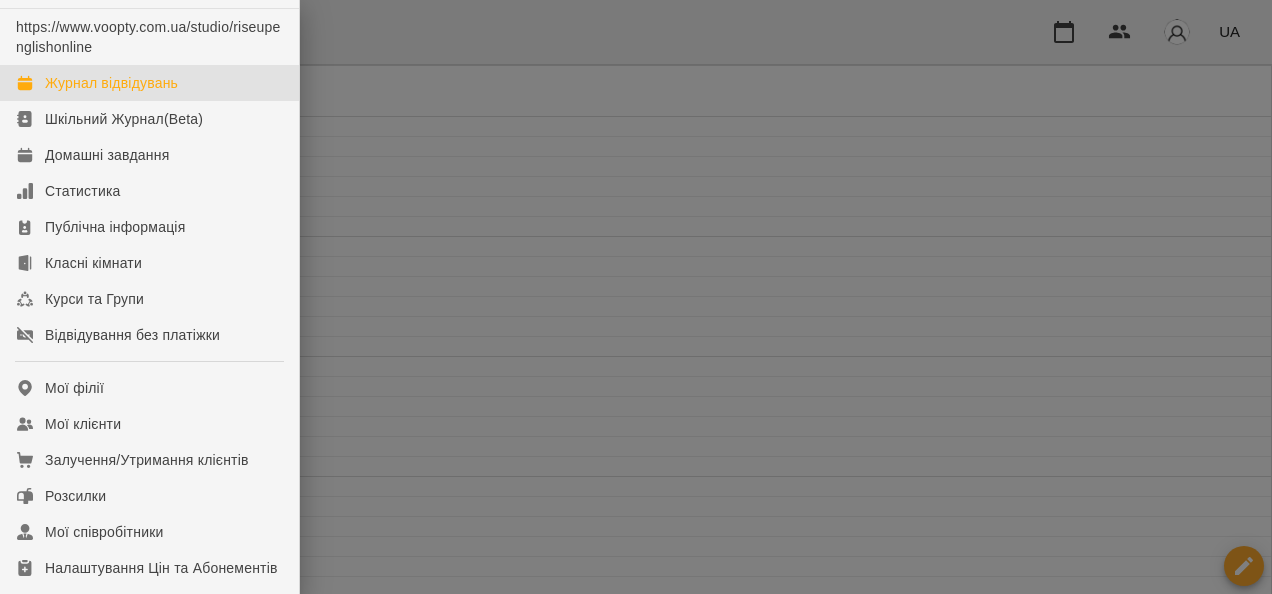 scroll, scrollTop: 80, scrollLeft: 0, axis: vertical 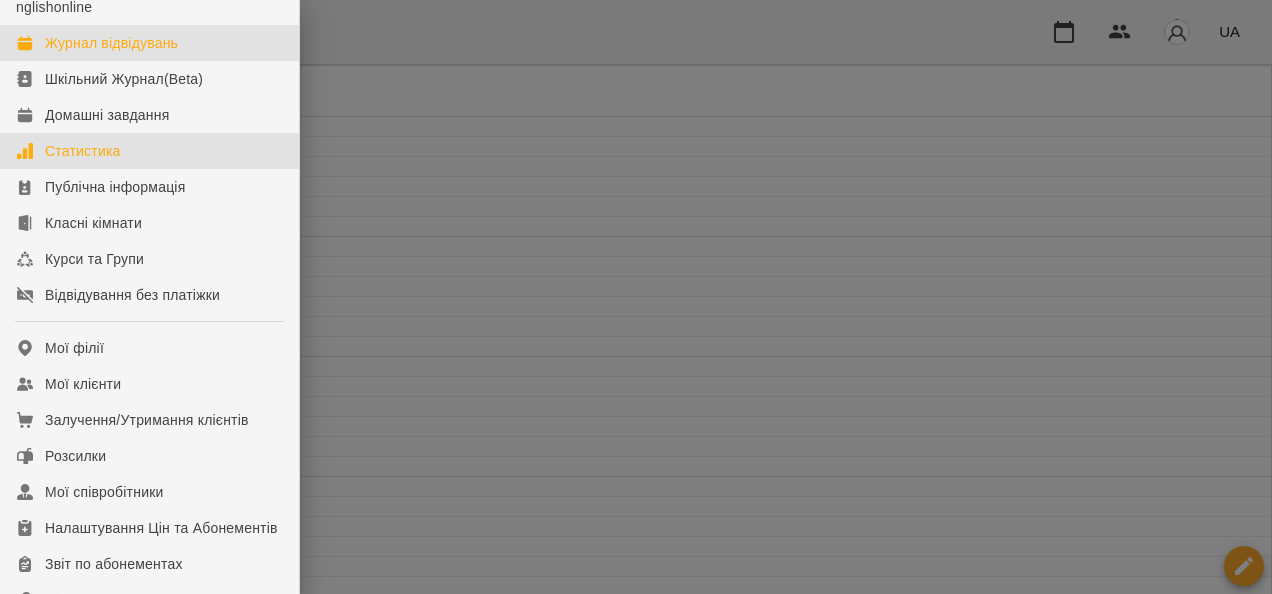 click on "Статистика" at bounding box center [149, 151] 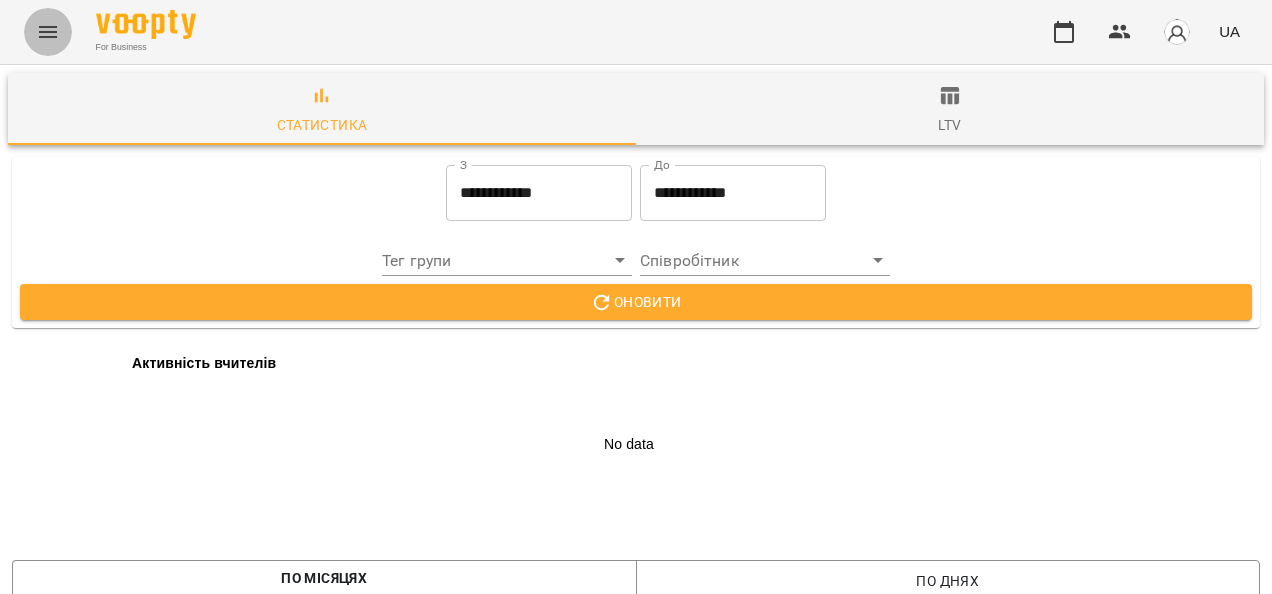 click 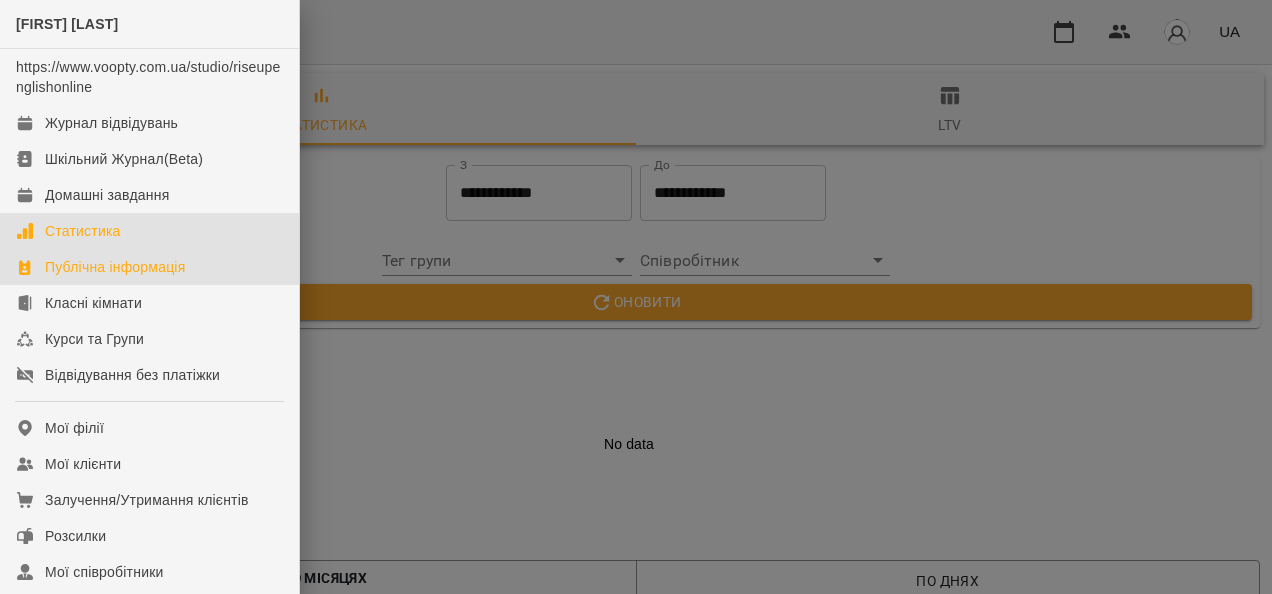 click on "Публічна інформація" at bounding box center [115, 267] 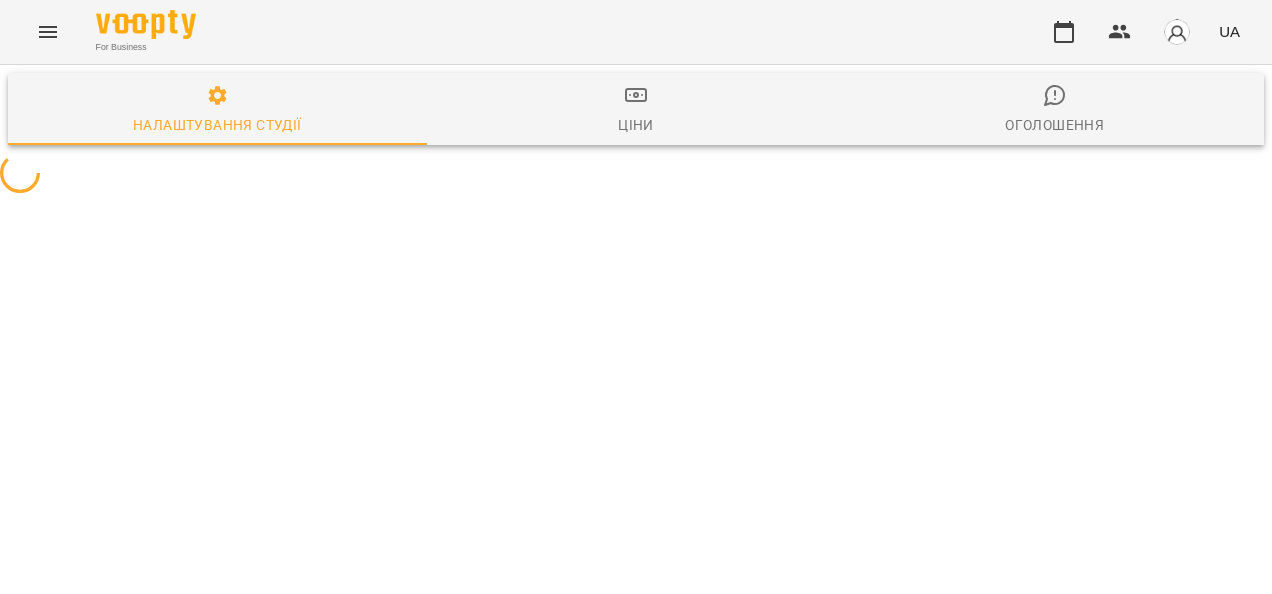 select on "**" 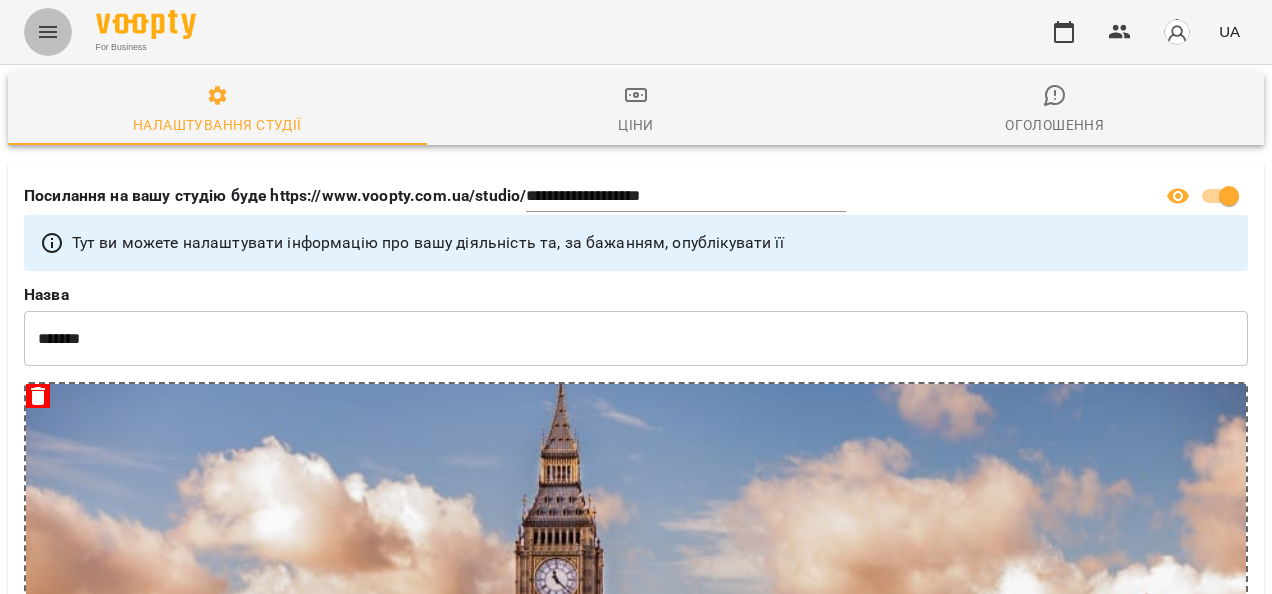 click 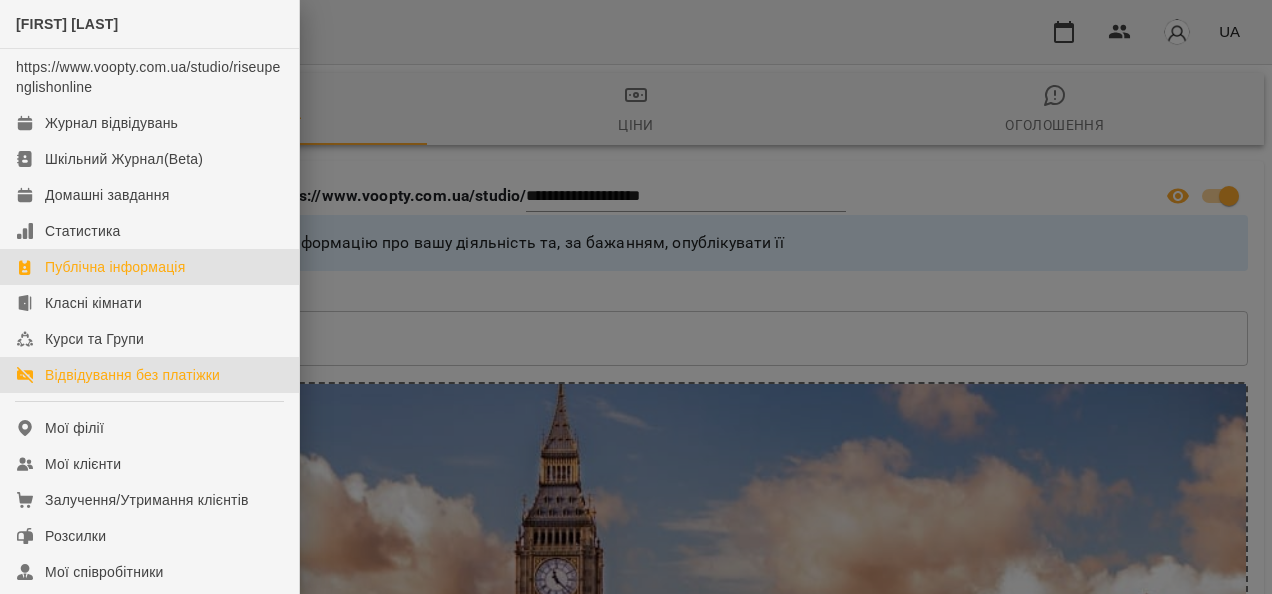 click on "Відвідування без платіжки" at bounding box center [132, 375] 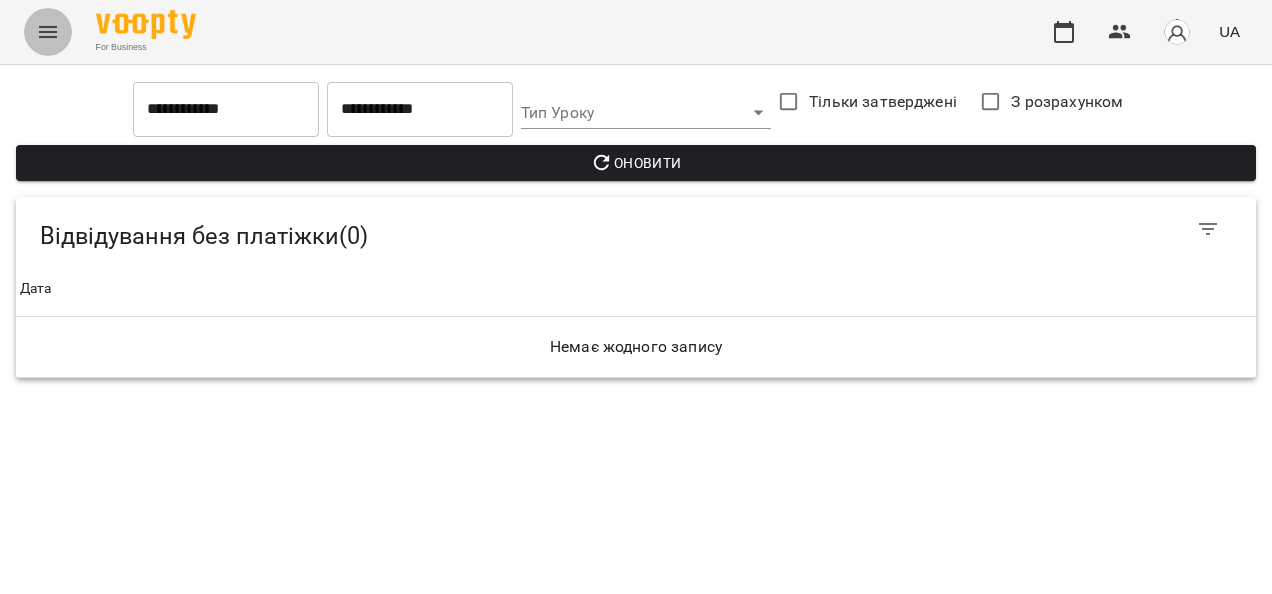 click 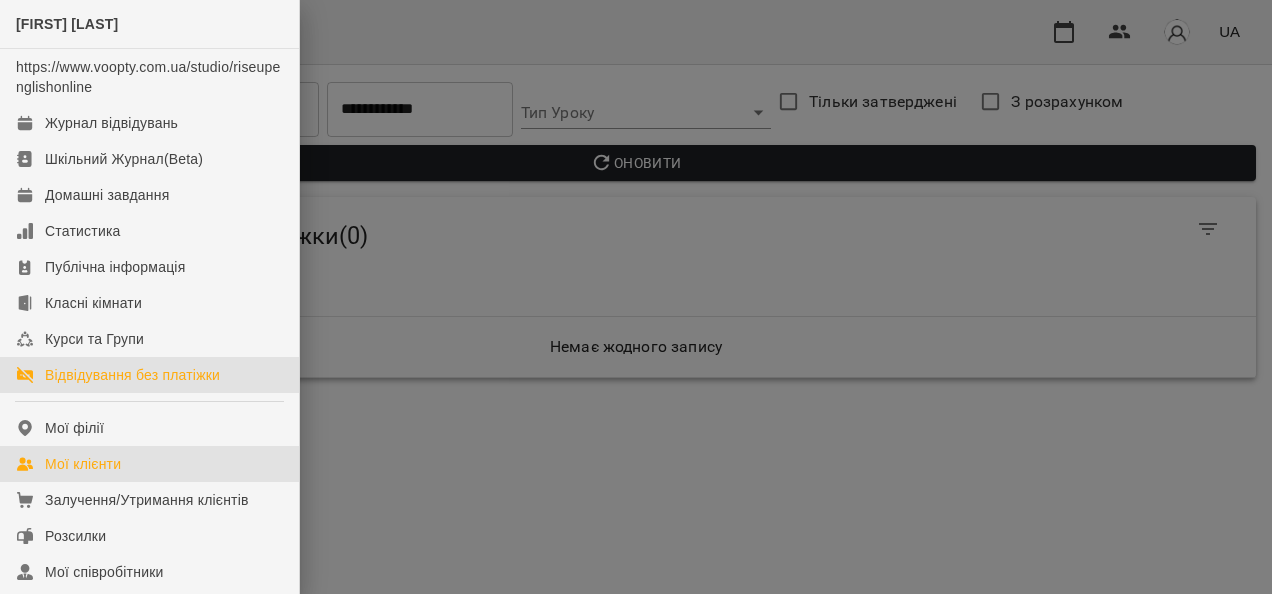 click on "Мої клієнти" at bounding box center (149, 464) 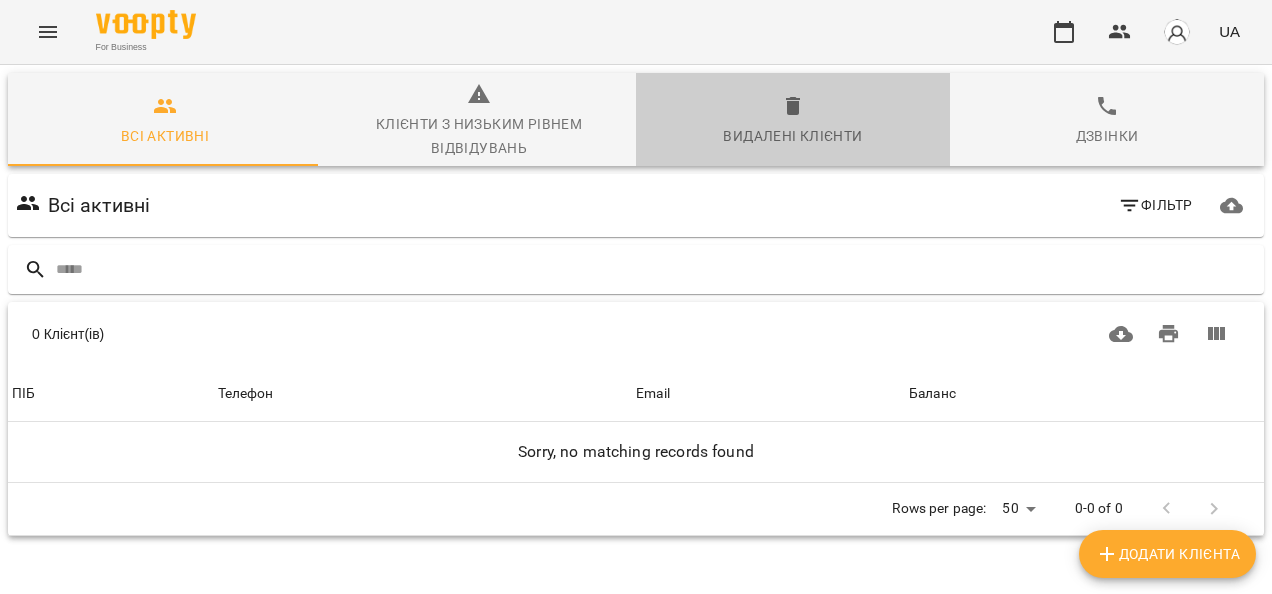 click on "Видалені клієнти" at bounding box center [793, 119] 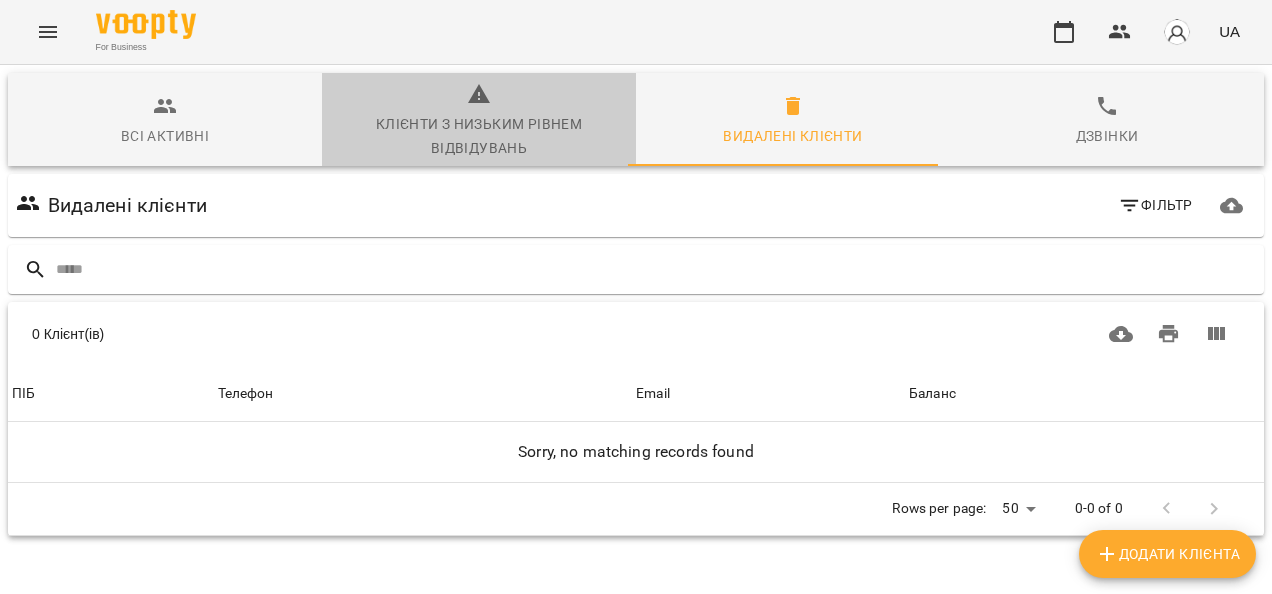 click on "Клієнти з низьким рівнем відвідувань" at bounding box center [479, 136] 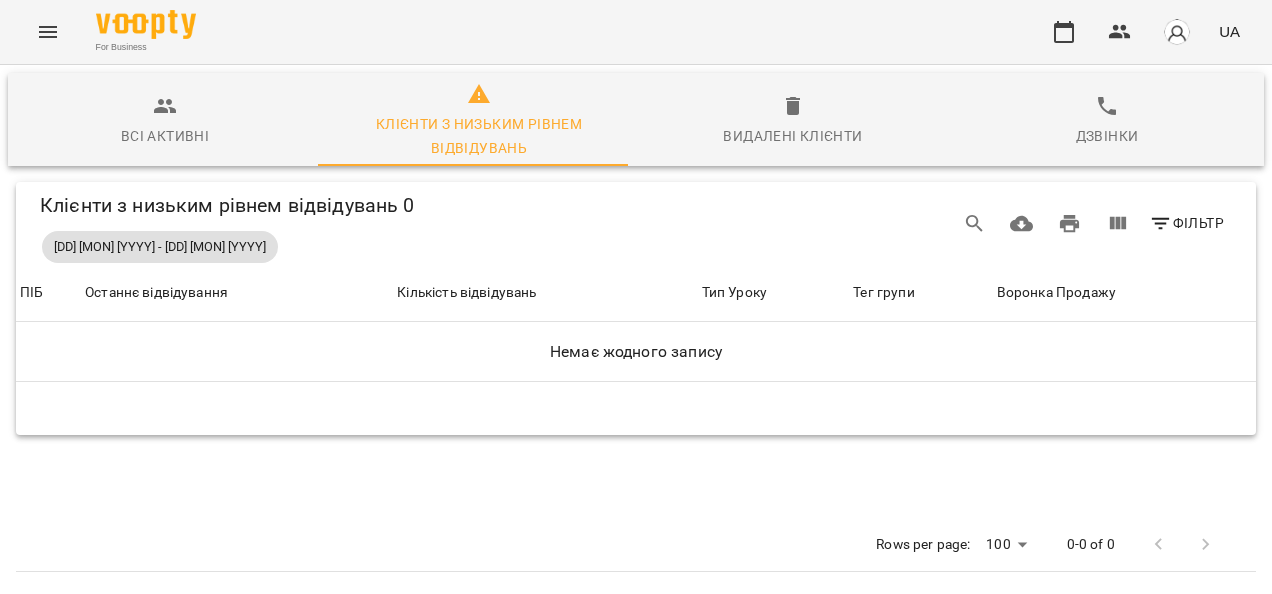 type 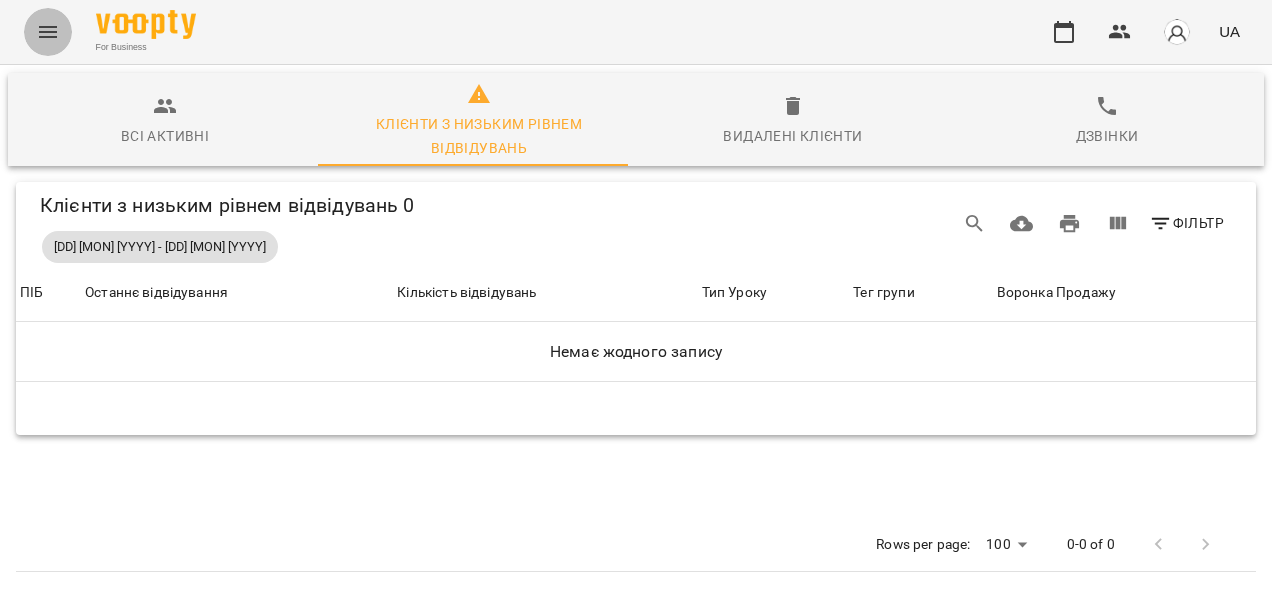 click 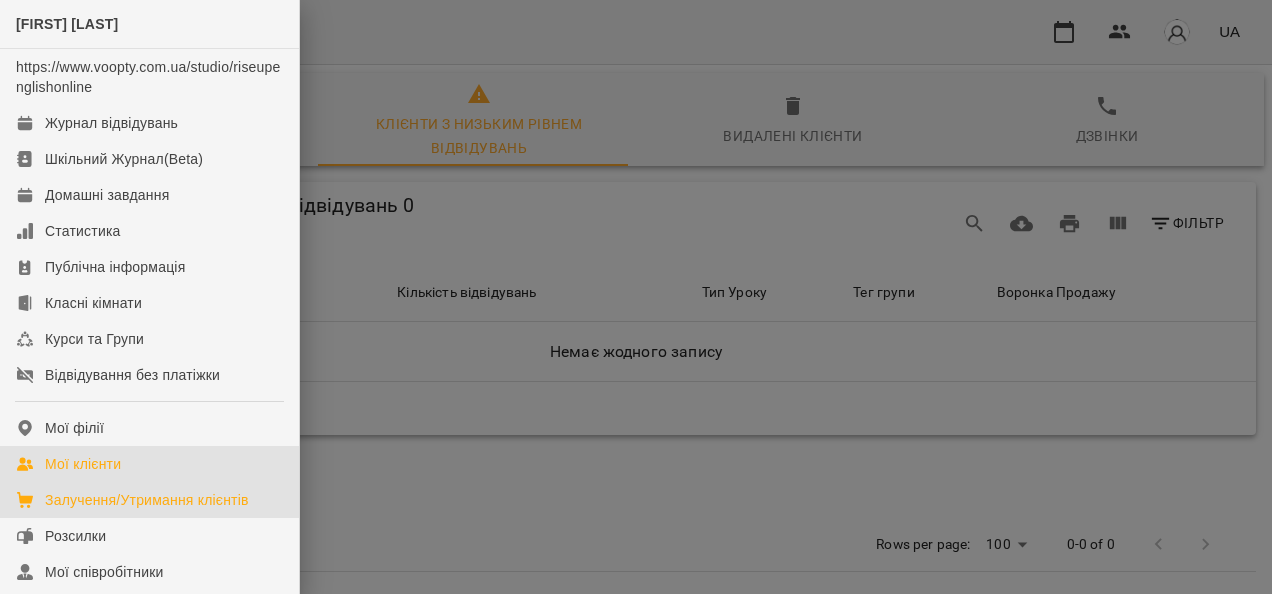 click on "Залучення/Утримання клієнтів" at bounding box center (149, 500) 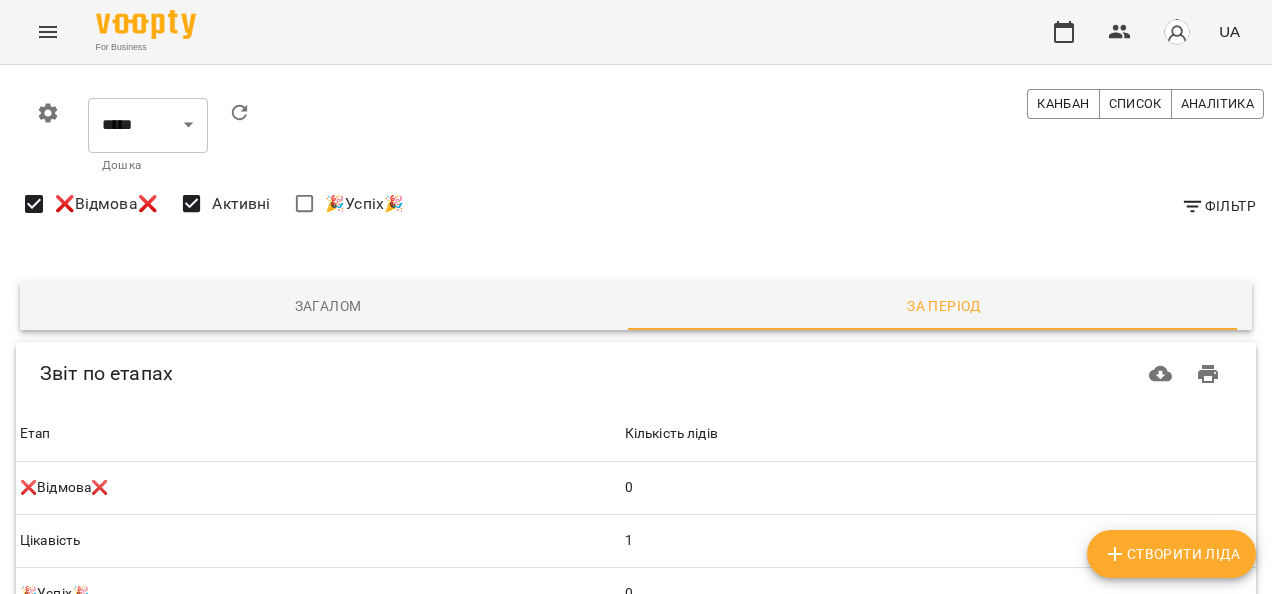 click at bounding box center [1262, 297] 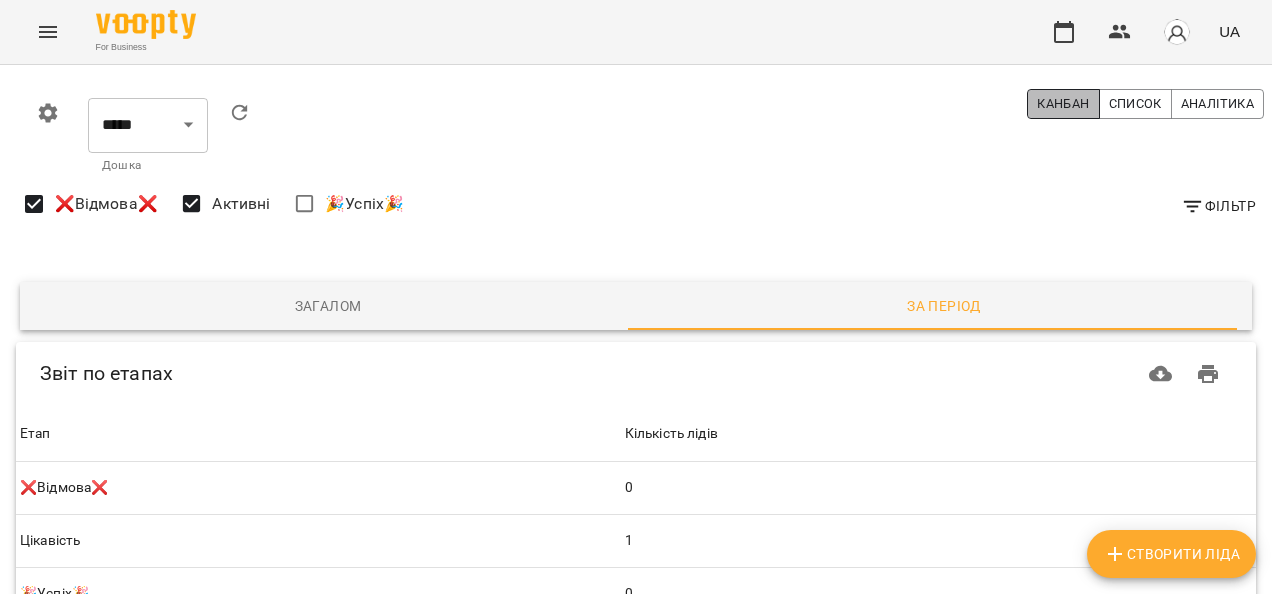 click on "Канбан" at bounding box center (1063, 104) 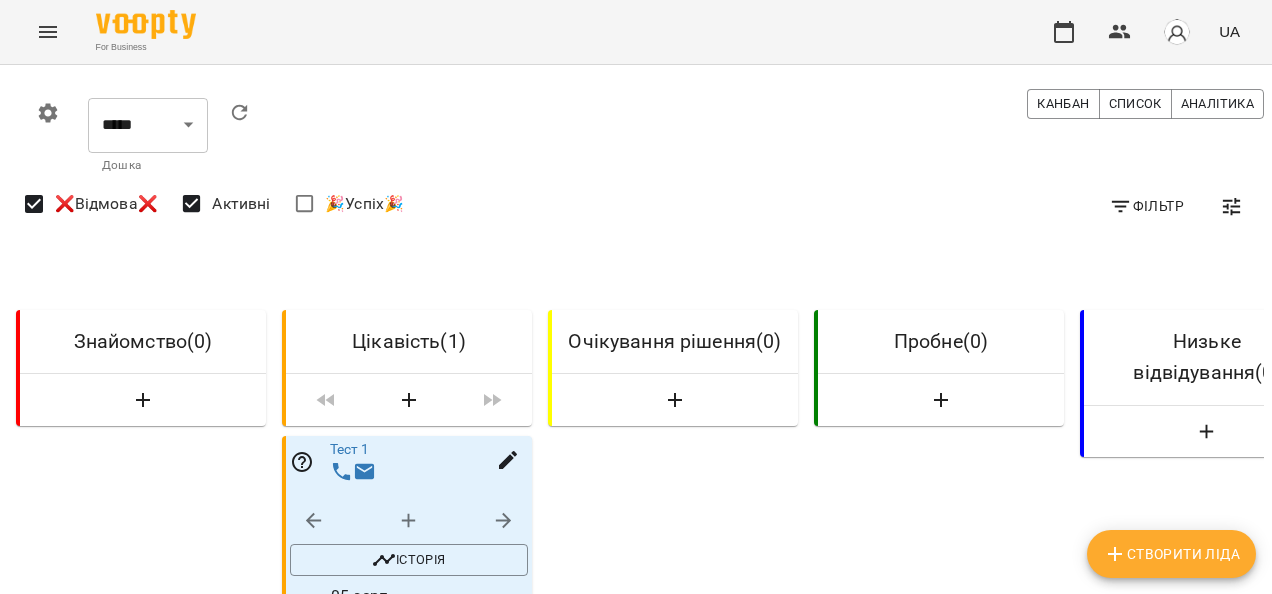 click at bounding box center [433, 473] 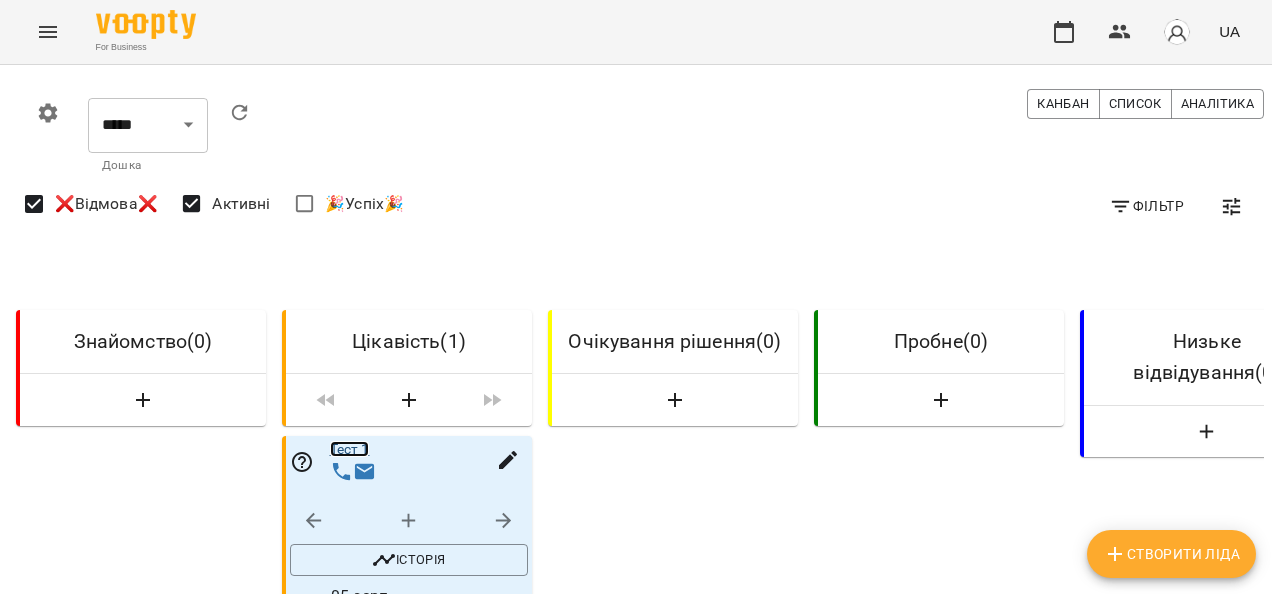 click on "Тест 1" at bounding box center (350, 449) 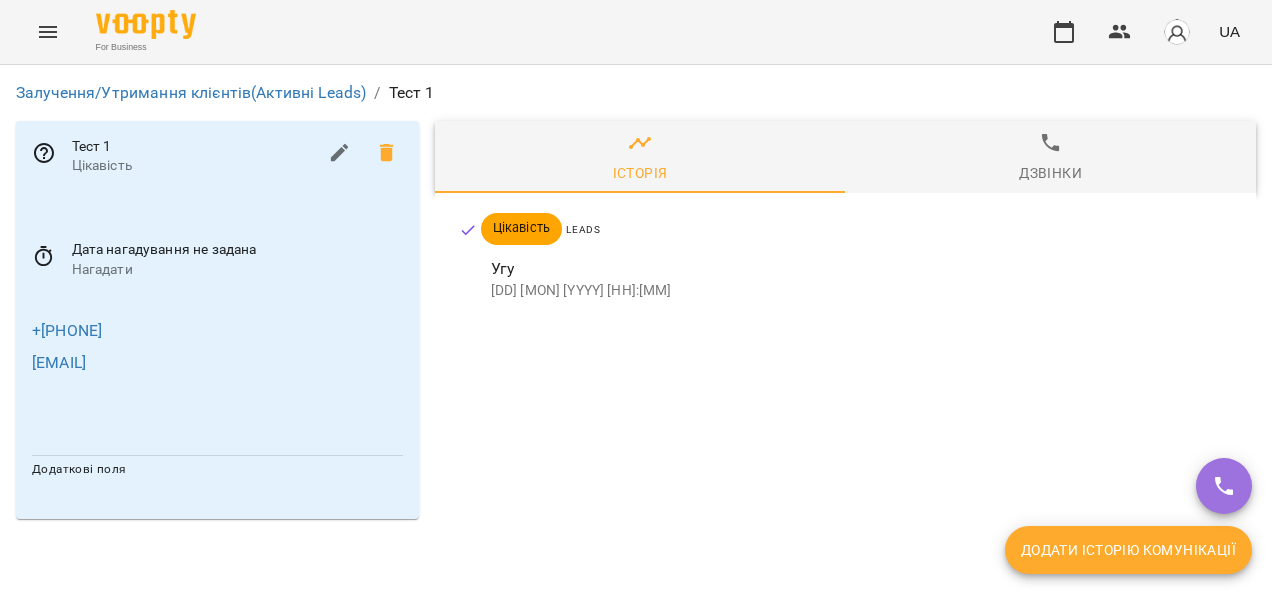 click on "Цікавість" at bounding box center [521, 228] 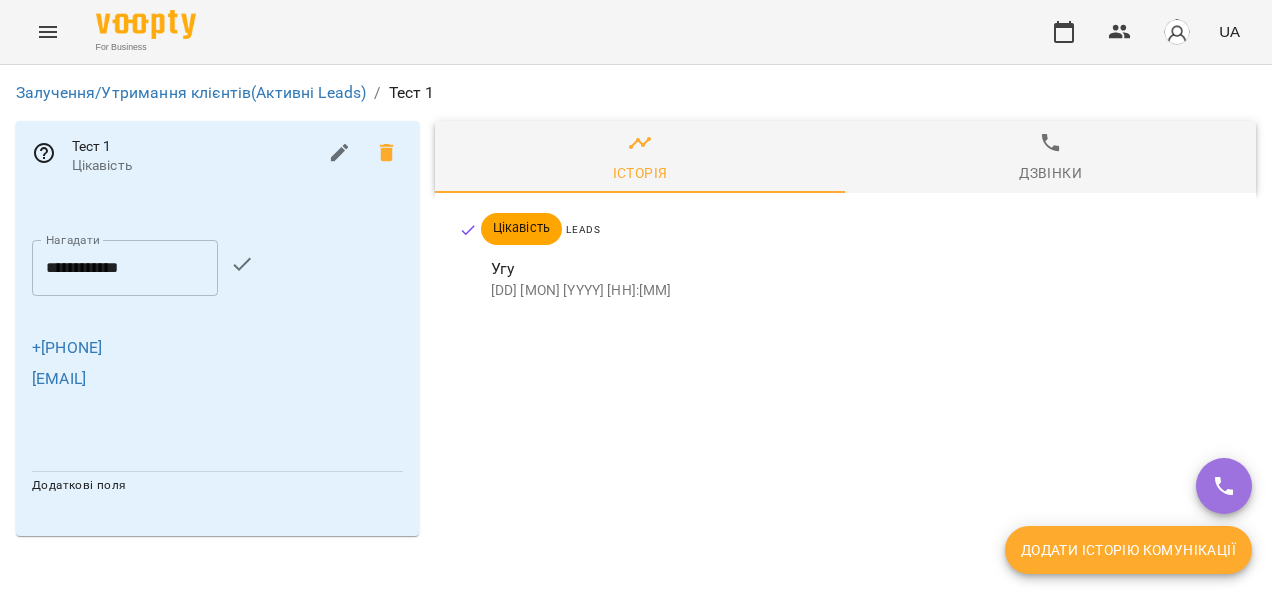 click on "**********" at bounding box center (125, 268) 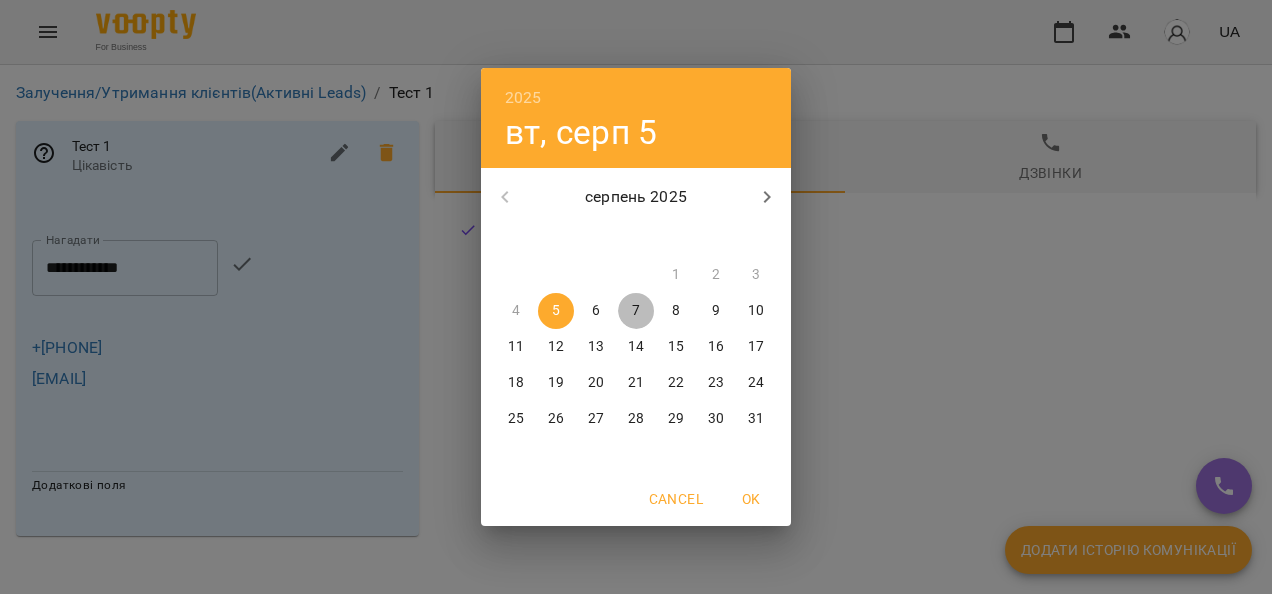 click on "7" at bounding box center [636, 311] 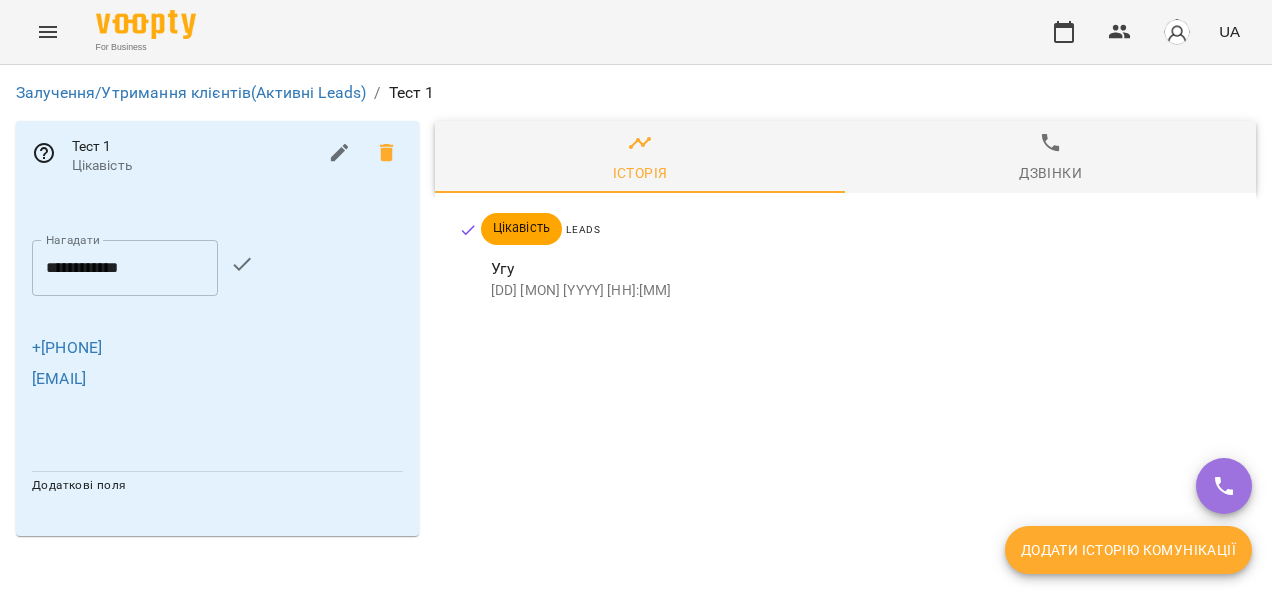 click on "Історія Дзвінки Цікавість Leads Угу 05 серп 2025 23:58" at bounding box center (845, 328) 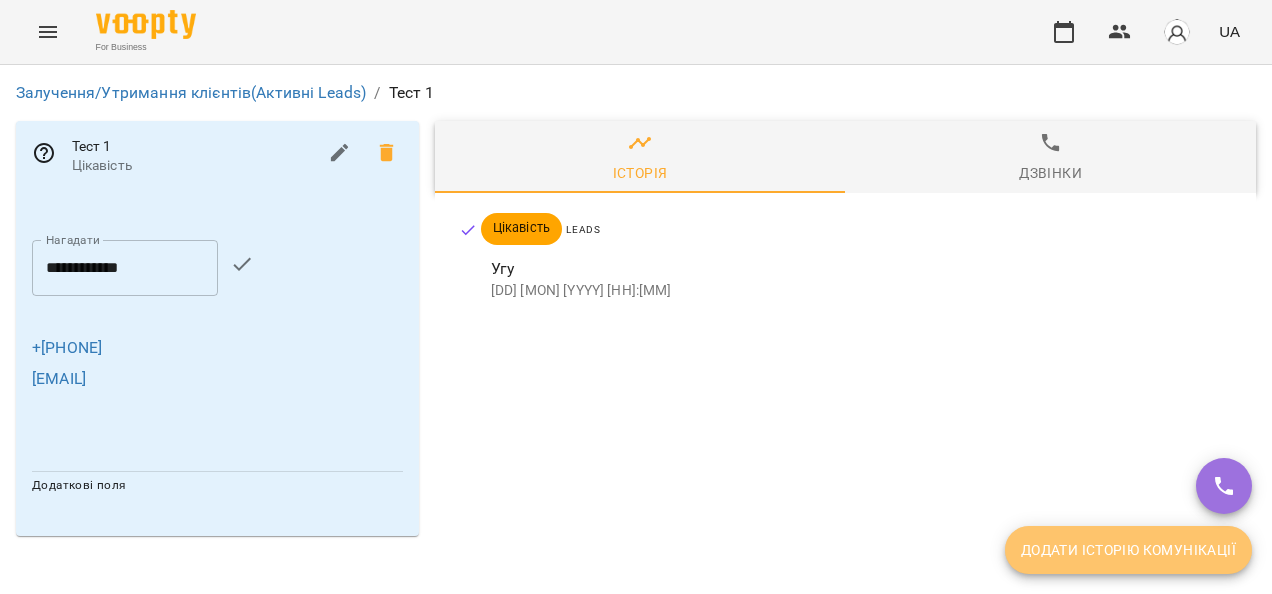 click on "Додати історію комунікації" at bounding box center (1128, 550) 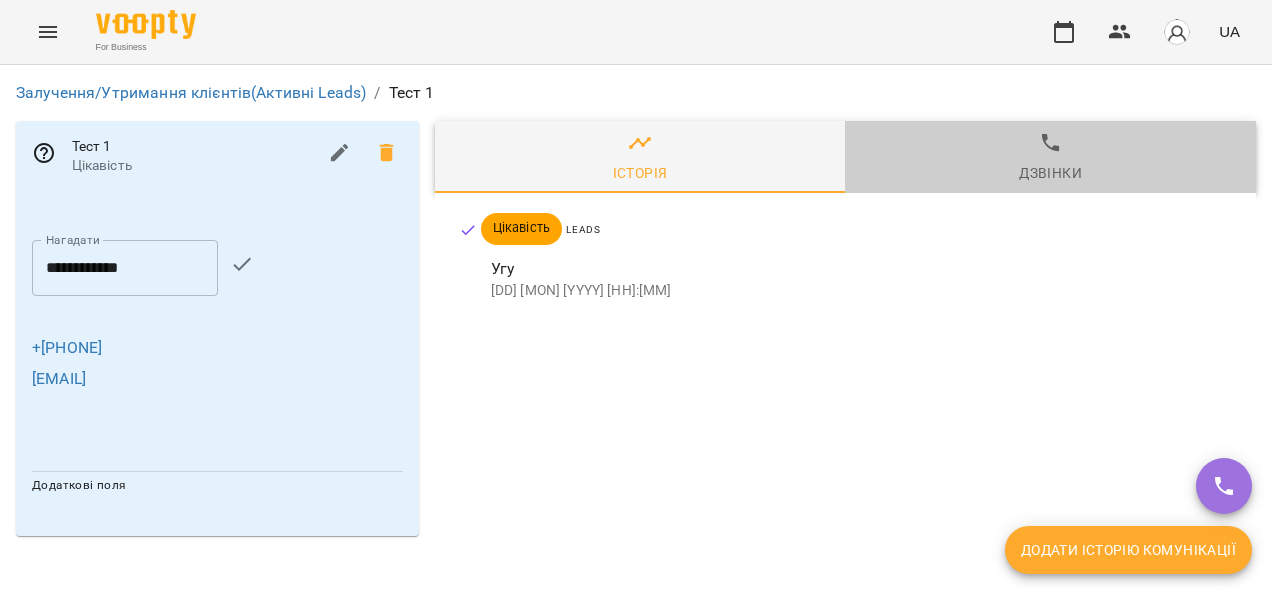 click on "Дзвінки" at bounding box center (1050, 173) 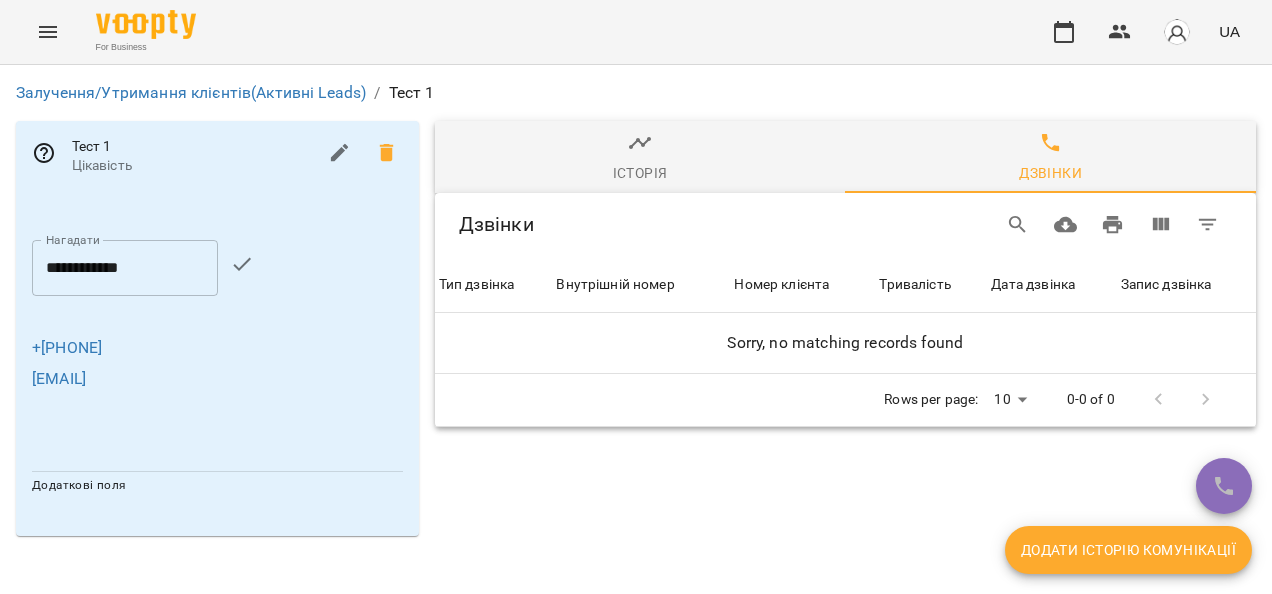 click at bounding box center [1224, 486] 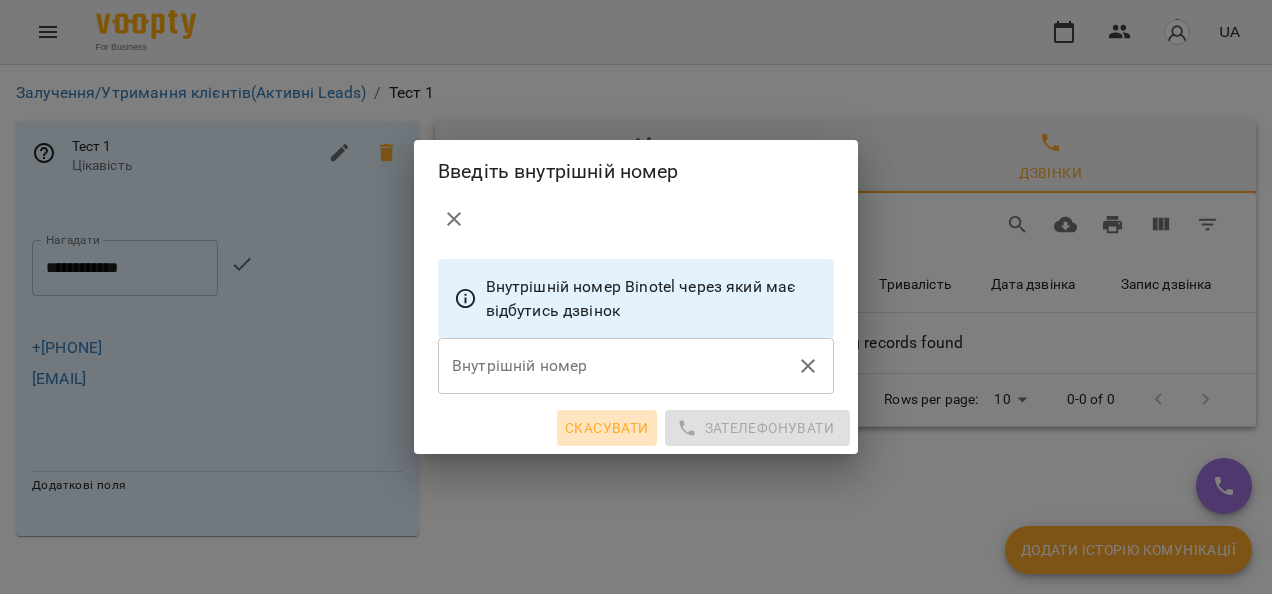 click on "Скасувати" at bounding box center (607, 428) 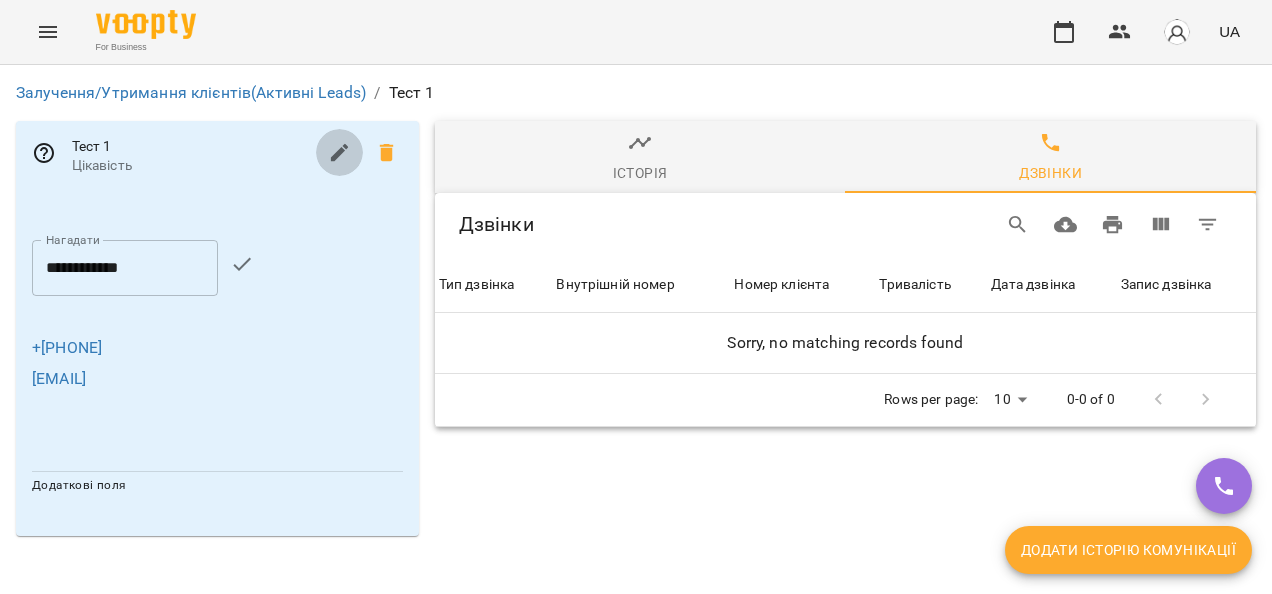 click 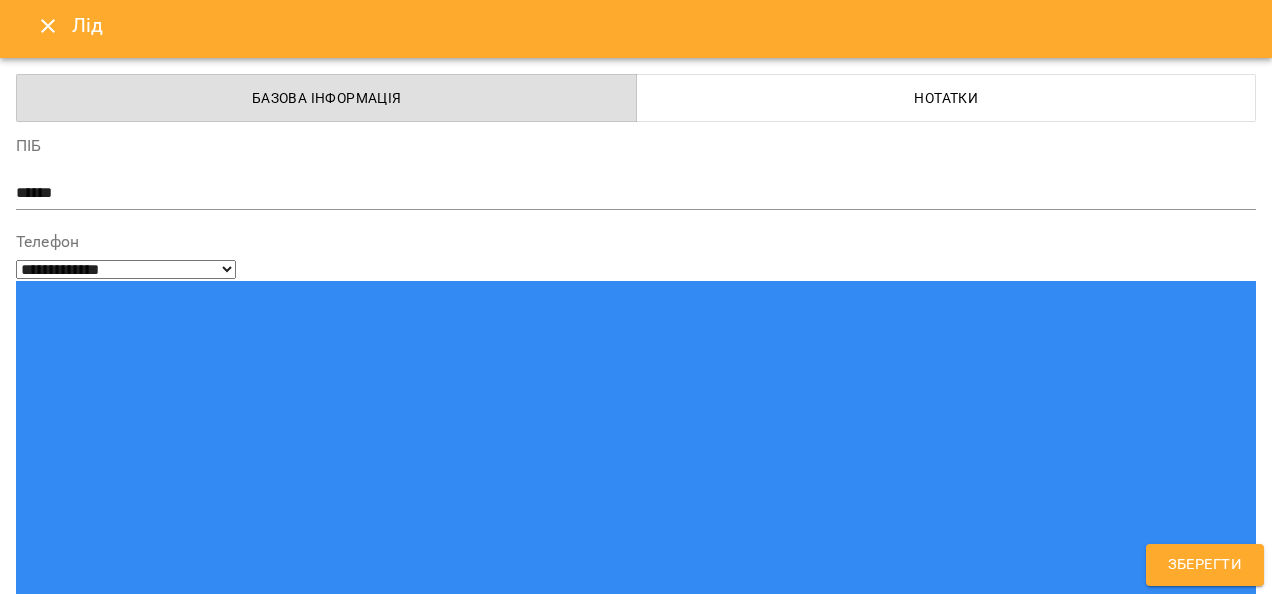 scroll, scrollTop: 0, scrollLeft: 0, axis: both 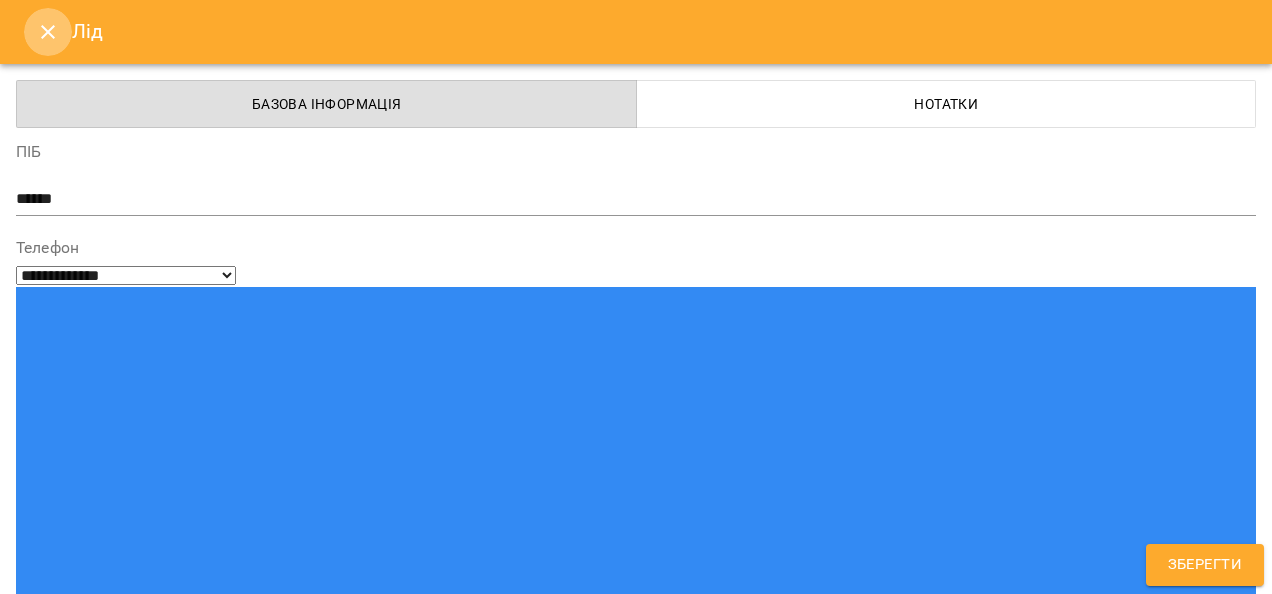 click 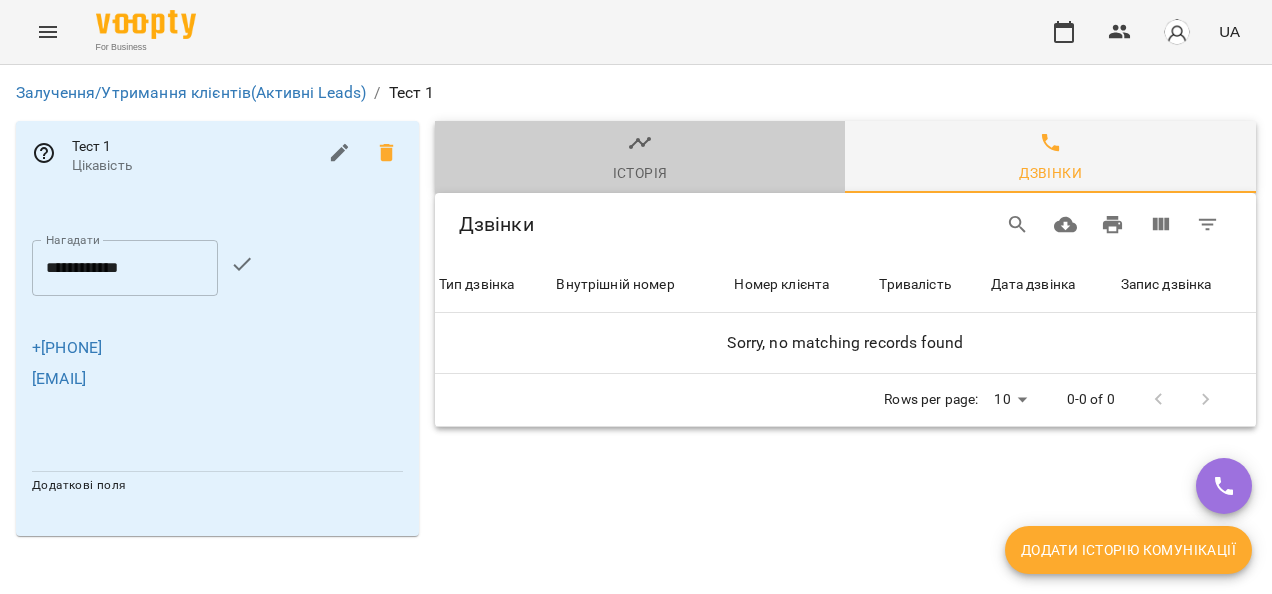 click on "Історія" at bounding box center (640, 173) 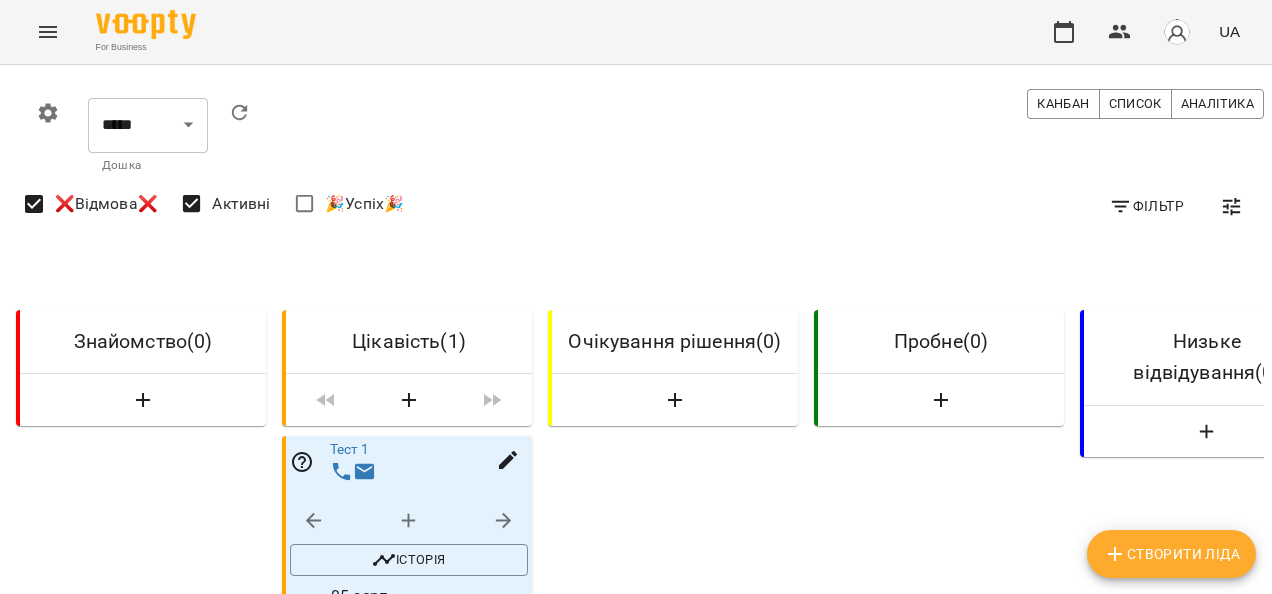 drag, startPoint x: 389, startPoint y: 467, endPoint x: 472, endPoint y: 472, distance: 83.15047 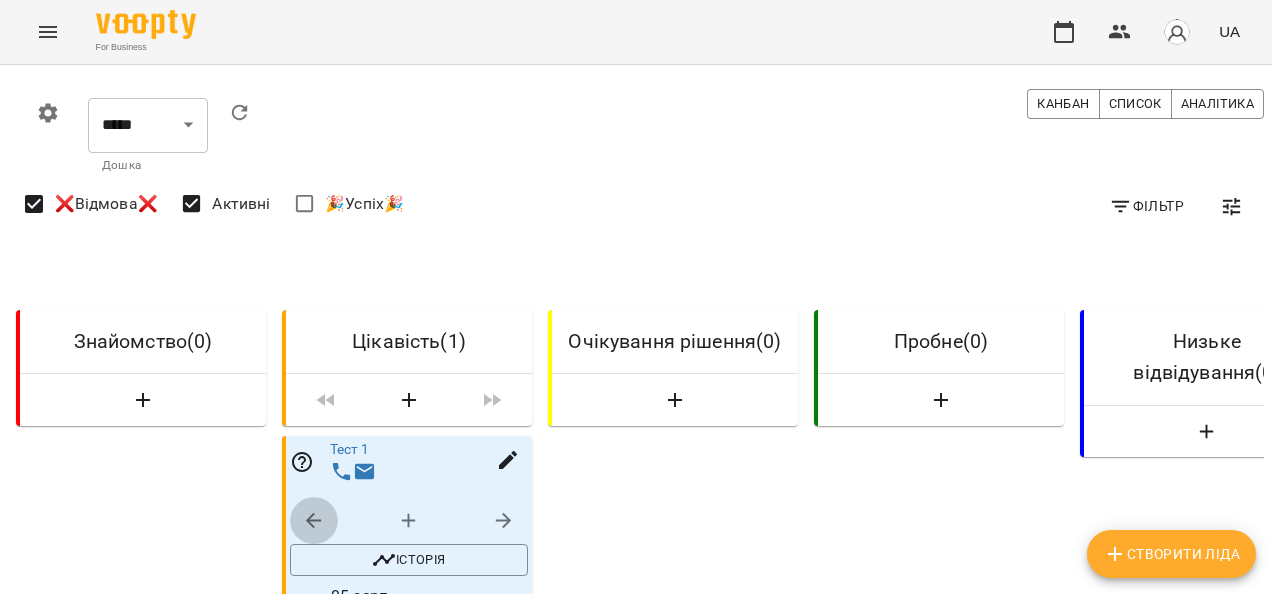 click 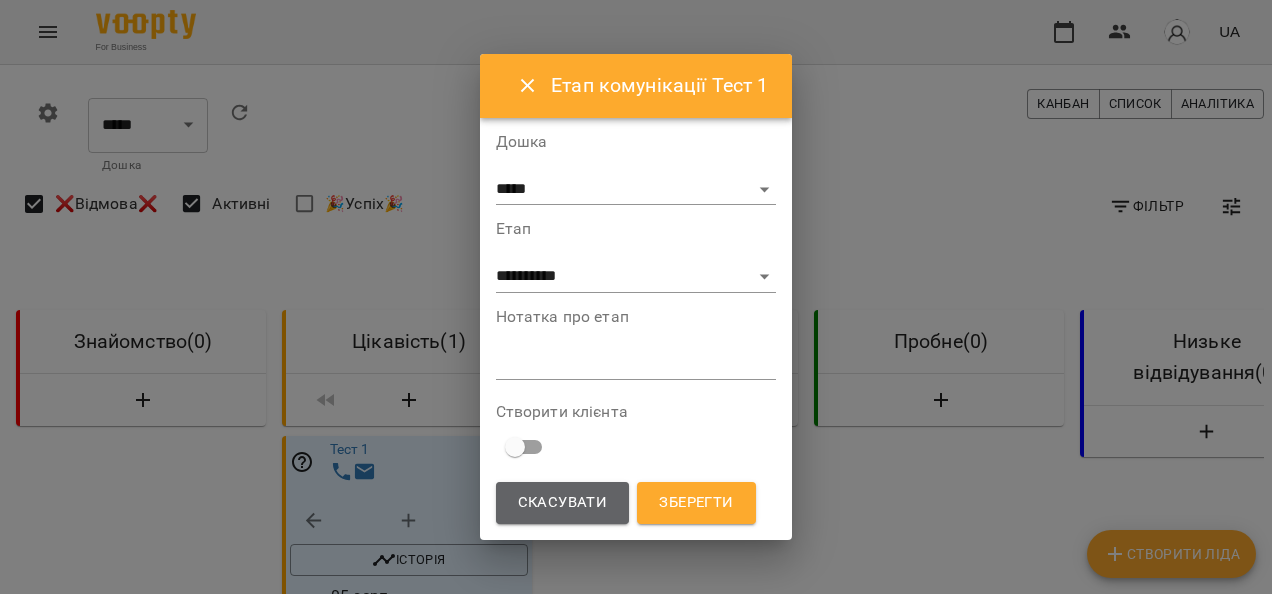 click on "Скасувати" at bounding box center (563, 503) 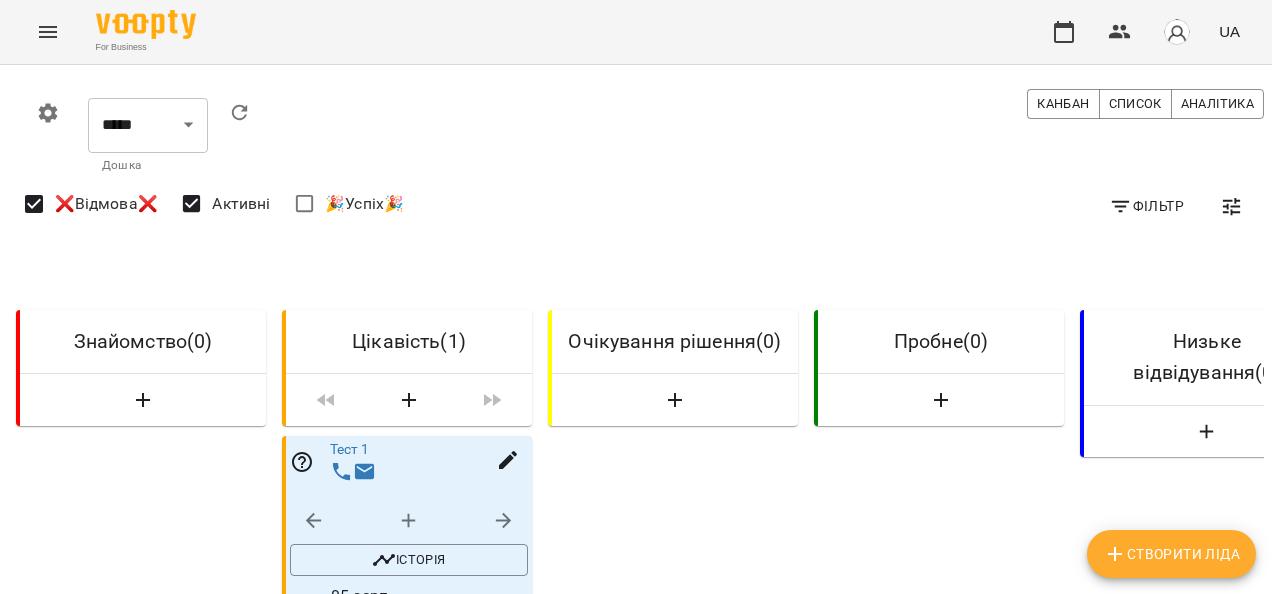 type 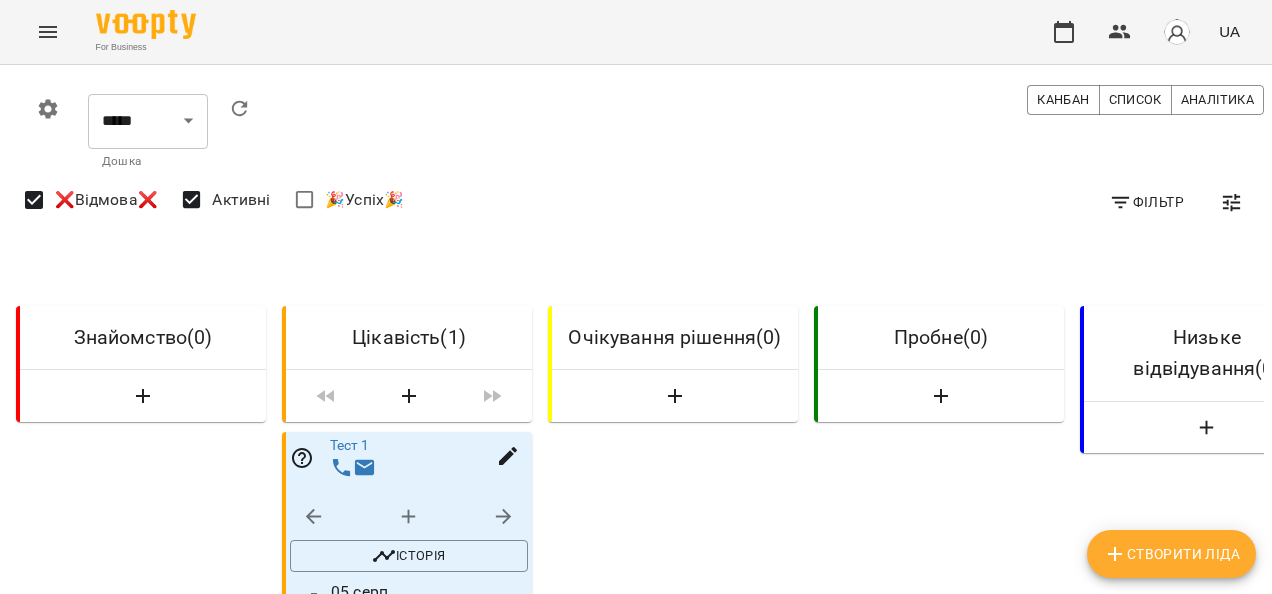 scroll, scrollTop: 200, scrollLeft: 0, axis: vertical 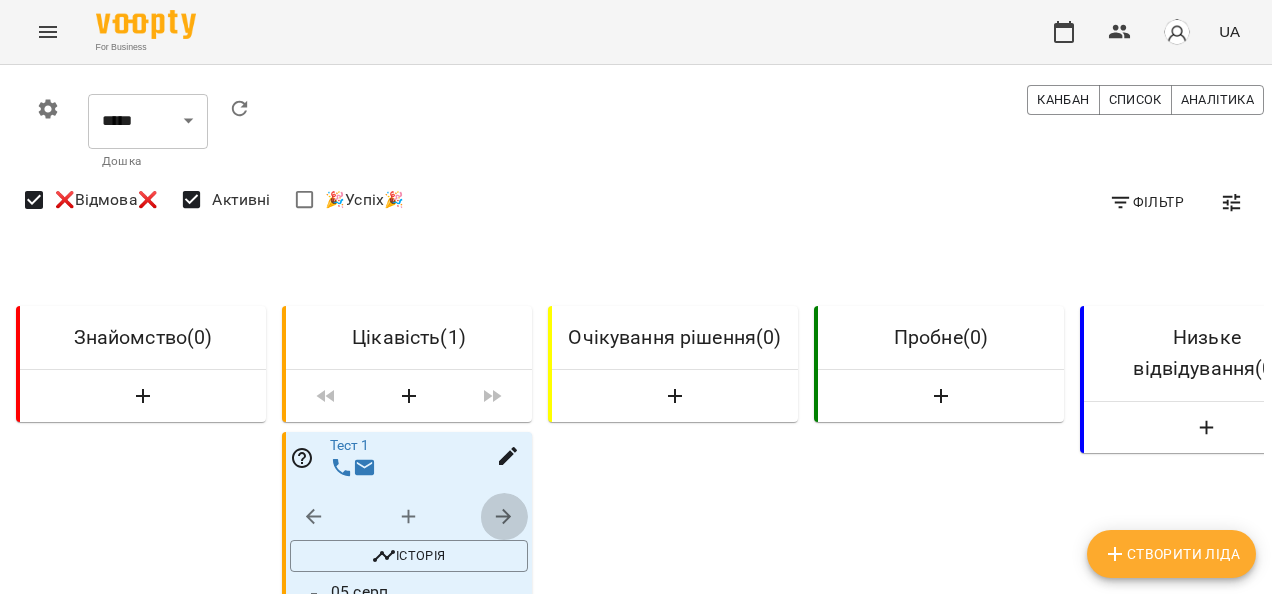 click 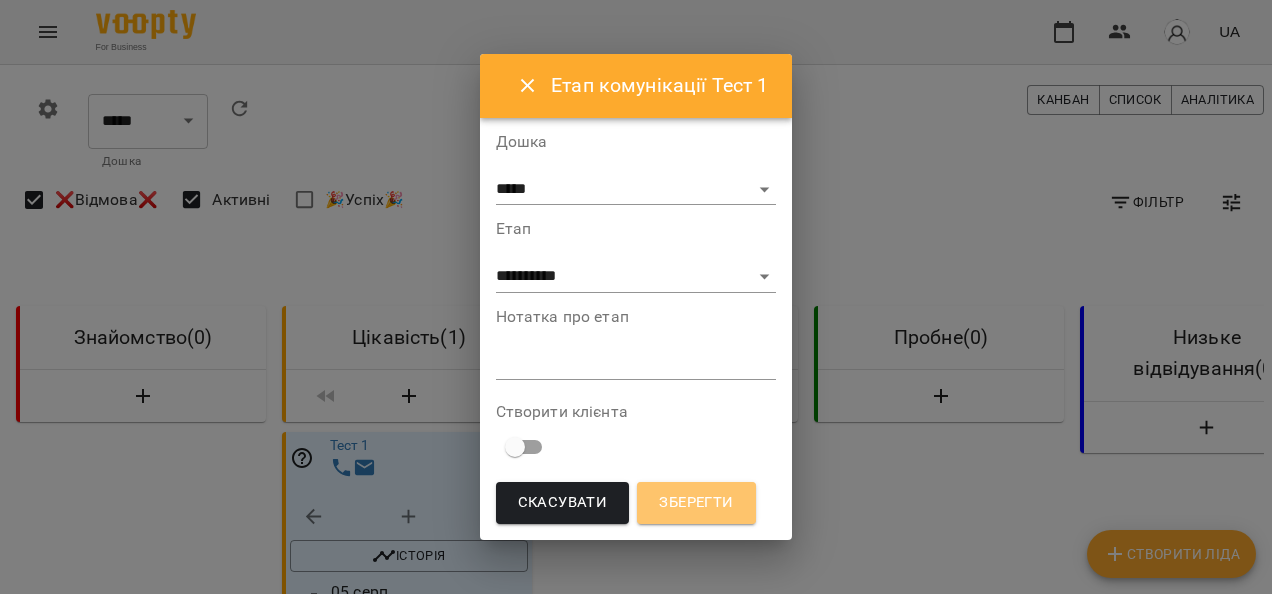 click on "Зберегти" at bounding box center (696, 503) 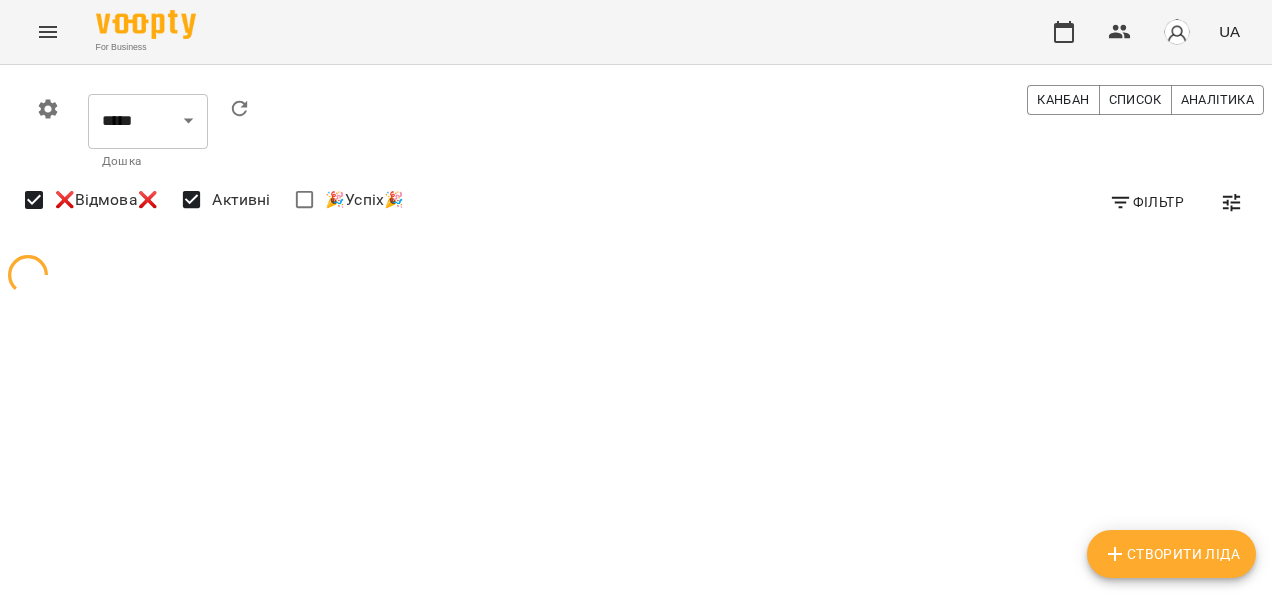 scroll, scrollTop: 0, scrollLeft: 0, axis: both 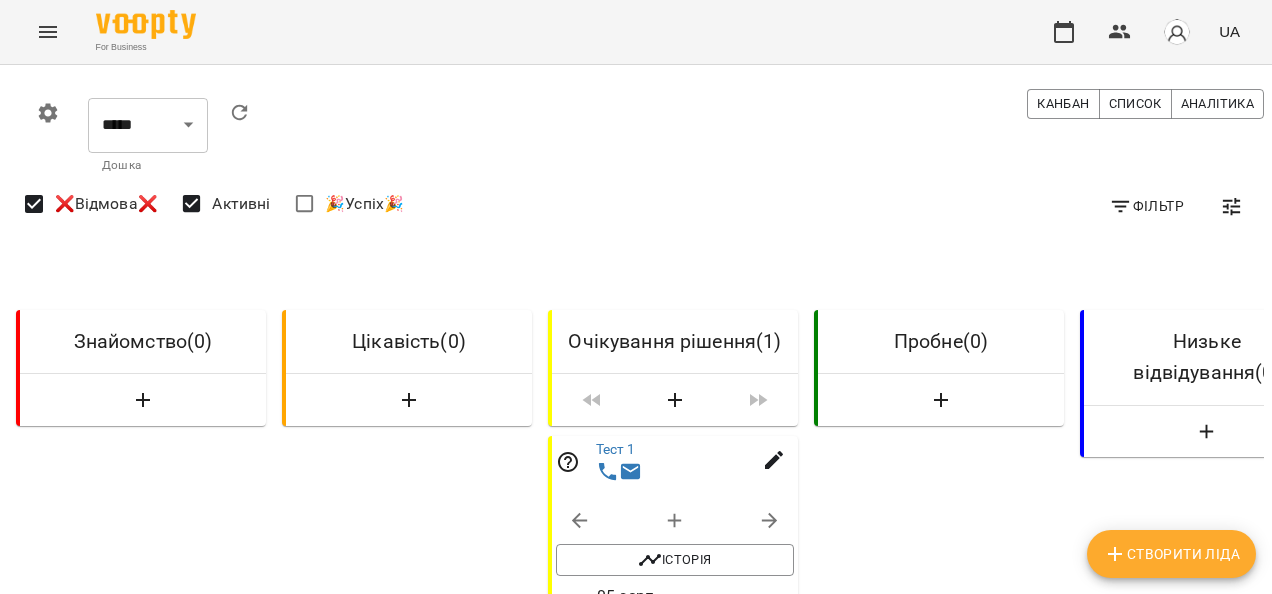 click on "Пробне ( 0 )" at bounding box center [939, 628] 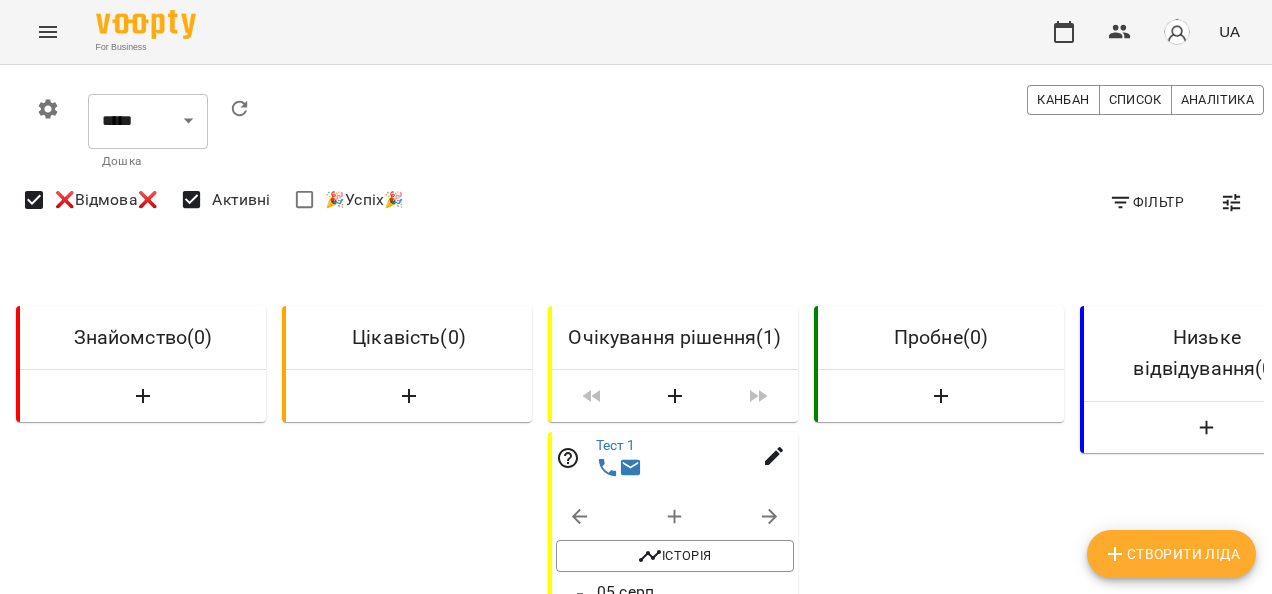 scroll, scrollTop: 80, scrollLeft: 0, axis: vertical 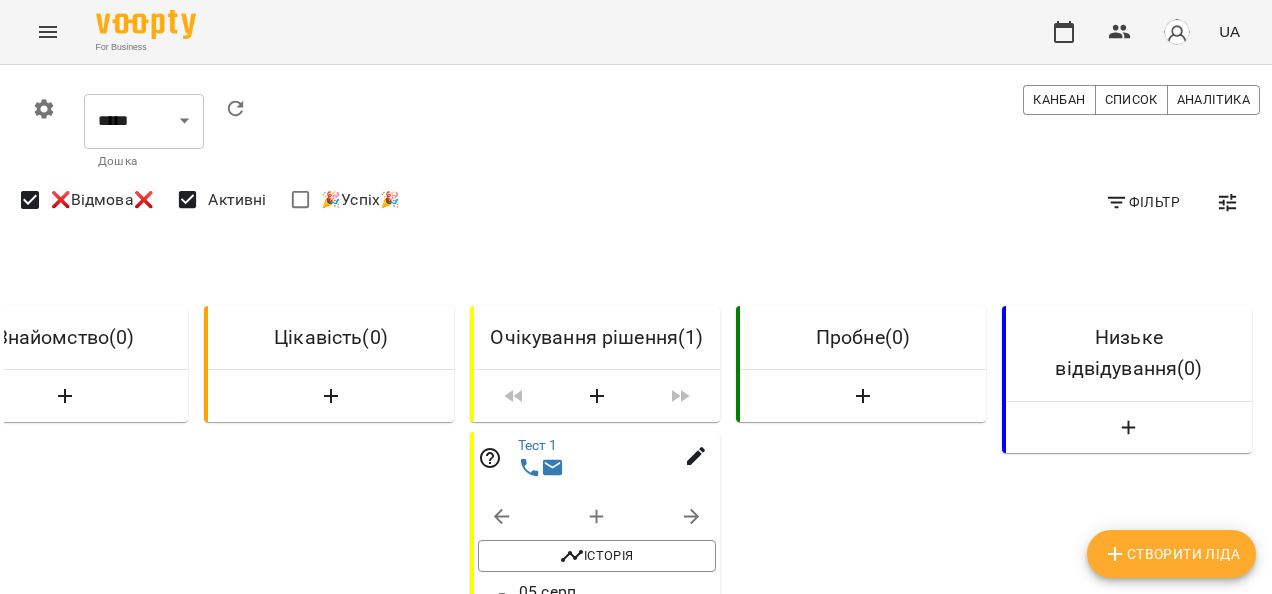 click on "Створити Ліда" at bounding box center (1171, 554) 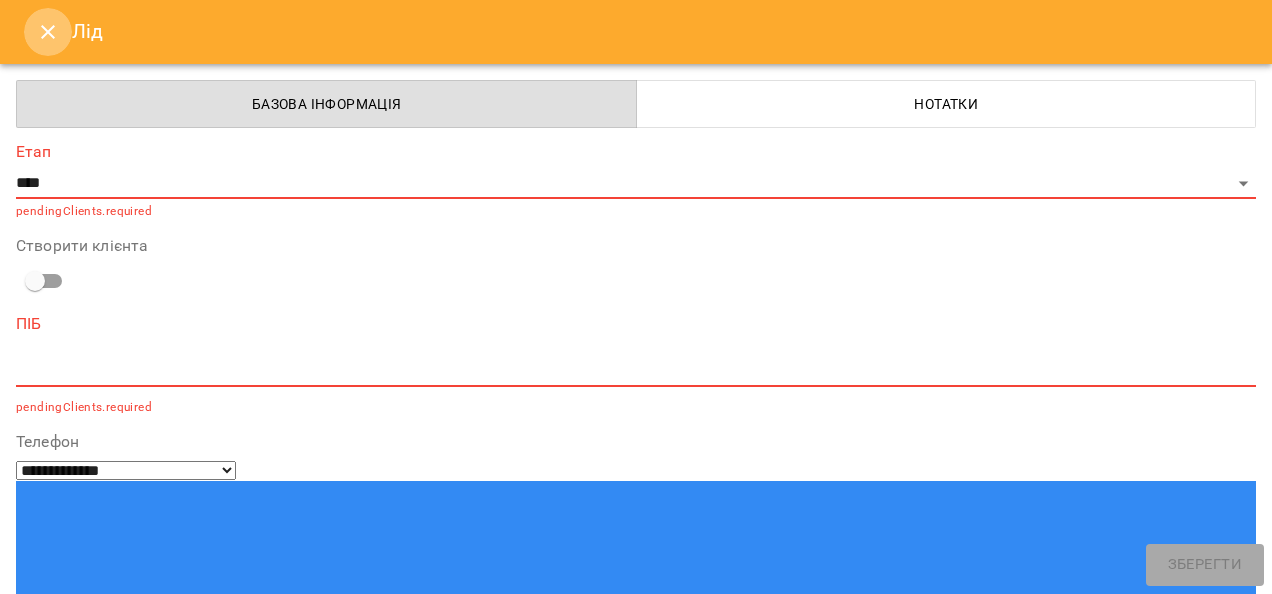 click 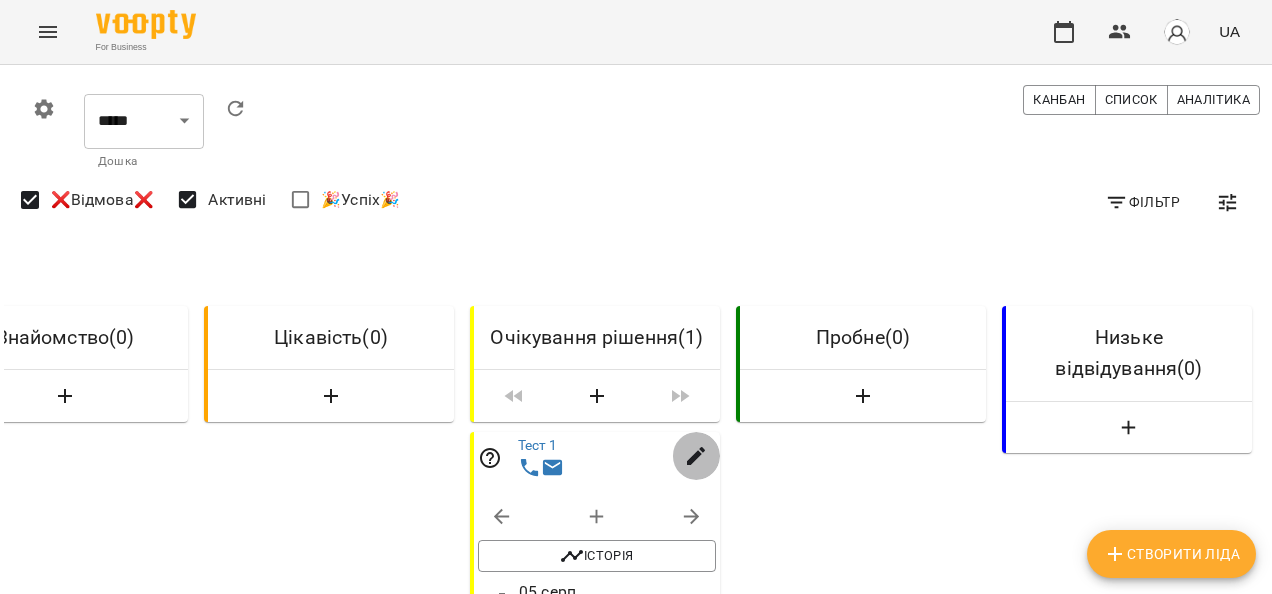 click at bounding box center (696, 456) 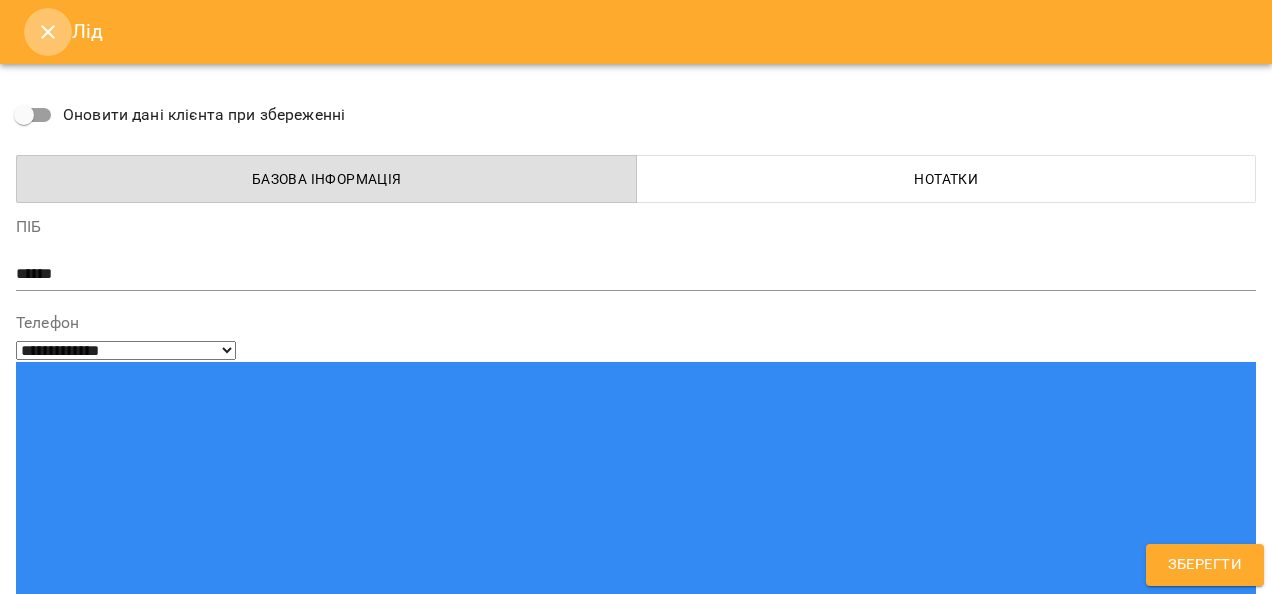 click 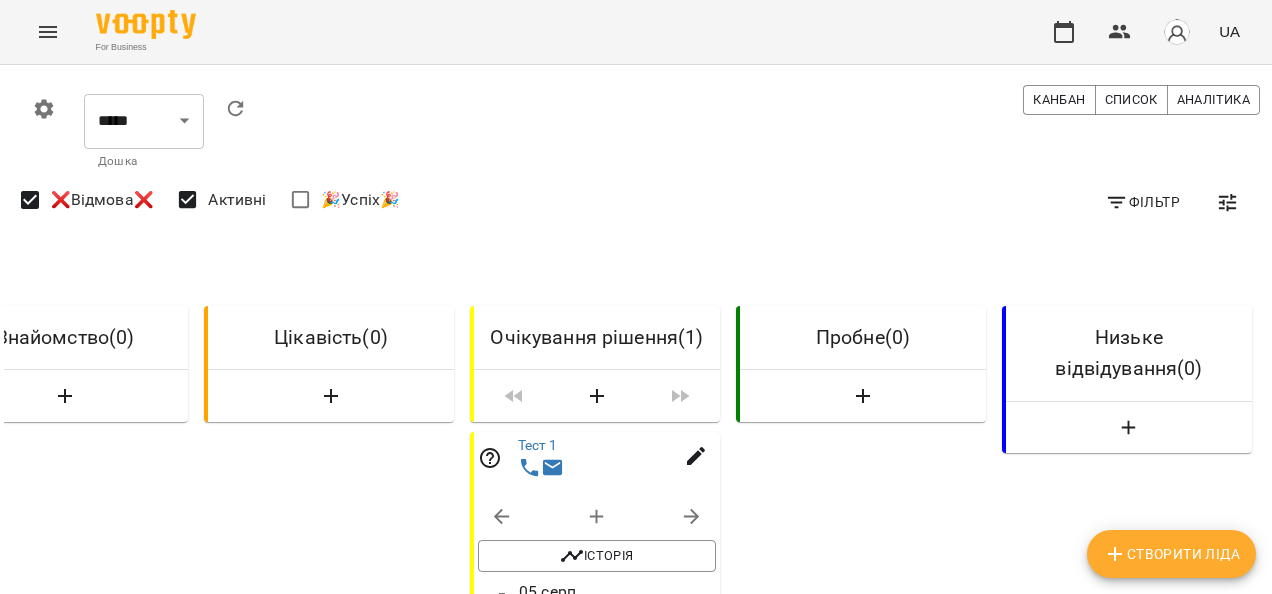 click on "Пробне ( 0 )" at bounding box center (861, 624) 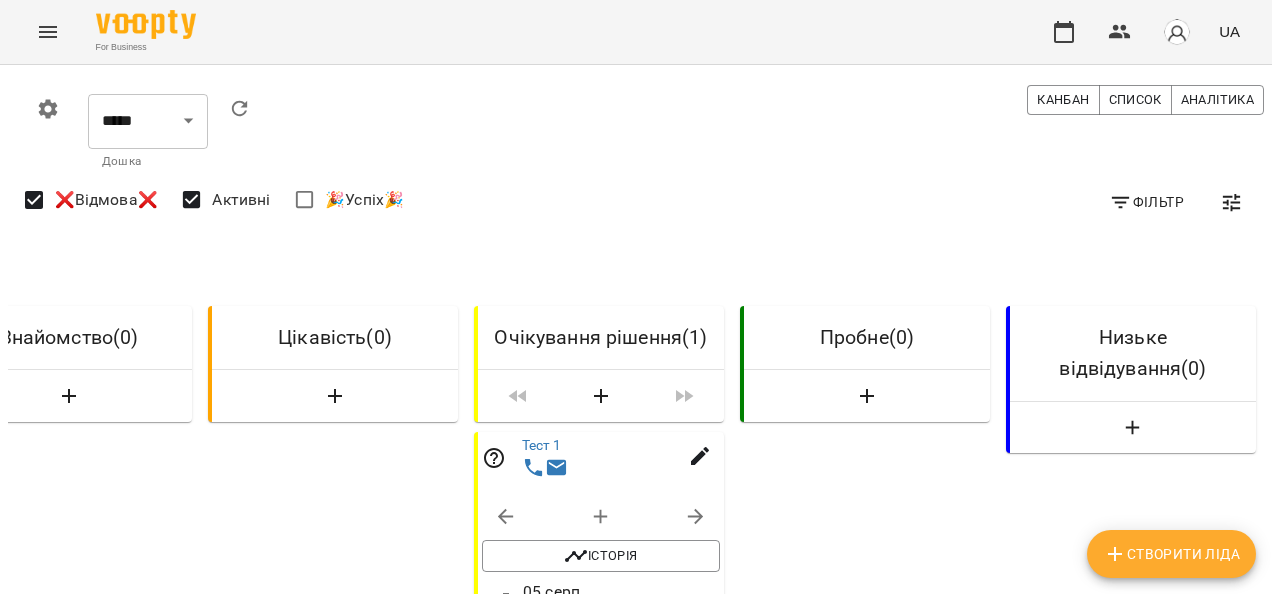 click at bounding box center (625, 469) 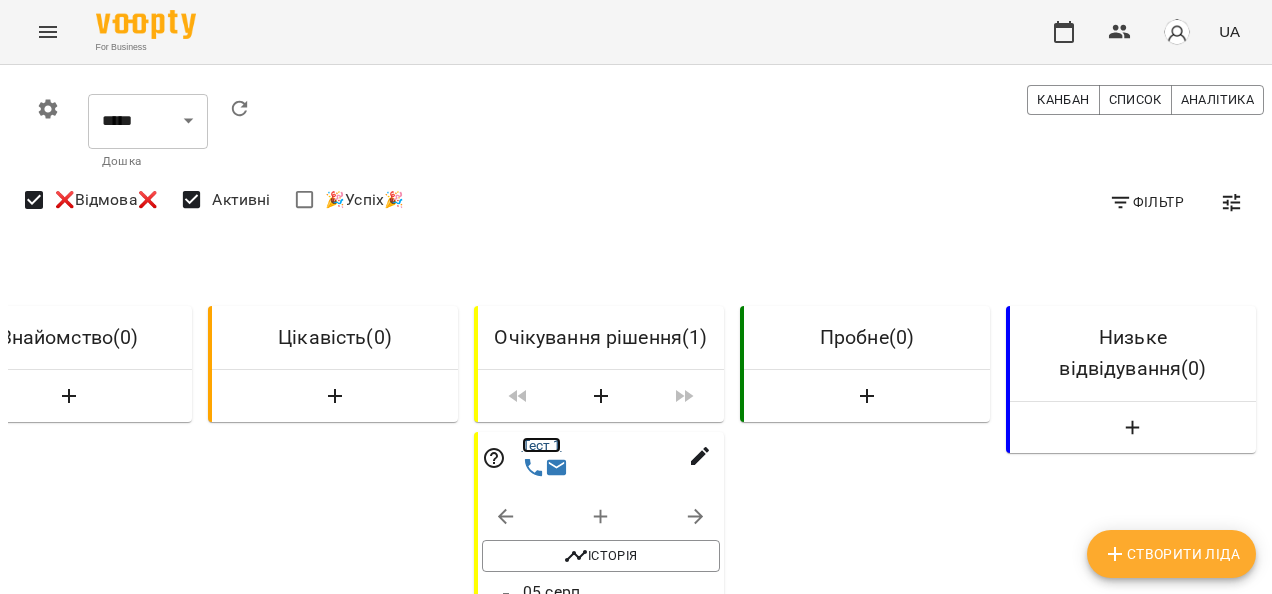 click on "Тест 1" at bounding box center [542, 445] 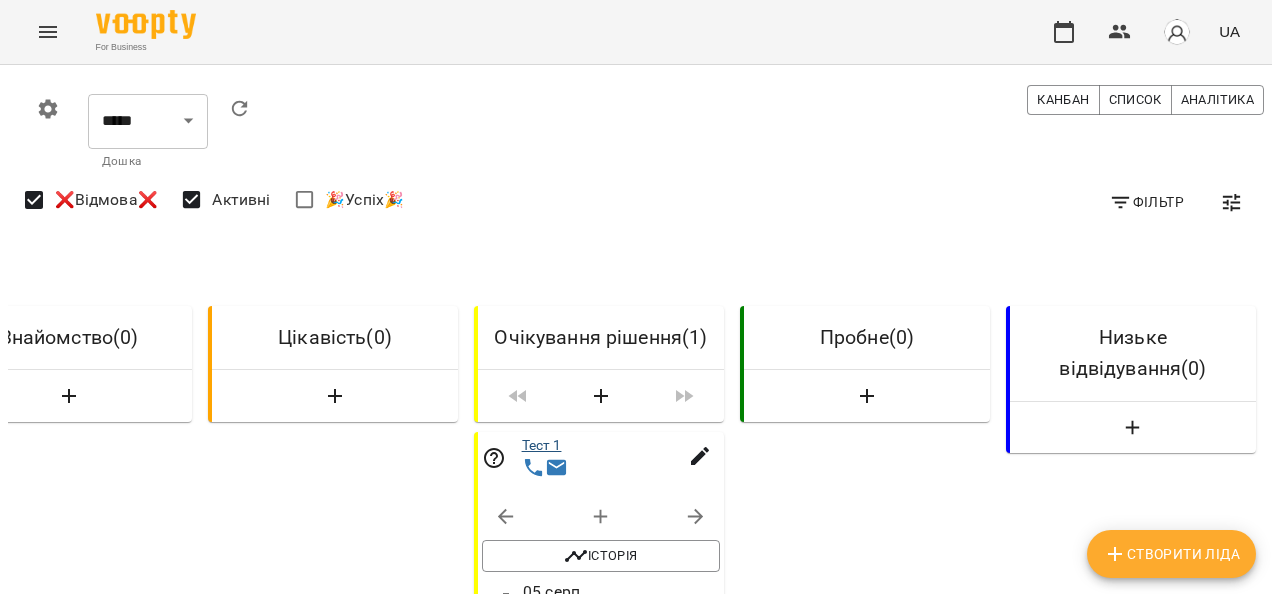 scroll, scrollTop: 0, scrollLeft: 0, axis: both 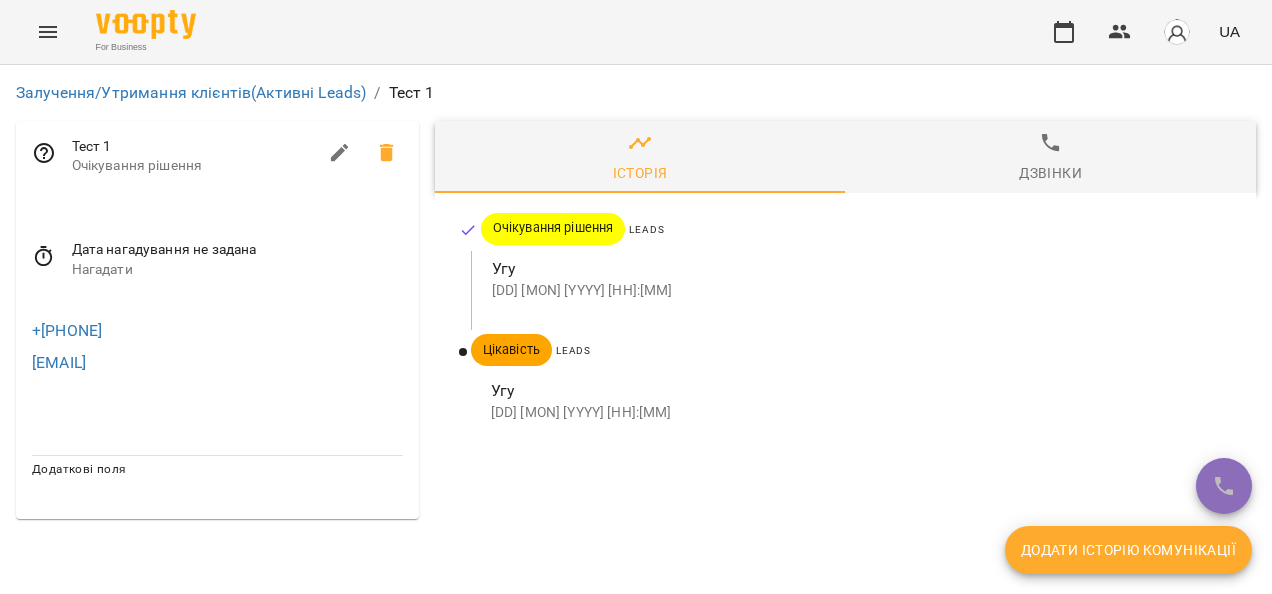 click 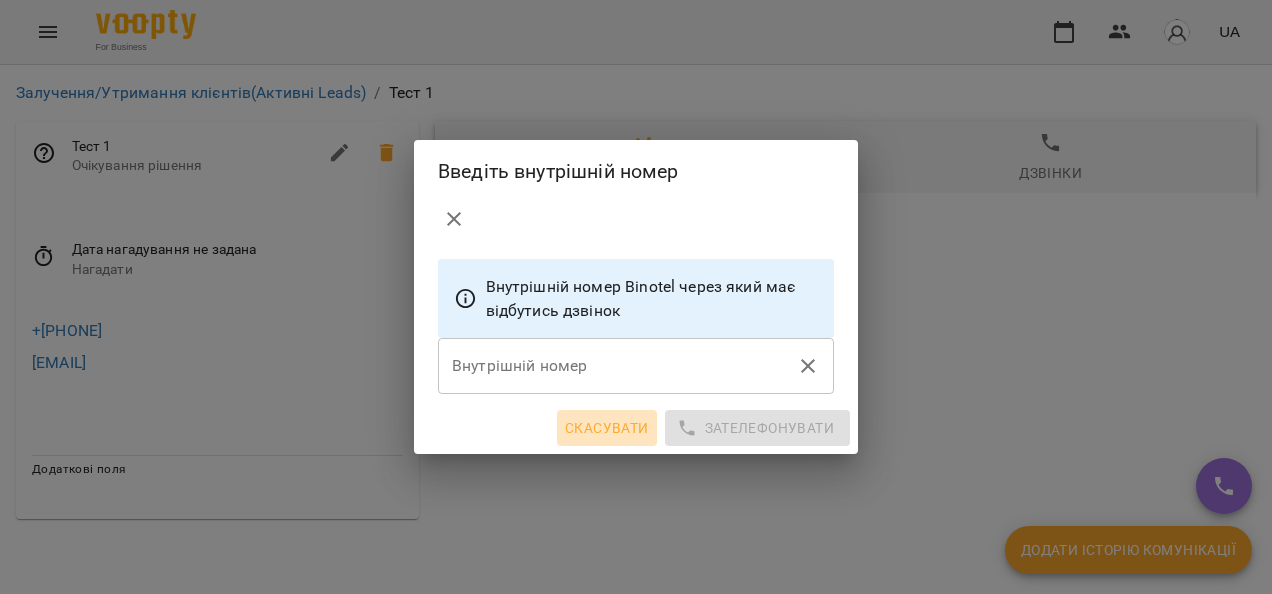 click on "Скасувати" at bounding box center [607, 428] 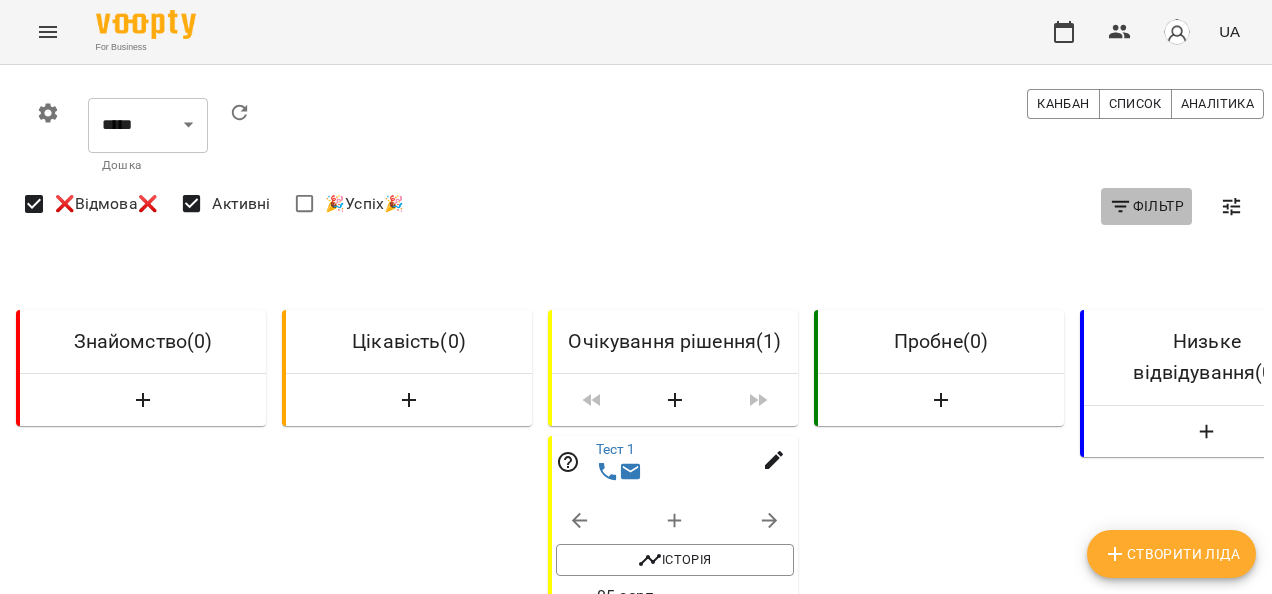 click on "Фільтр" at bounding box center (1146, 206) 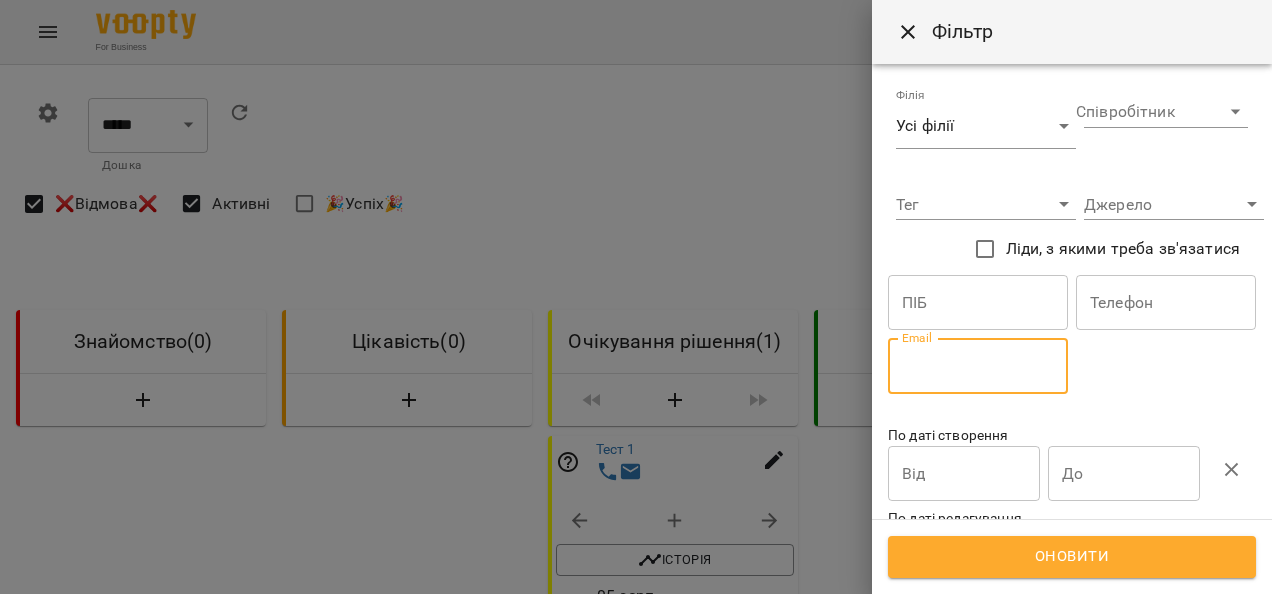 click at bounding box center [978, 366] 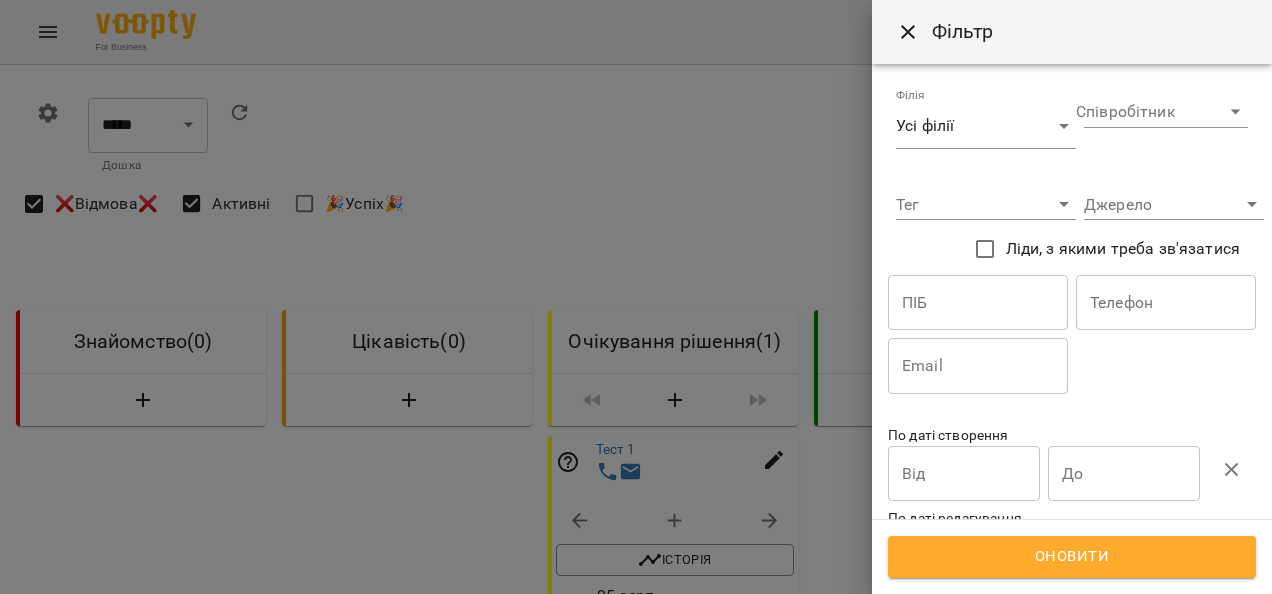 click at bounding box center [636, 297] 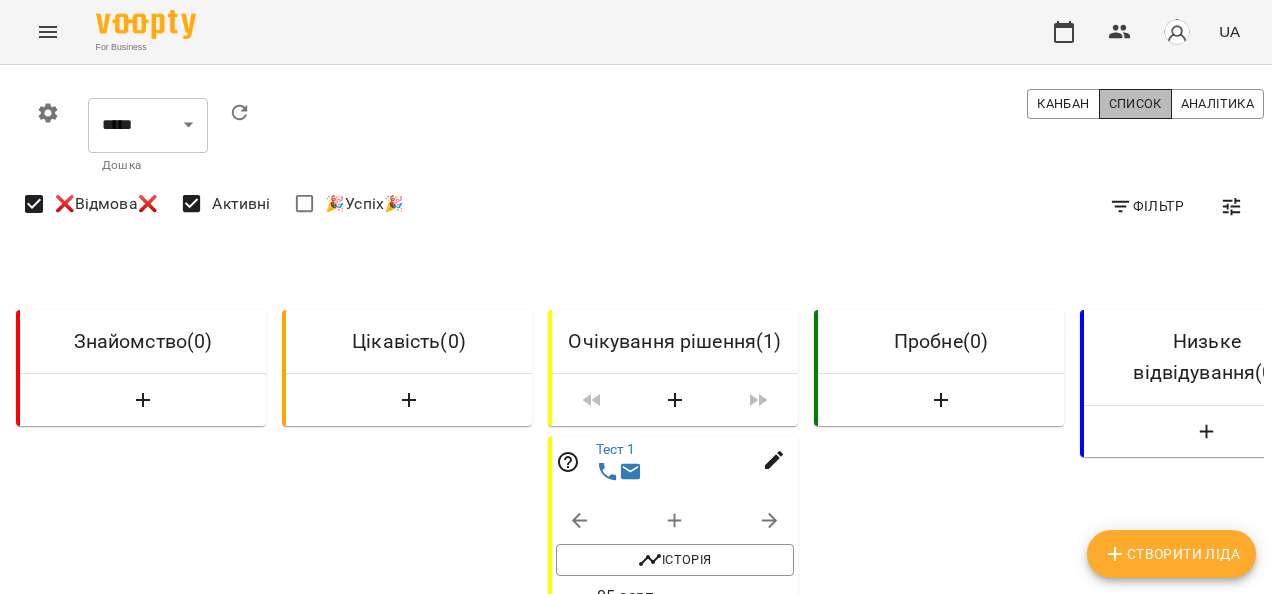 click on "Список" at bounding box center [1135, 104] 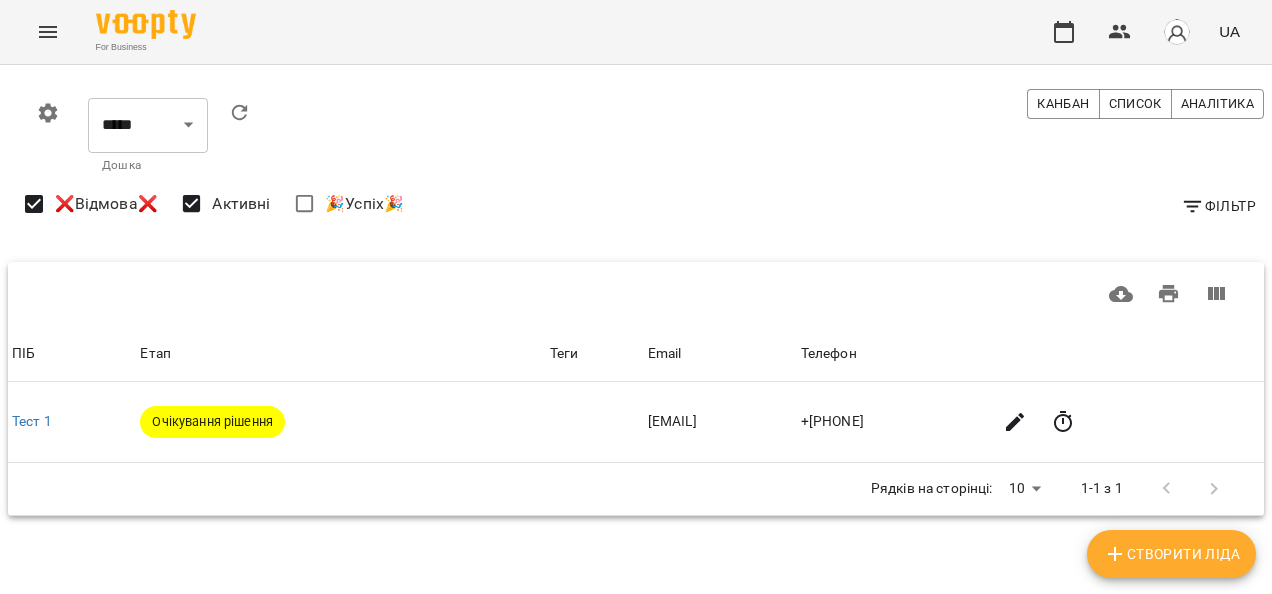 click on "0 ***** ​ Дошка Канбан Список Аналітика Фільтр ❌Відмова❌ Активні 🎉Успіх🎉" at bounding box center [636, 159] 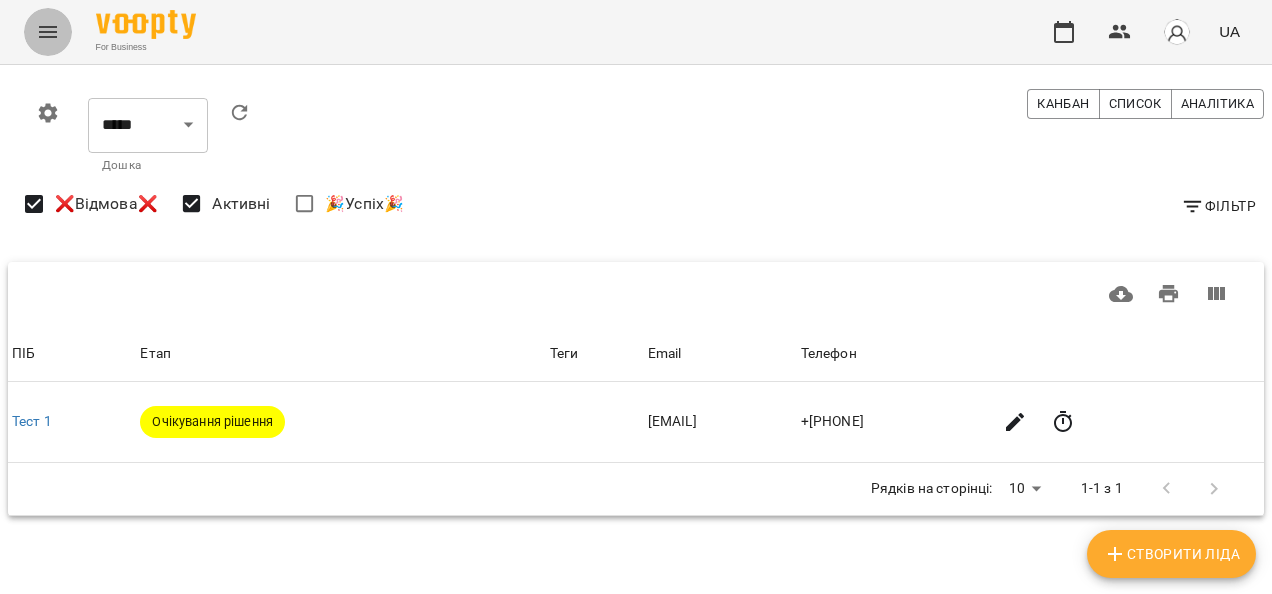 click 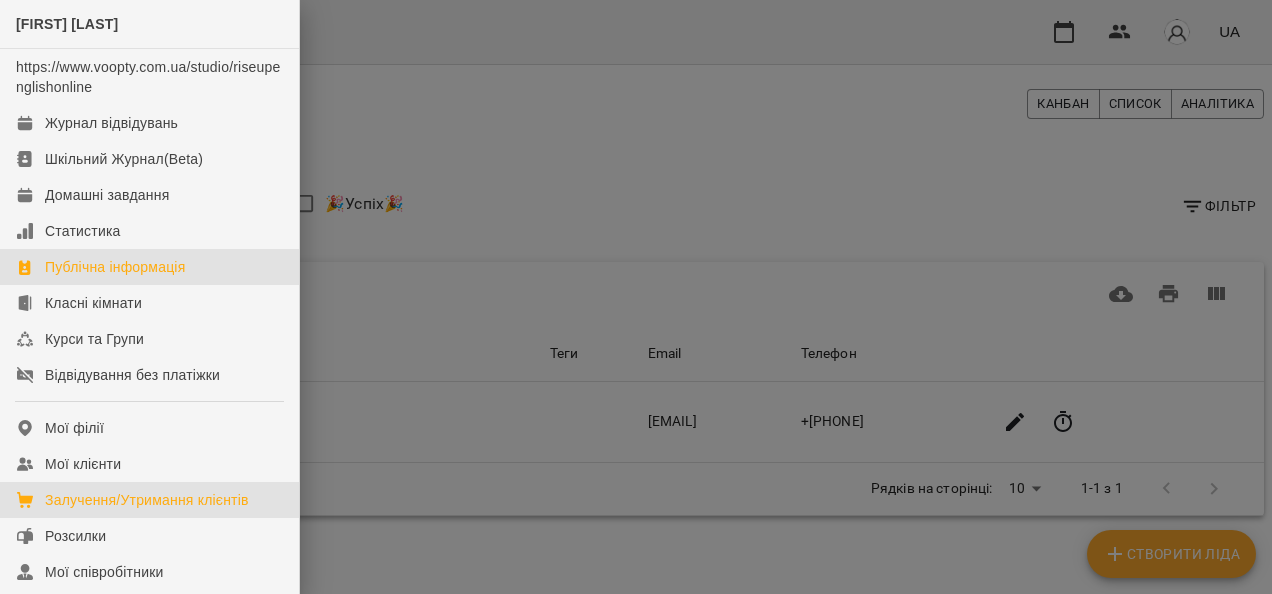 click on "Публічна інформація" at bounding box center [149, 267] 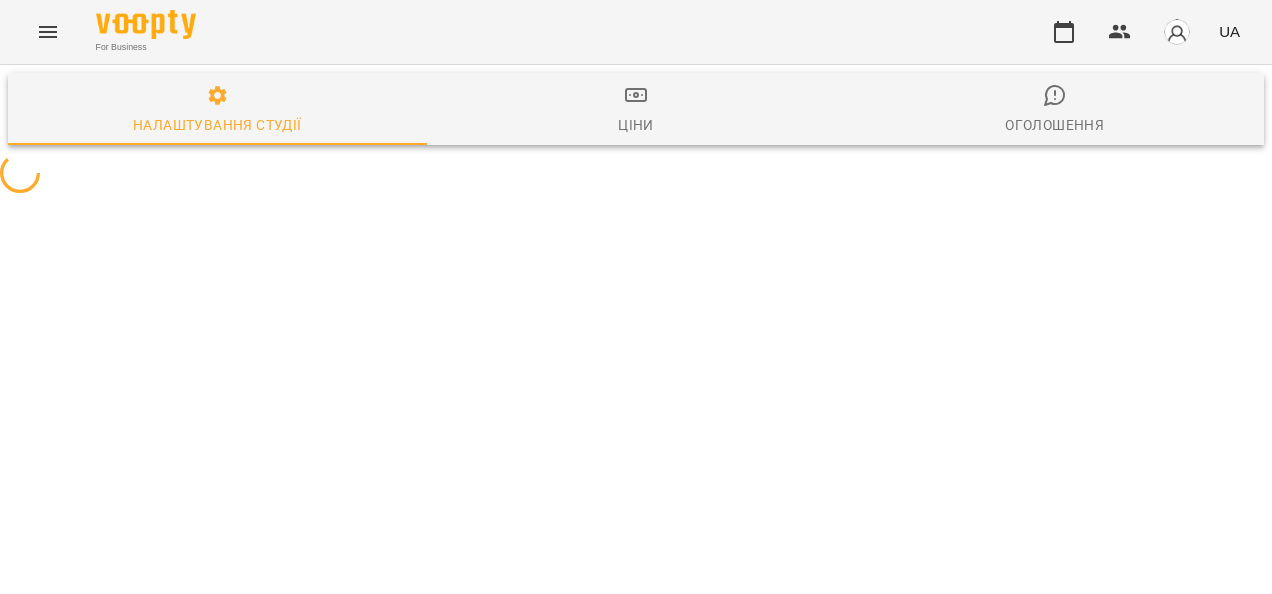 select on "**" 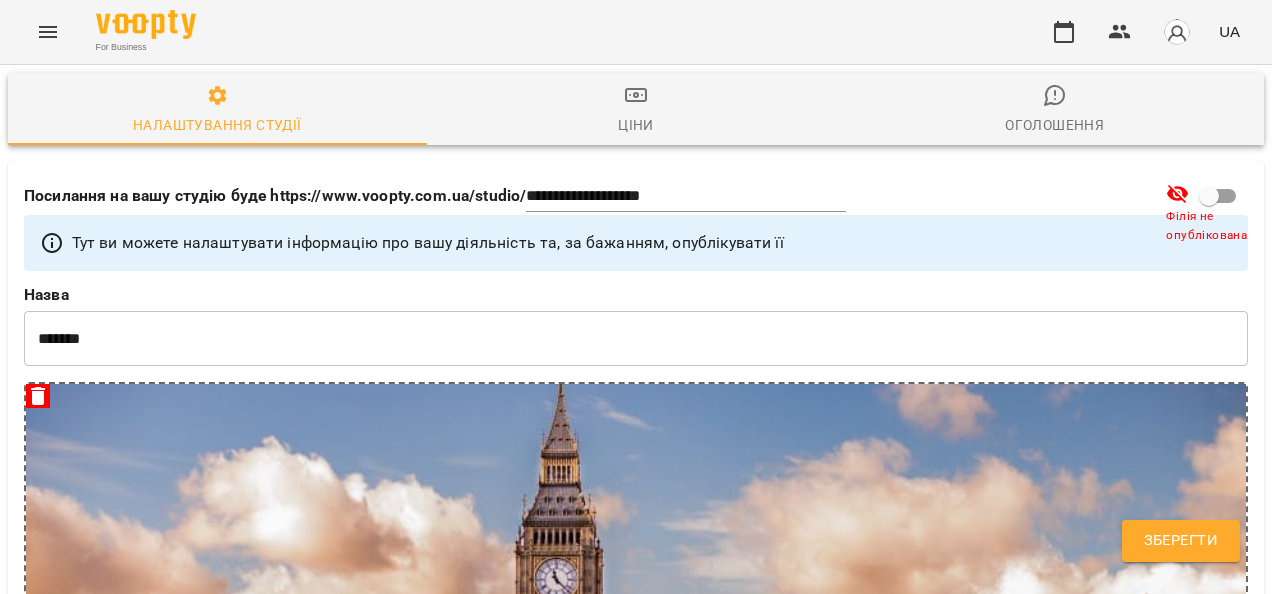 click on "**********" at bounding box center (636, 2448) 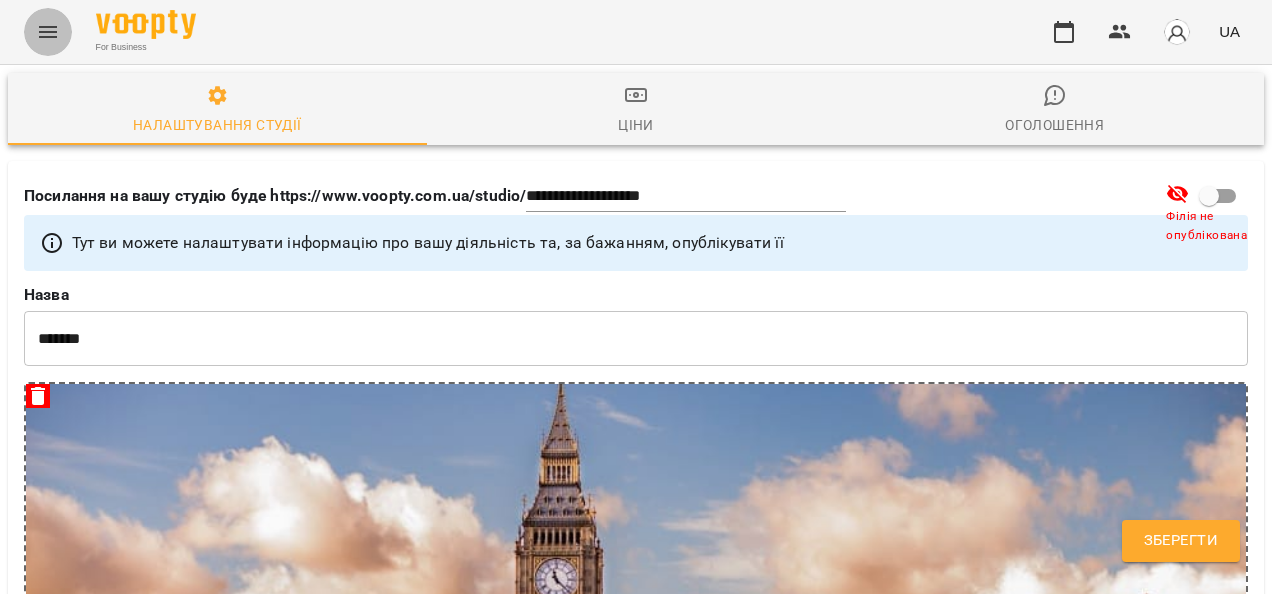 click 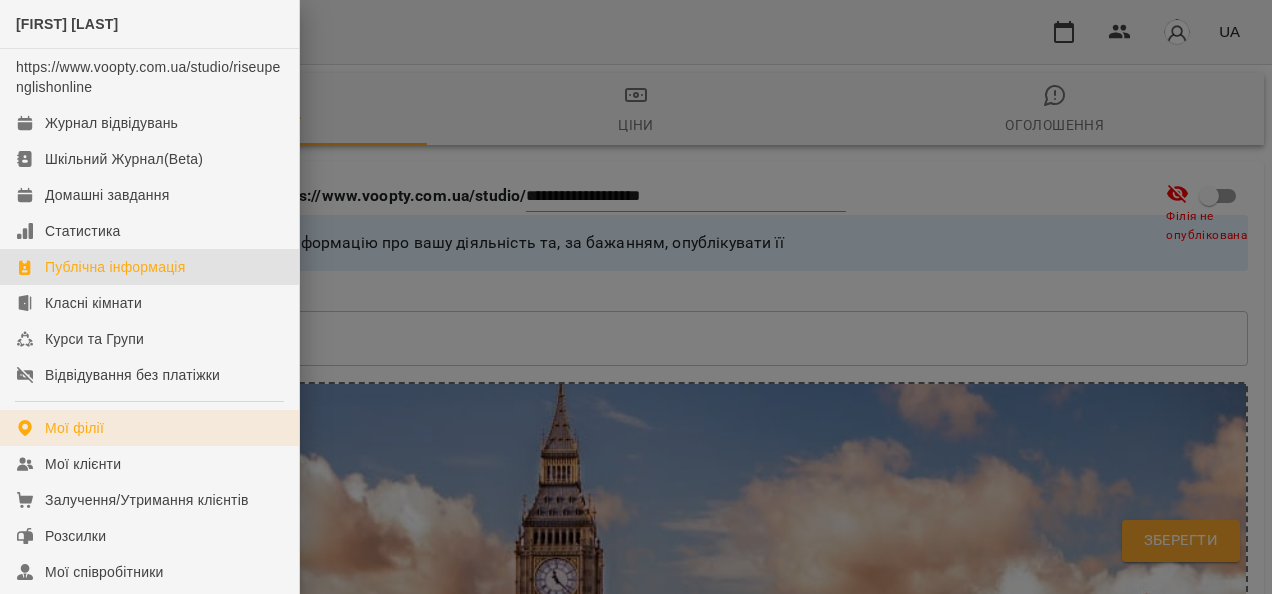 click on "Мої філії" at bounding box center (74, 428) 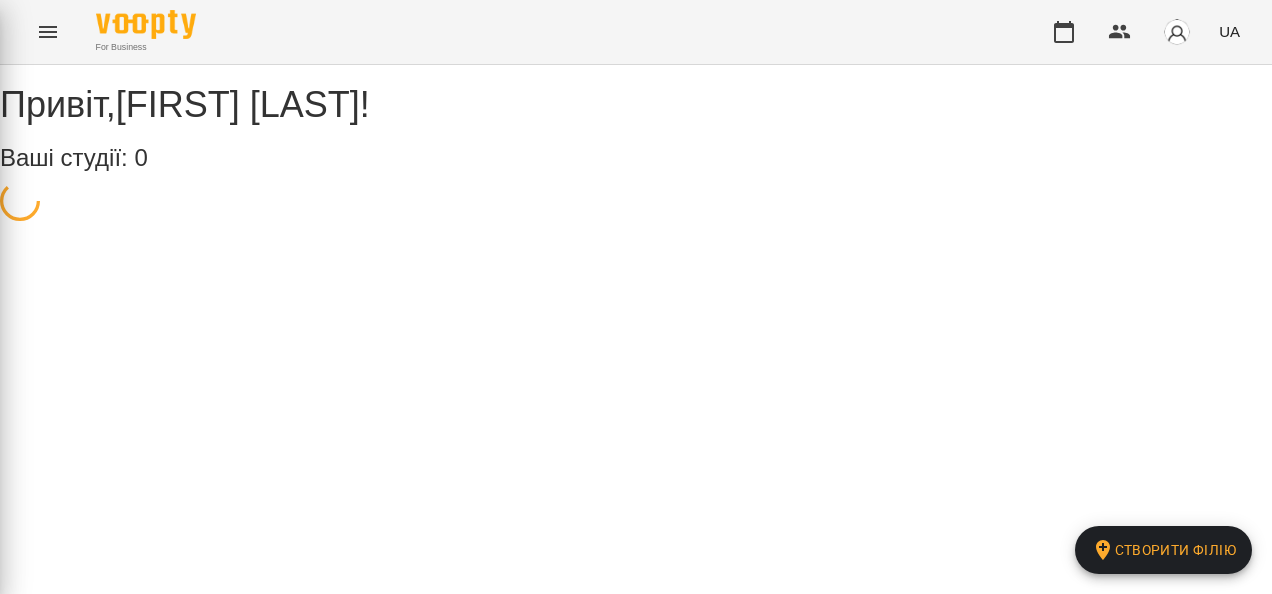scroll, scrollTop: 0, scrollLeft: 0, axis: both 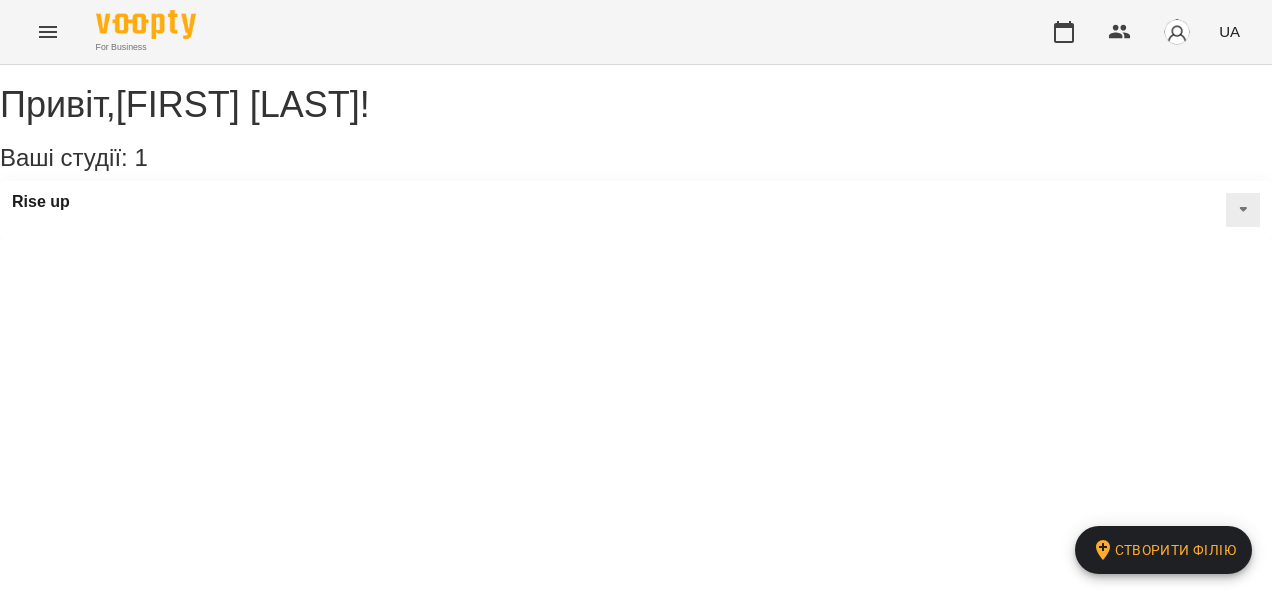 click at bounding box center [1243, 210] 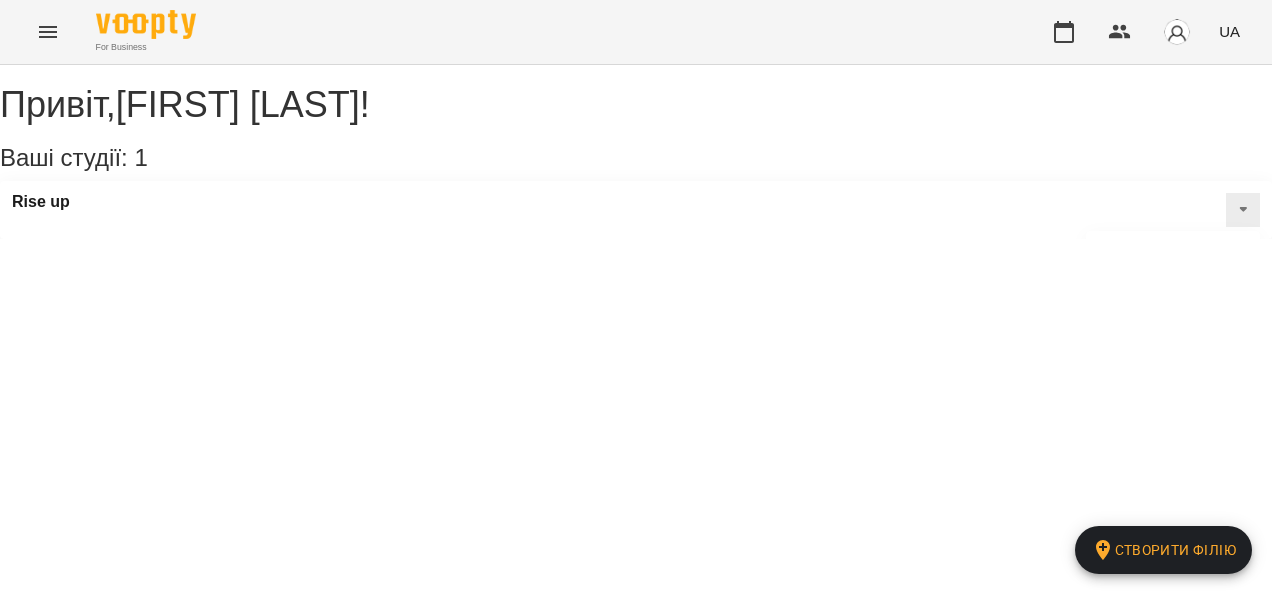 click on "Привіт ,  Anzhela Salitska ! Ваші студії:   1 Створити філію Rise up Публічна інформація Класні кімнати Статичний розклад" at bounding box center [636, 152] 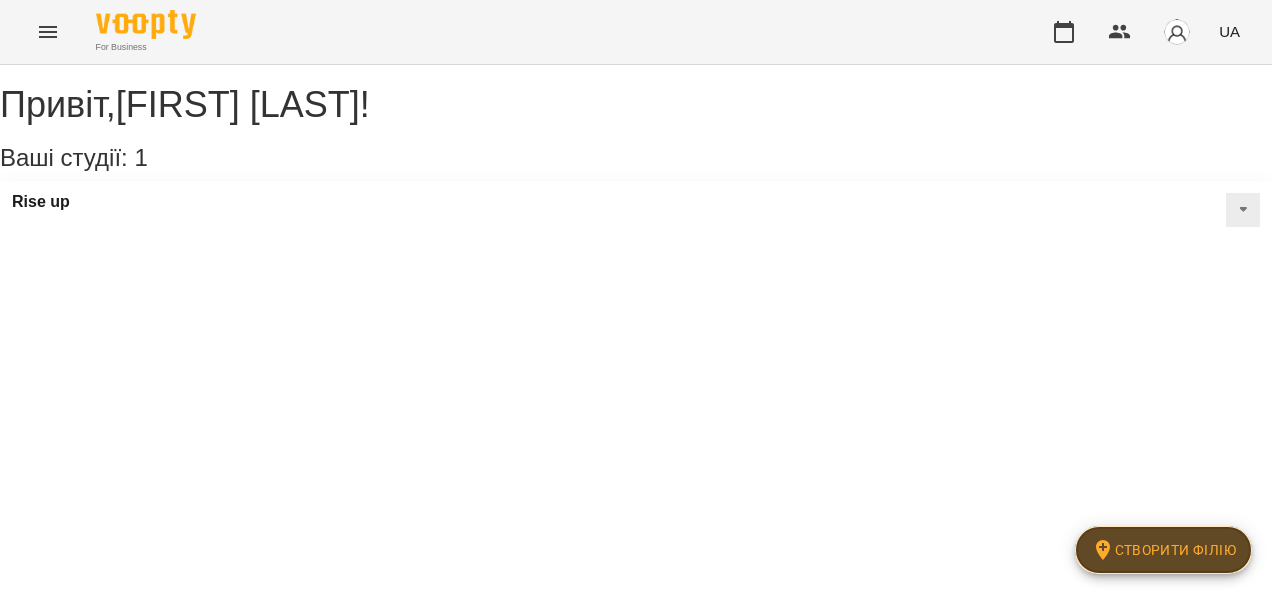 click on "Створити філію" at bounding box center [1163, 550] 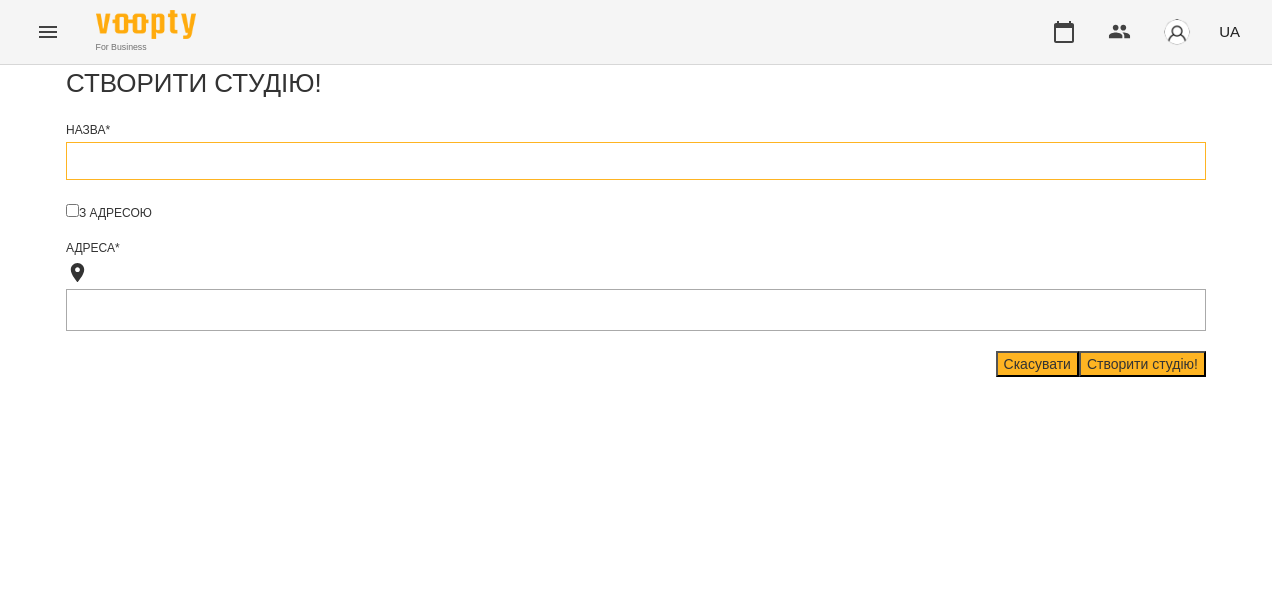 click at bounding box center [636, 161] 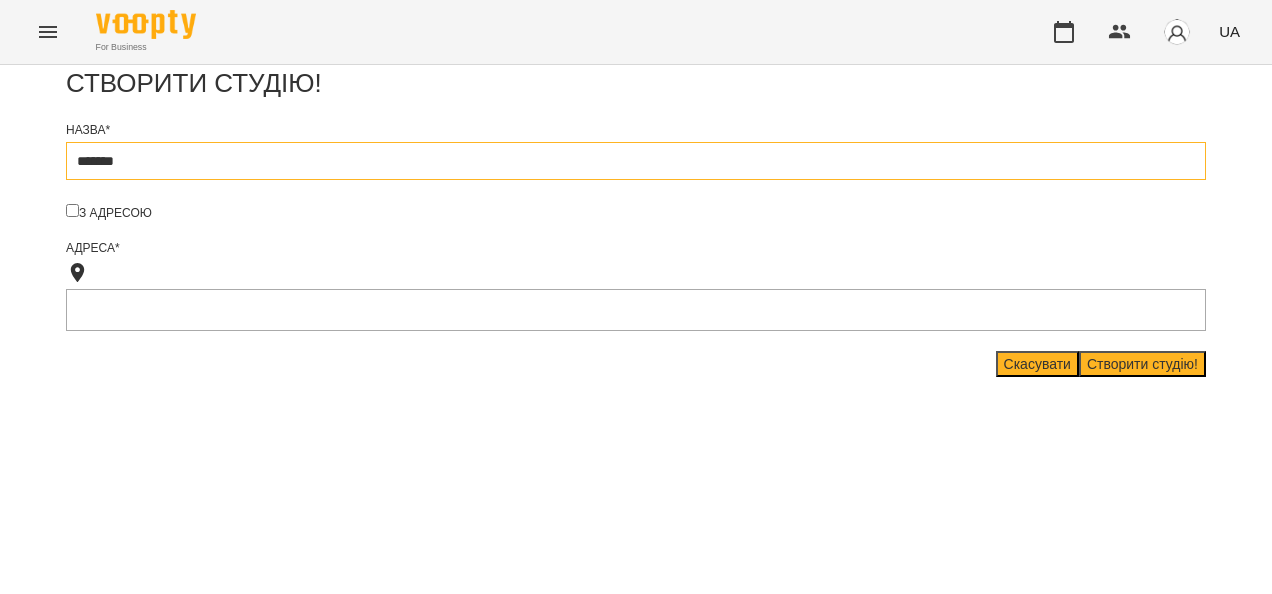 type on "*******" 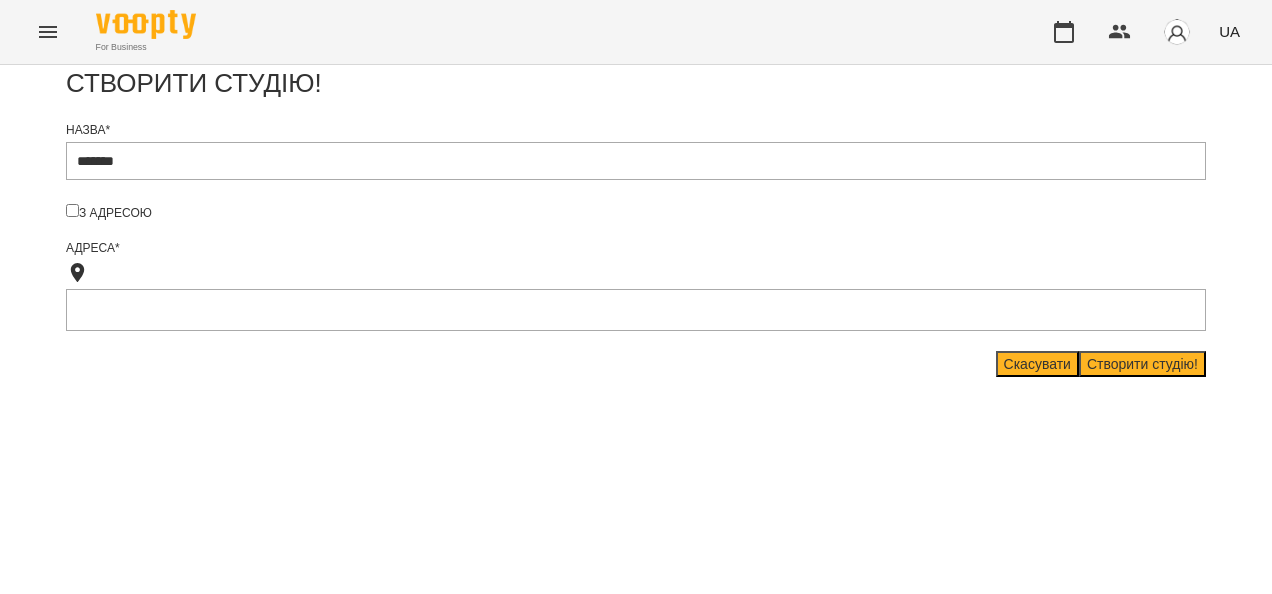 click on "Створити студію!" at bounding box center [1142, 364] 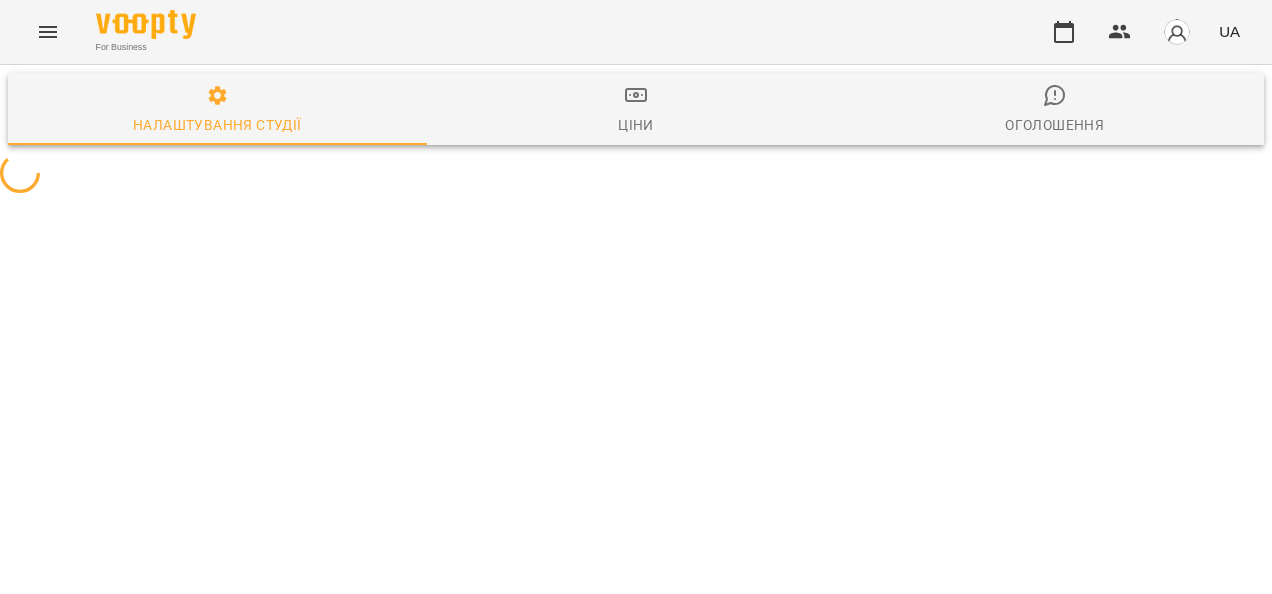 select on "**" 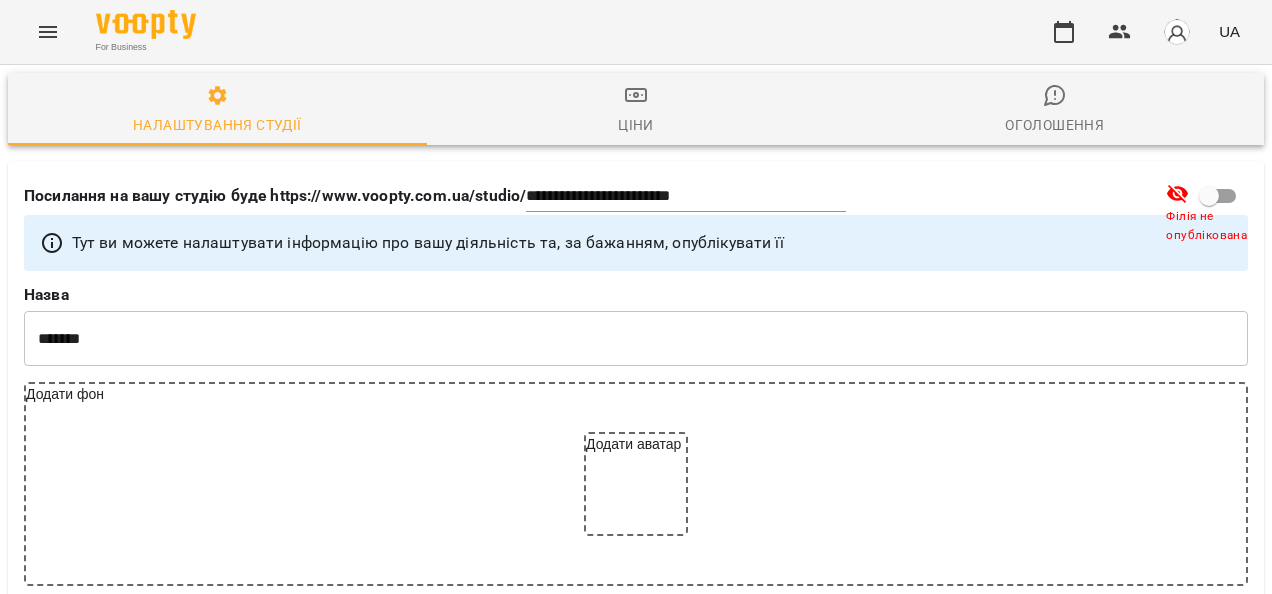 scroll, scrollTop: 200, scrollLeft: 0, axis: vertical 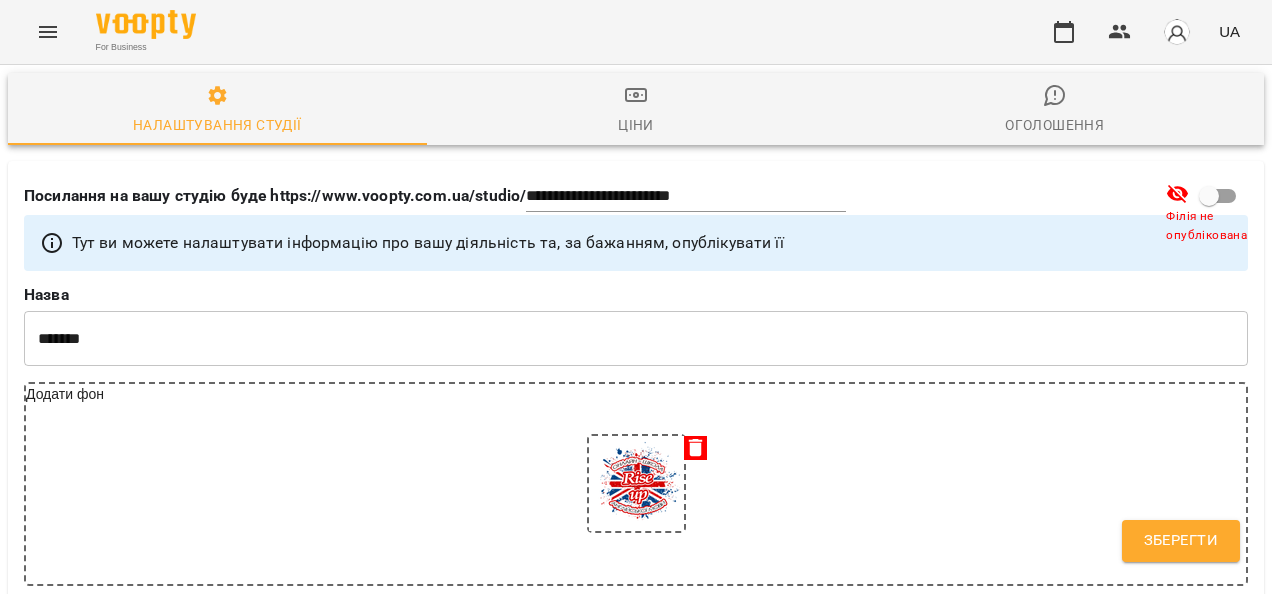 click at bounding box center [636, 484] 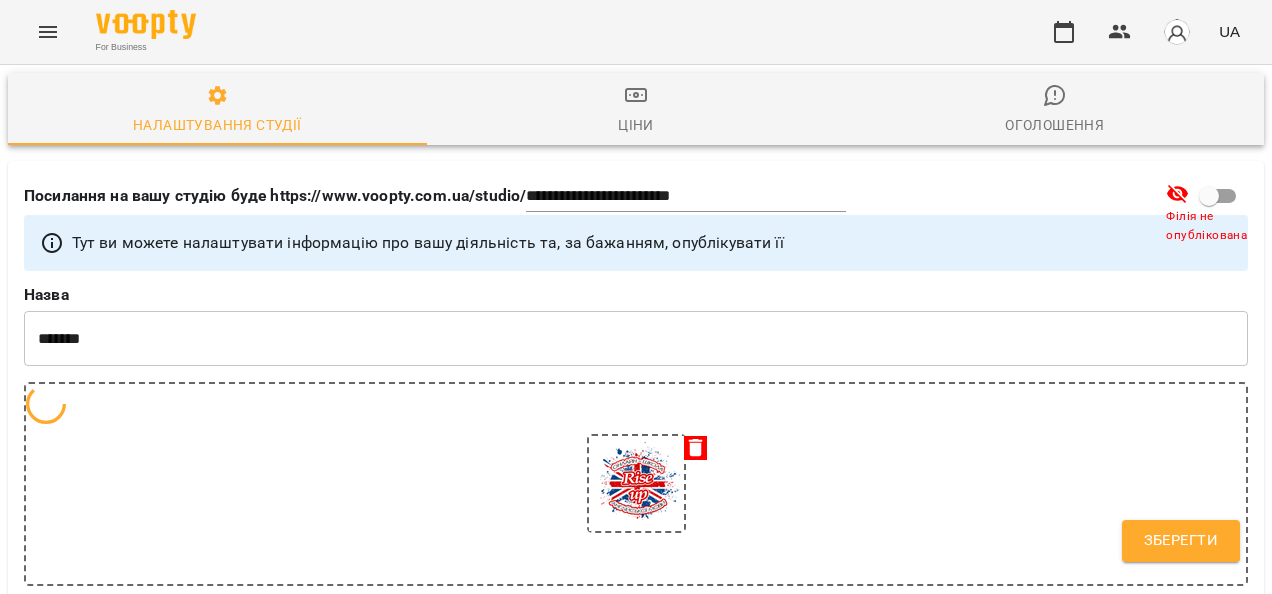 scroll, scrollTop: 0, scrollLeft: 0, axis: both 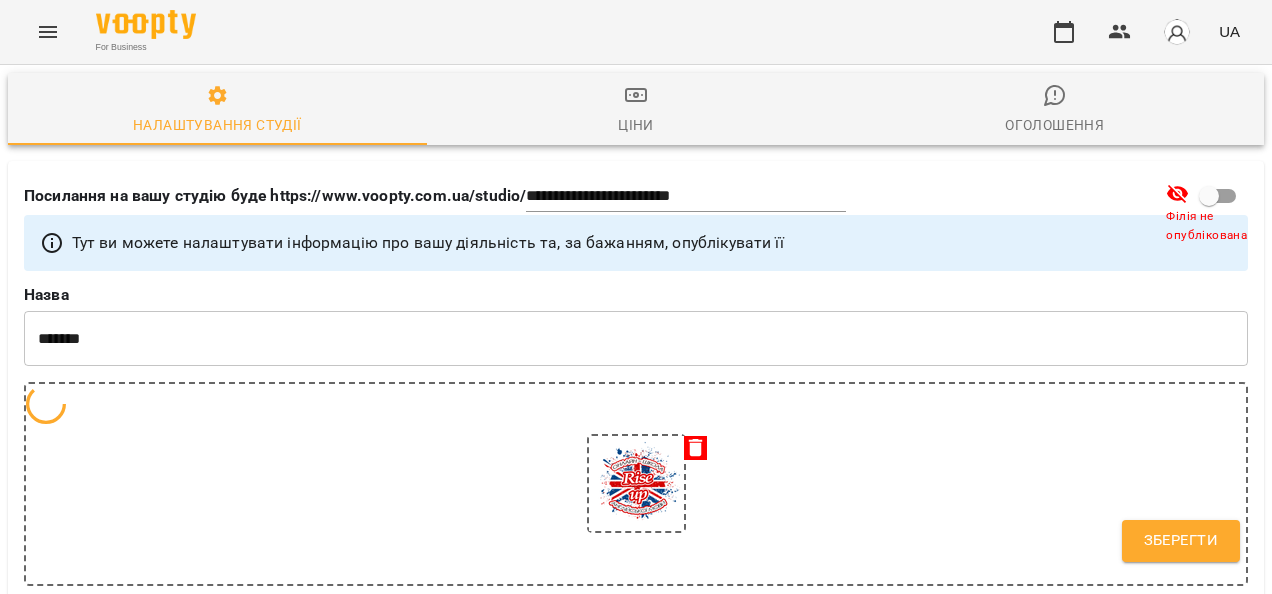 click on "**********" at bounding box center (636, 2105) 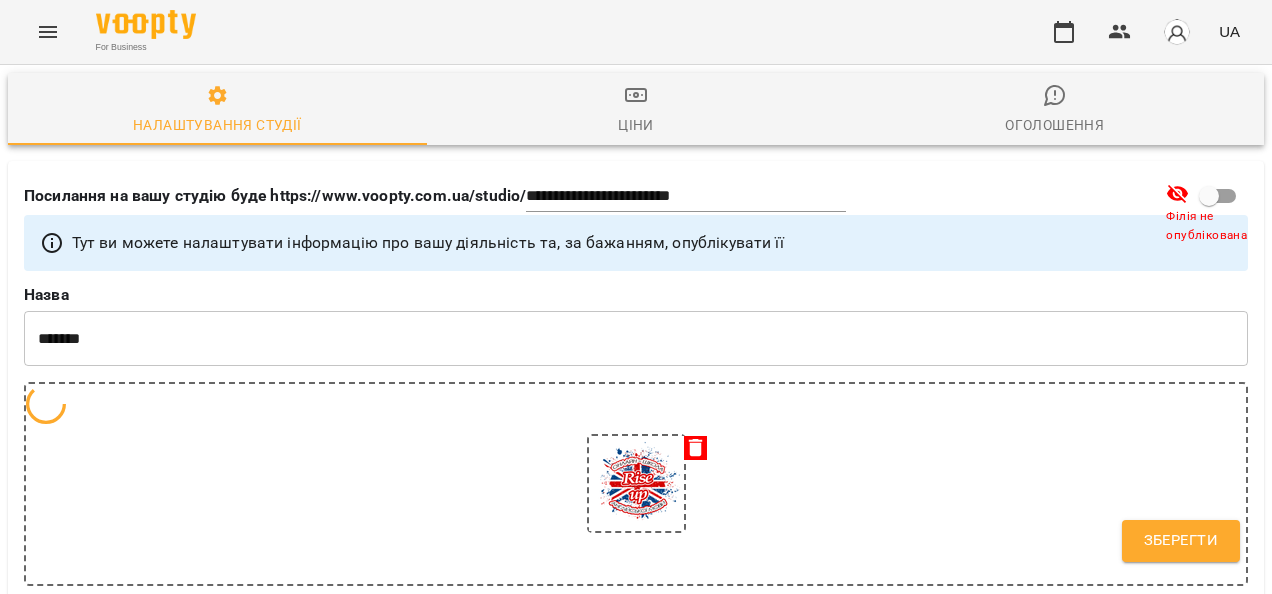 scroll, scrollTop: 480, scrollLeft: 0, axis: vertical 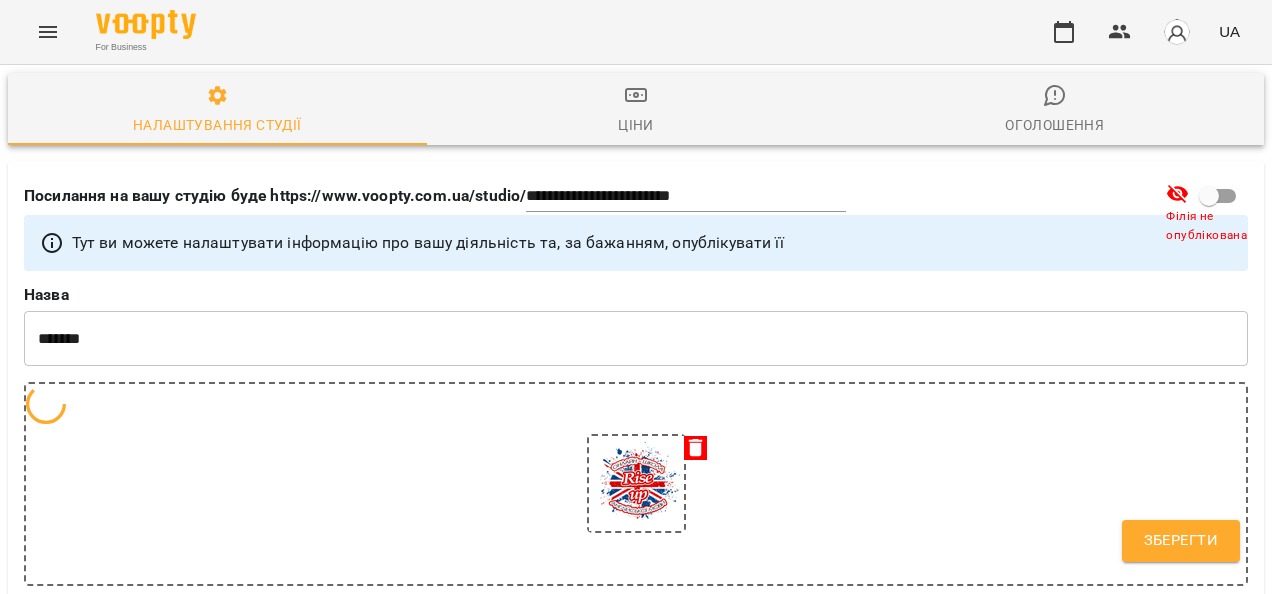click at bounding box center (485, 823) 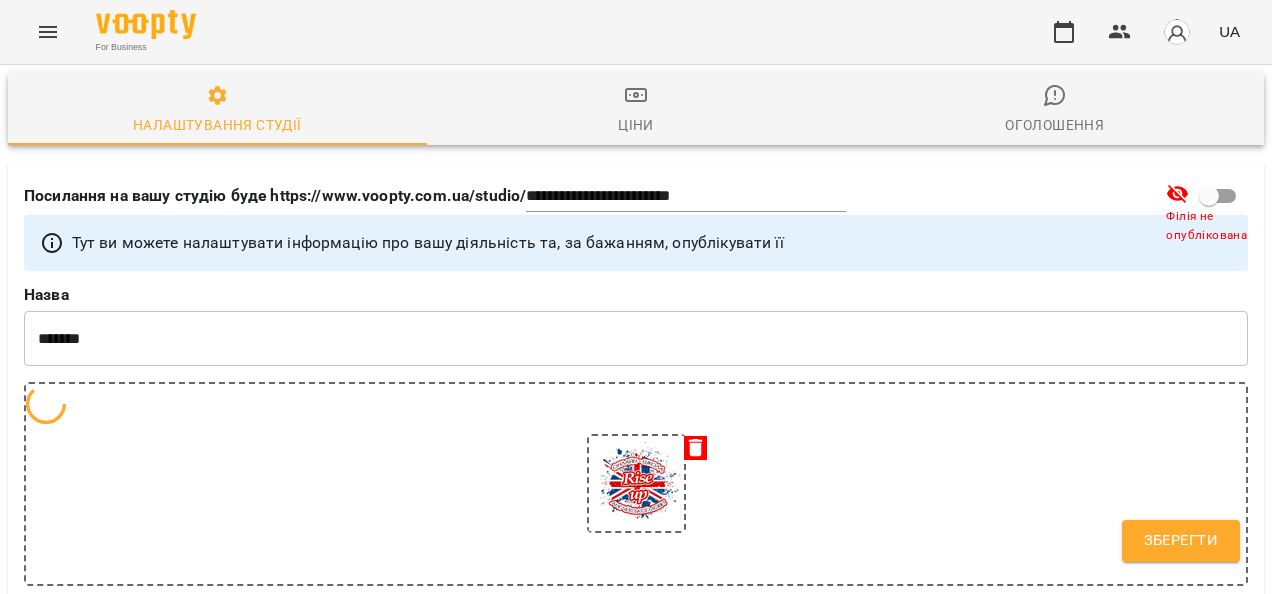 click on "Зберегти" at bounding box center (1181, 541) 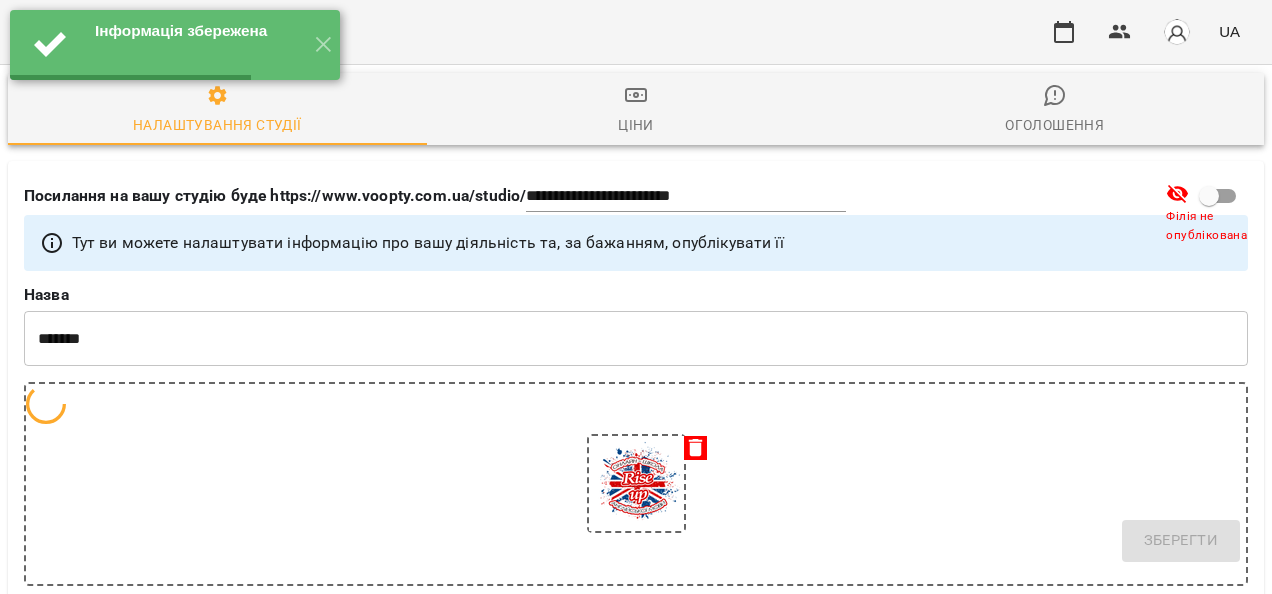 select on "**" 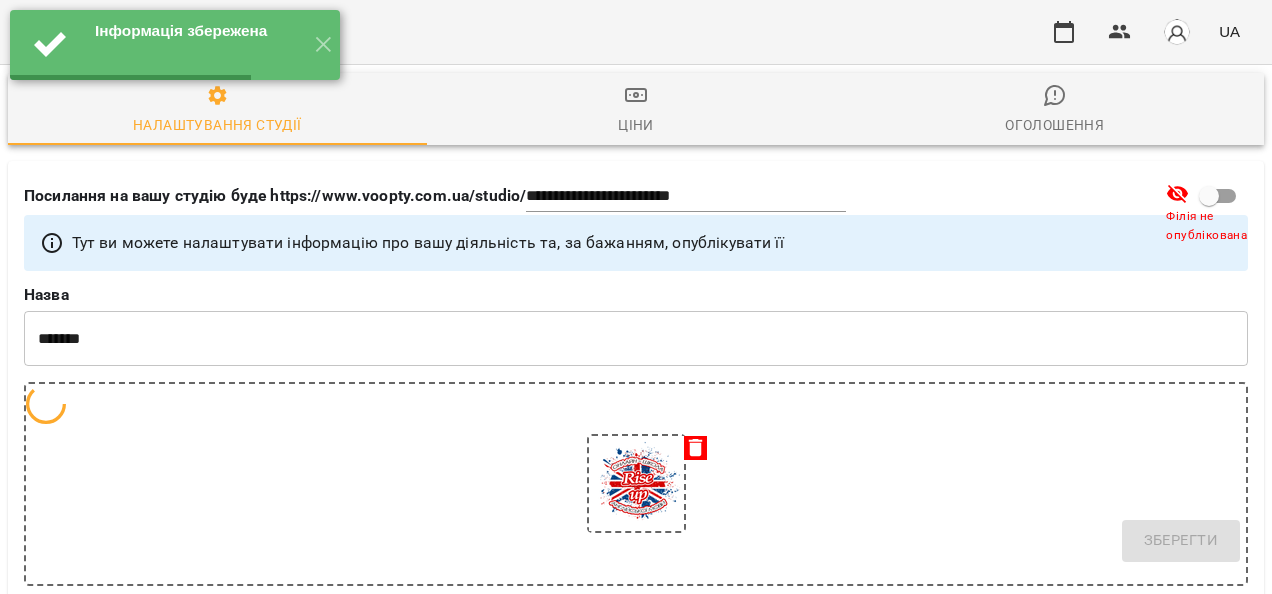 select on "**" 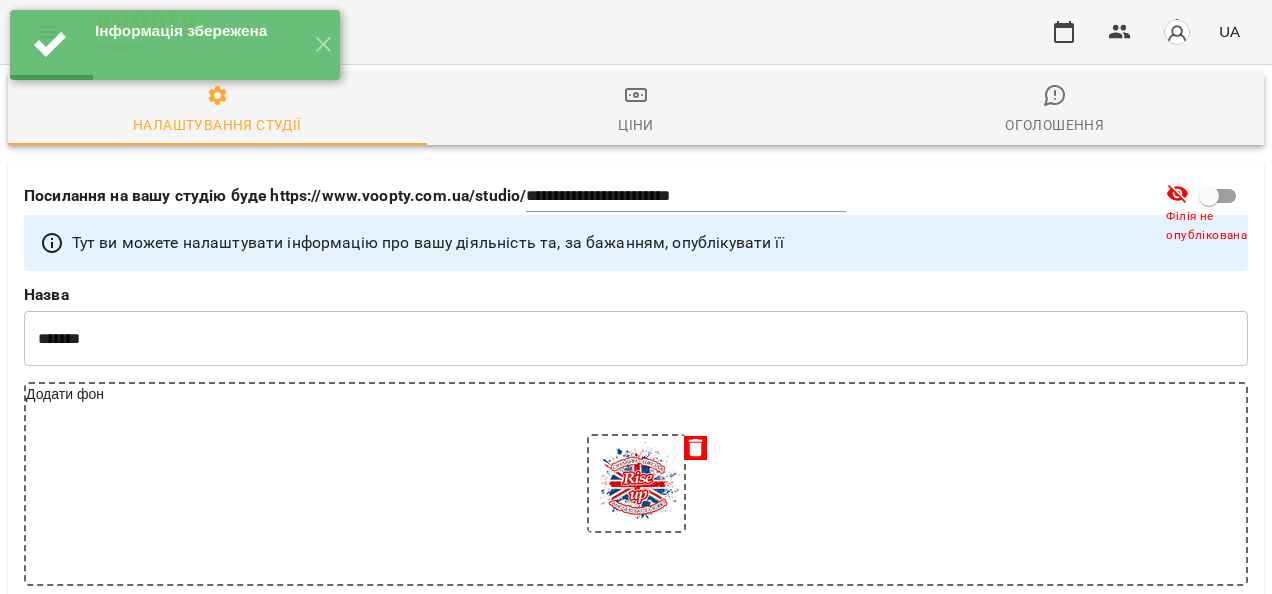 scroll, scrollTop: 120, scrollLeft: 0, axis: vertical 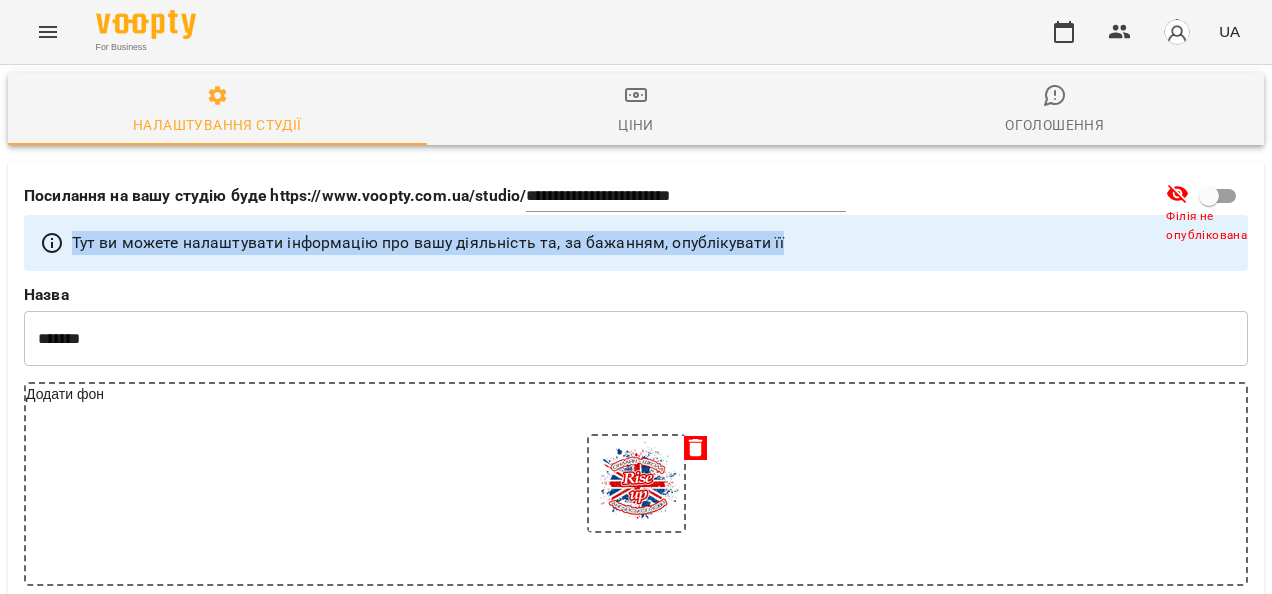drag, startPoint x: 1250, startPoint y: 122, endPoint x: 1270, endPoint y: 141, distance: 27.58623 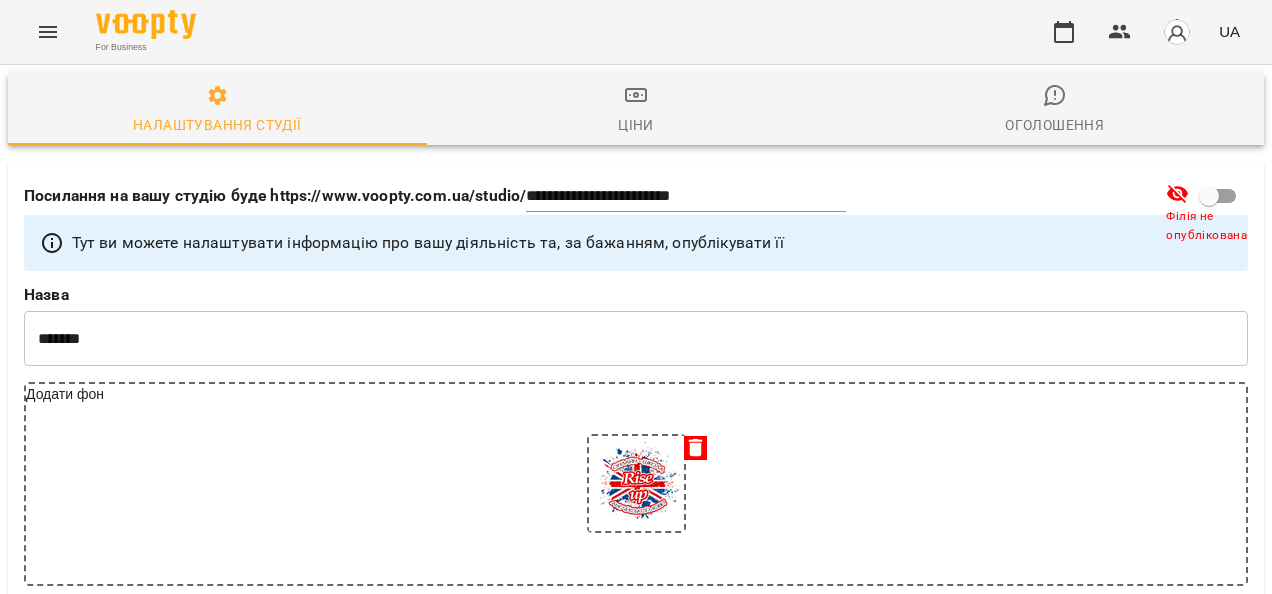 click at bounding box center [636, 484] 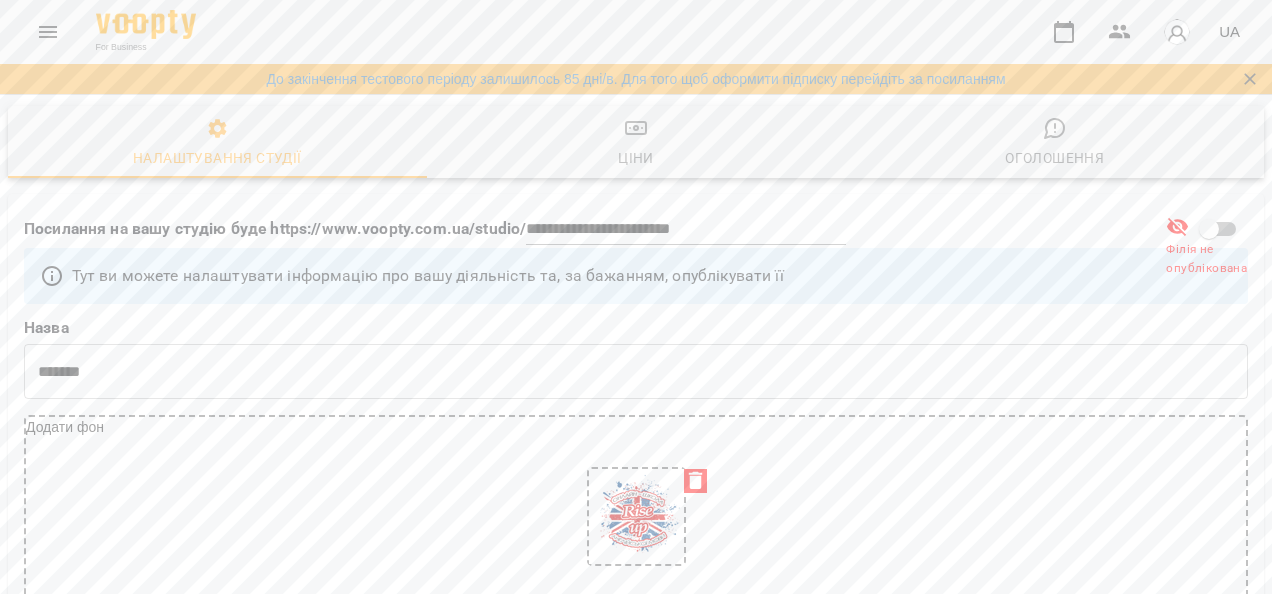 select on "**" 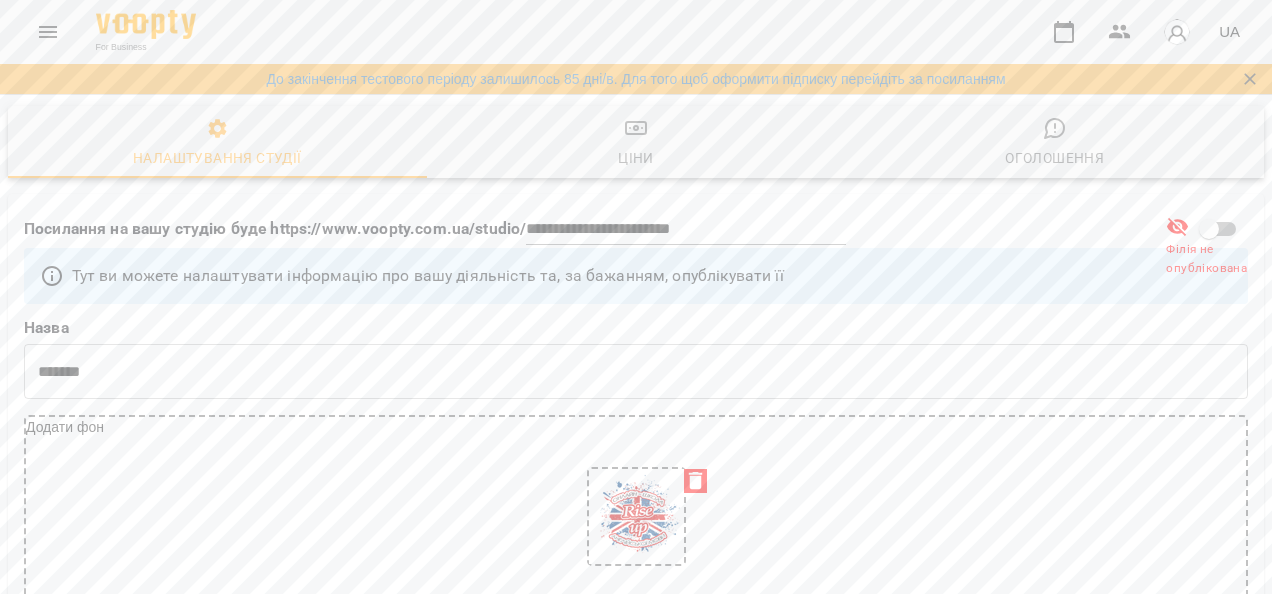 scroll, scrollTop: 0, scrollLeft: 0, axis: both 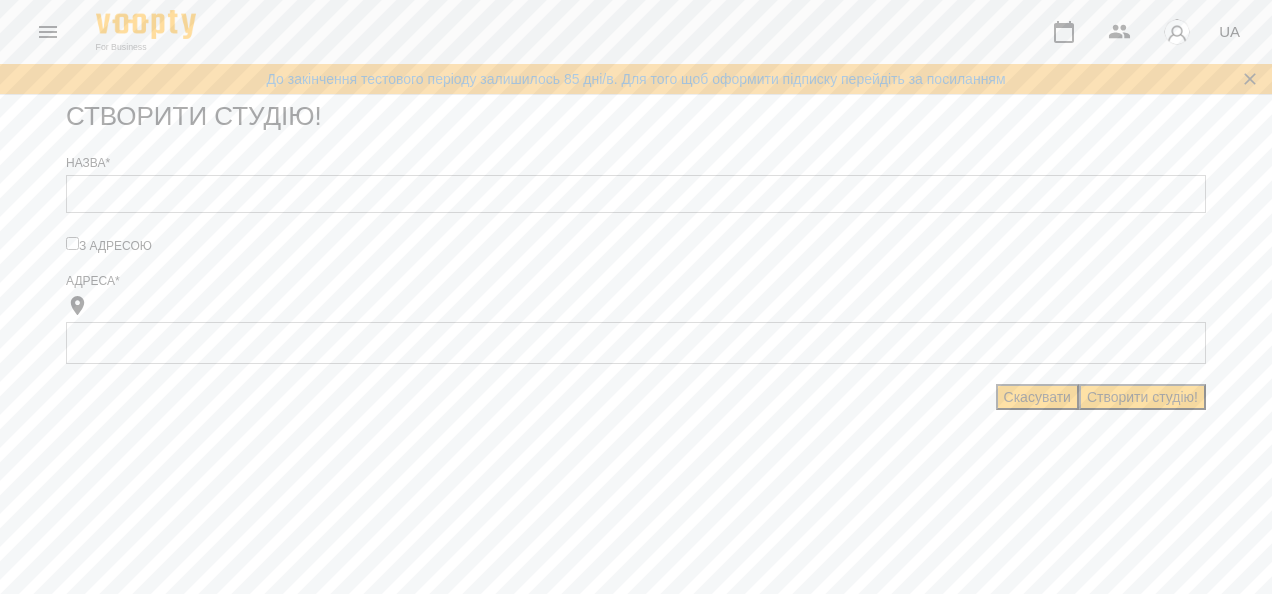 click at bounding box center (48, 32) 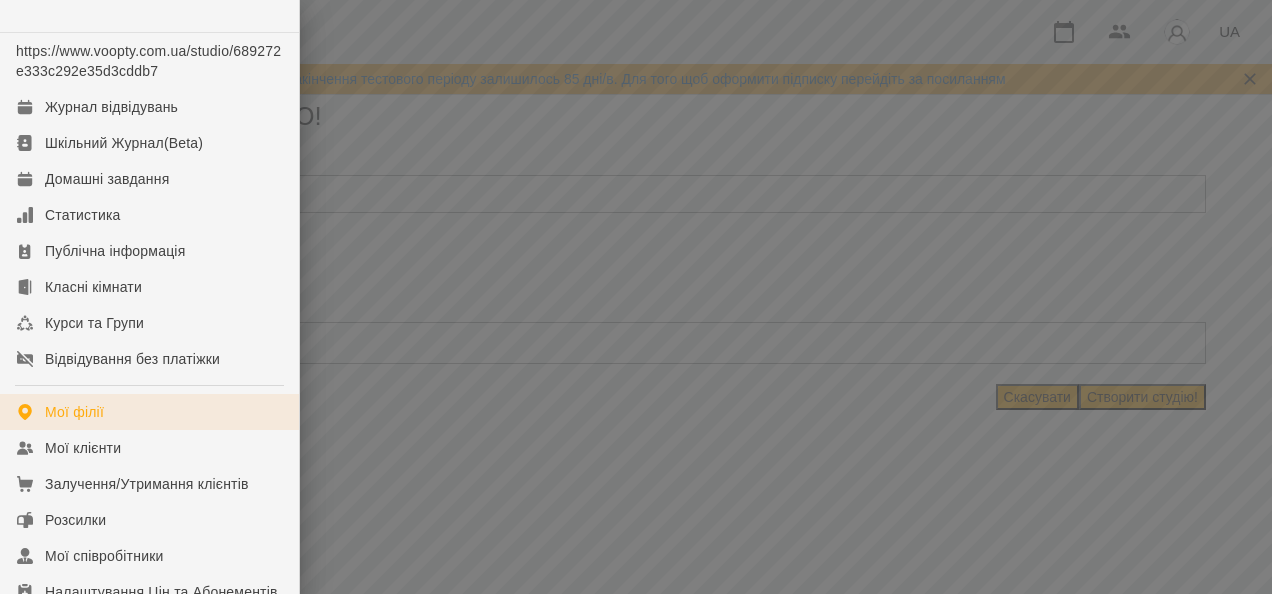 click on "Мої філії" at bounding box center [74, 412] 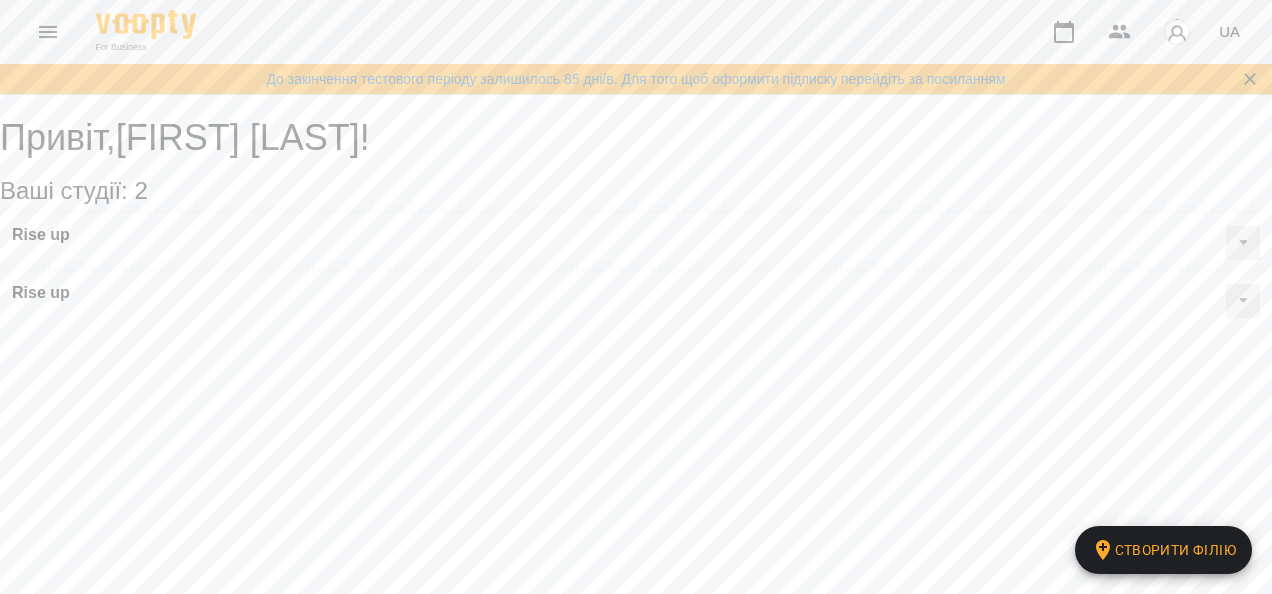 click on "Rise up" at bounding box center [636, 243] 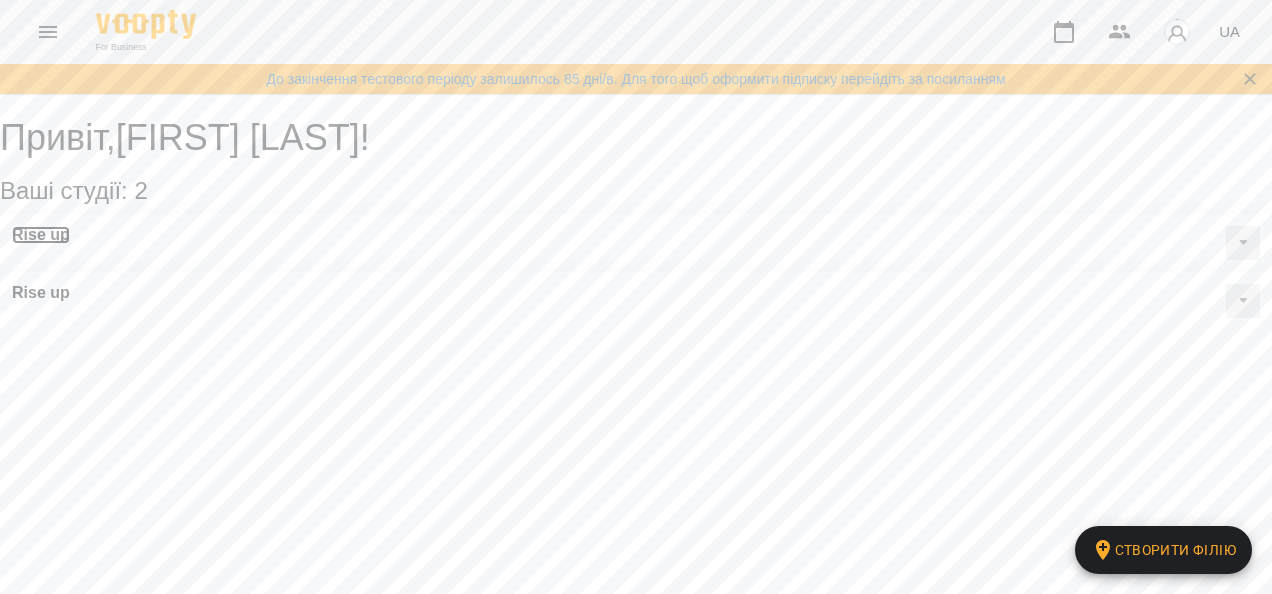 click on "Rise up" at bounding box center [41, 235] 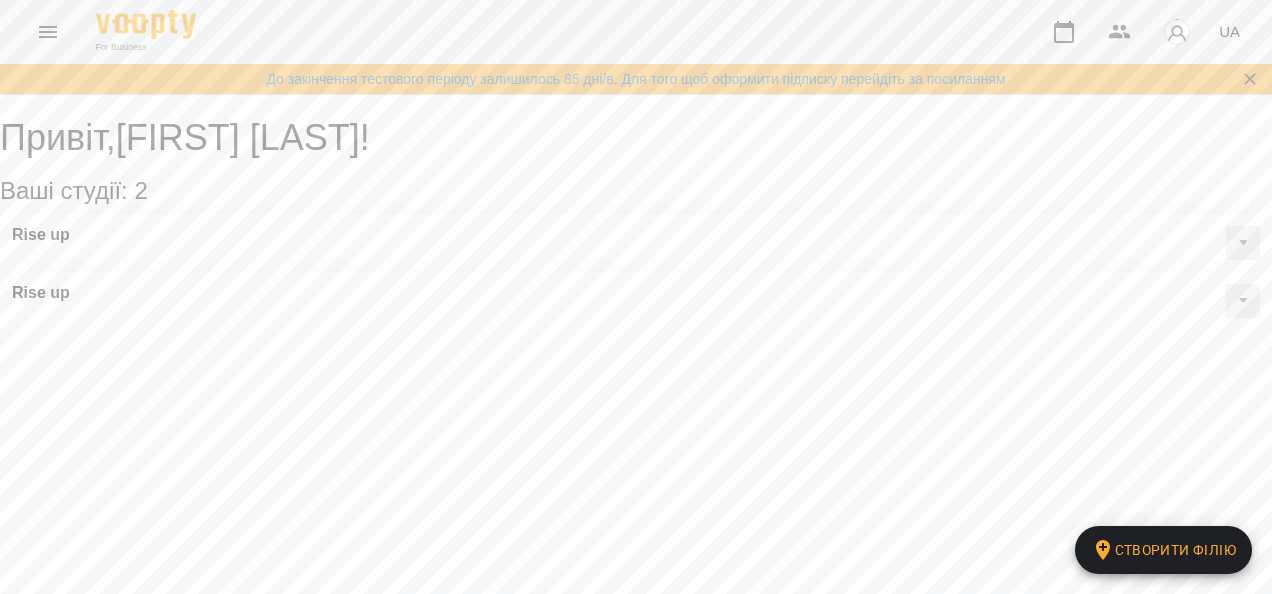 click at bounding box center [1243, 243] 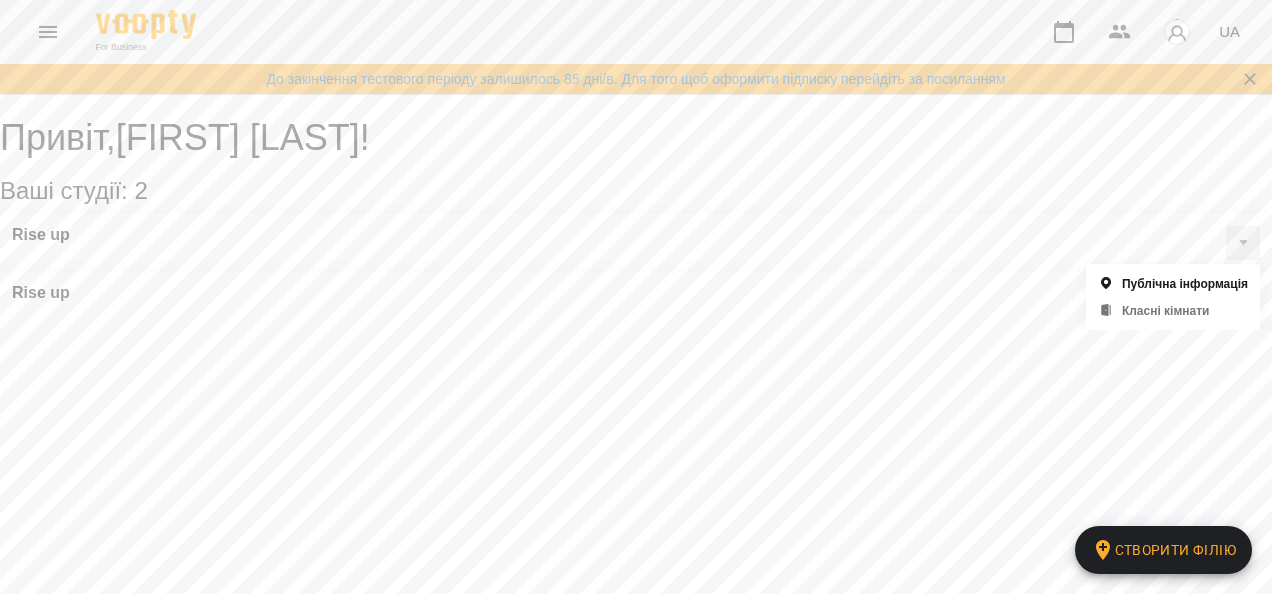 click on "Публічна інформація" at bounding box center (1185, 284) 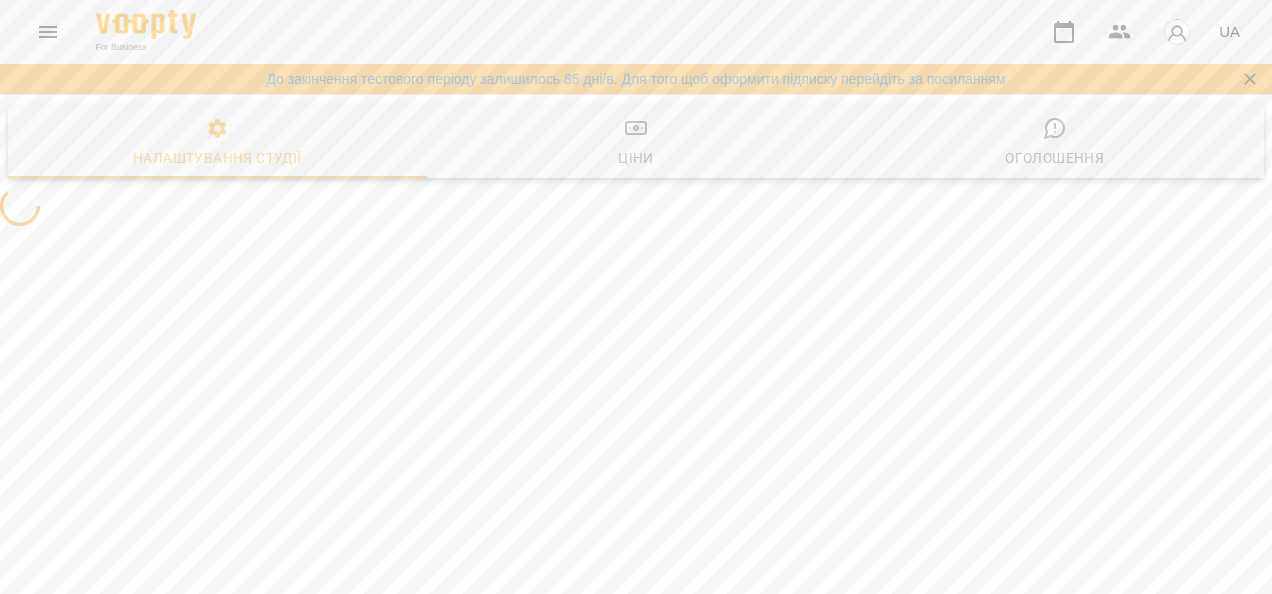 select on "**" 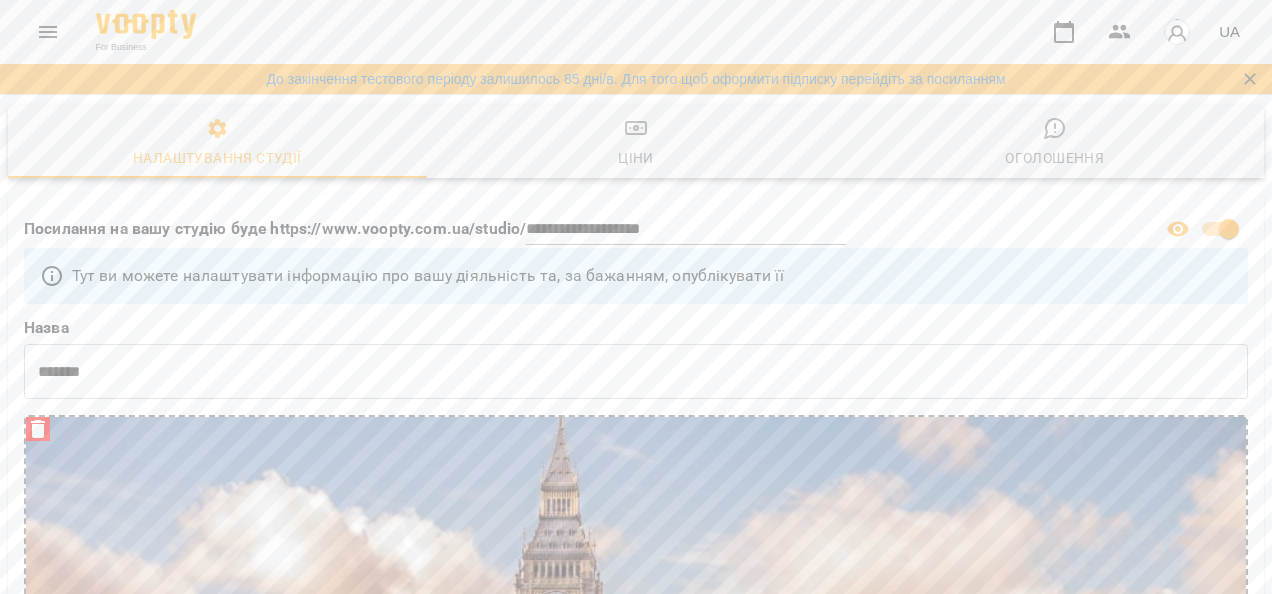 scroll, scrollTop: 1240, scrollLeft: 0, axis: vertical 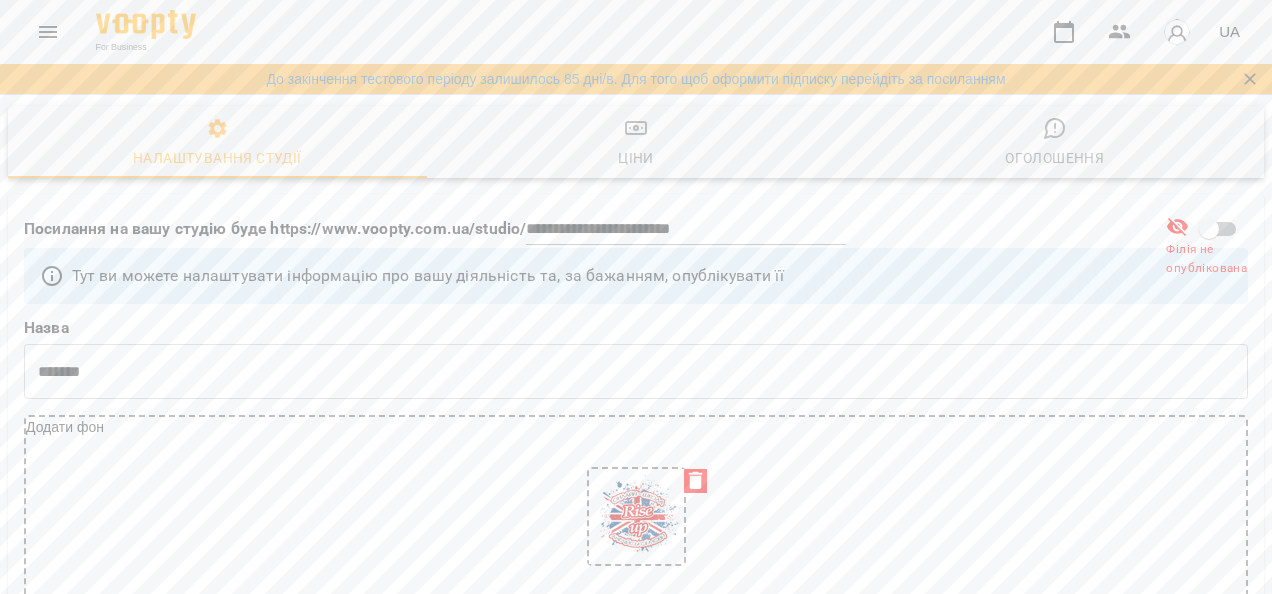 select on "**" 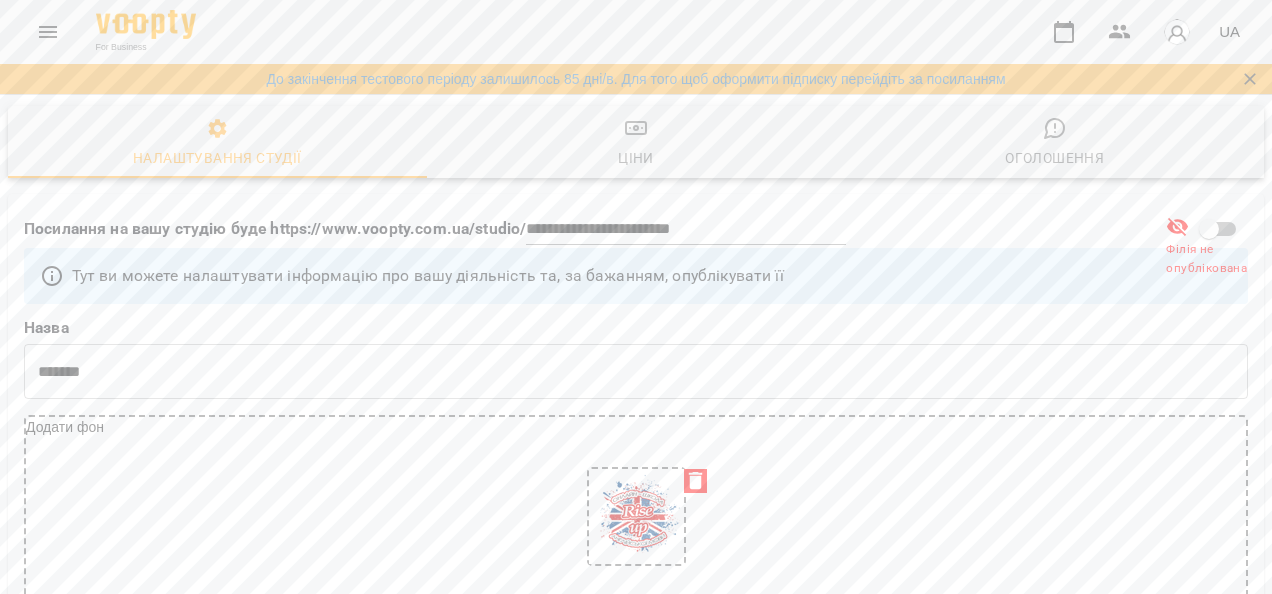 scroll, scrollTop: 0, scrollLeft: 0, axis: both 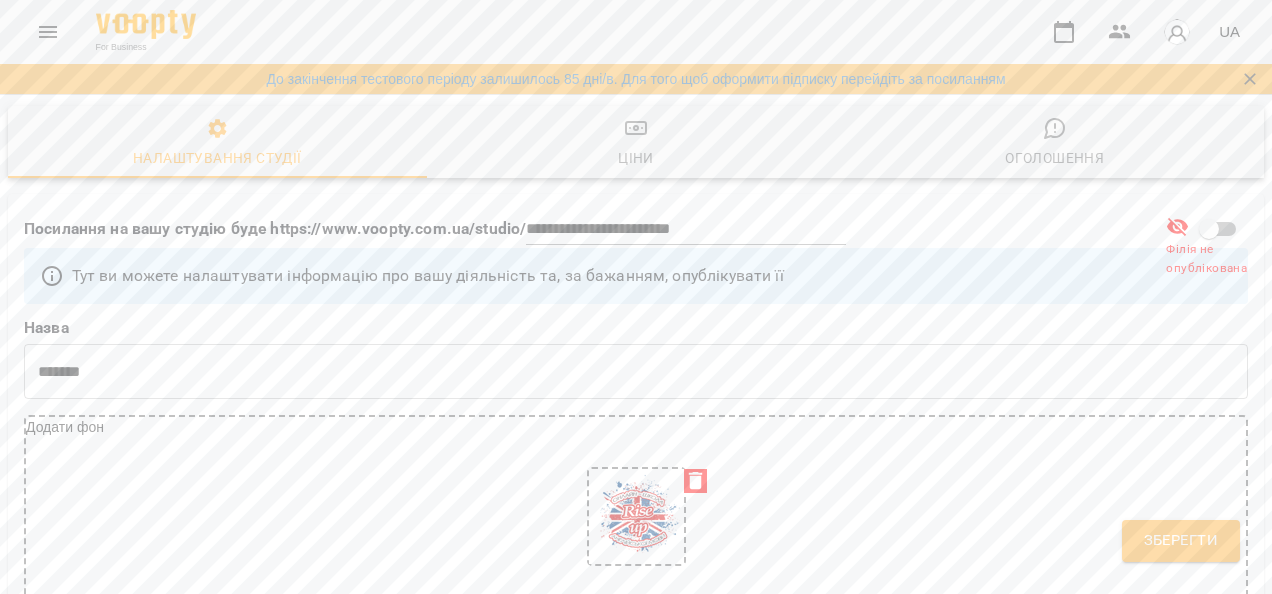type on "**********" 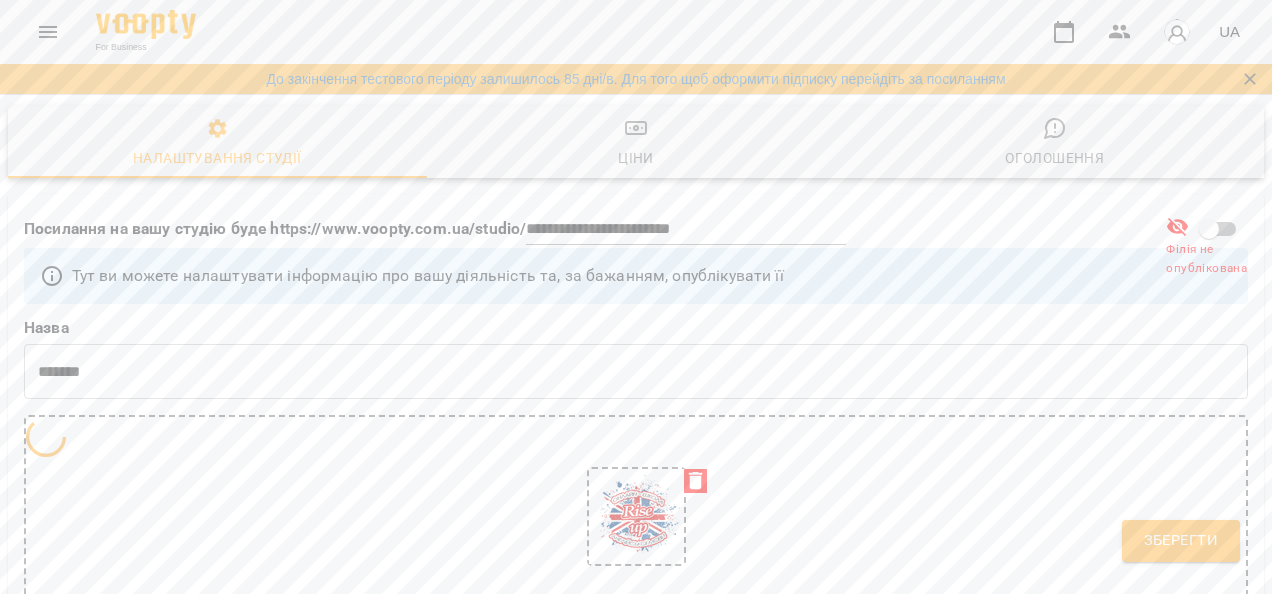 scroll, scrollTop: 193, scrollLeft: 0, axis: vertical 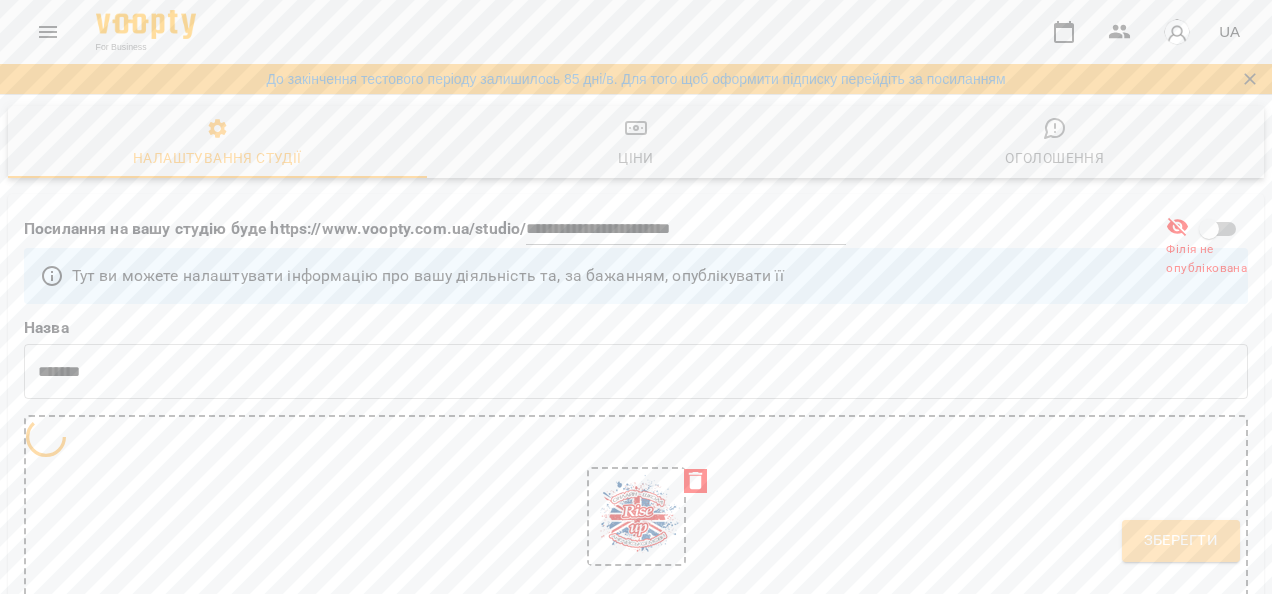 click on "Зберегти" at bounding box center [1181, 541] 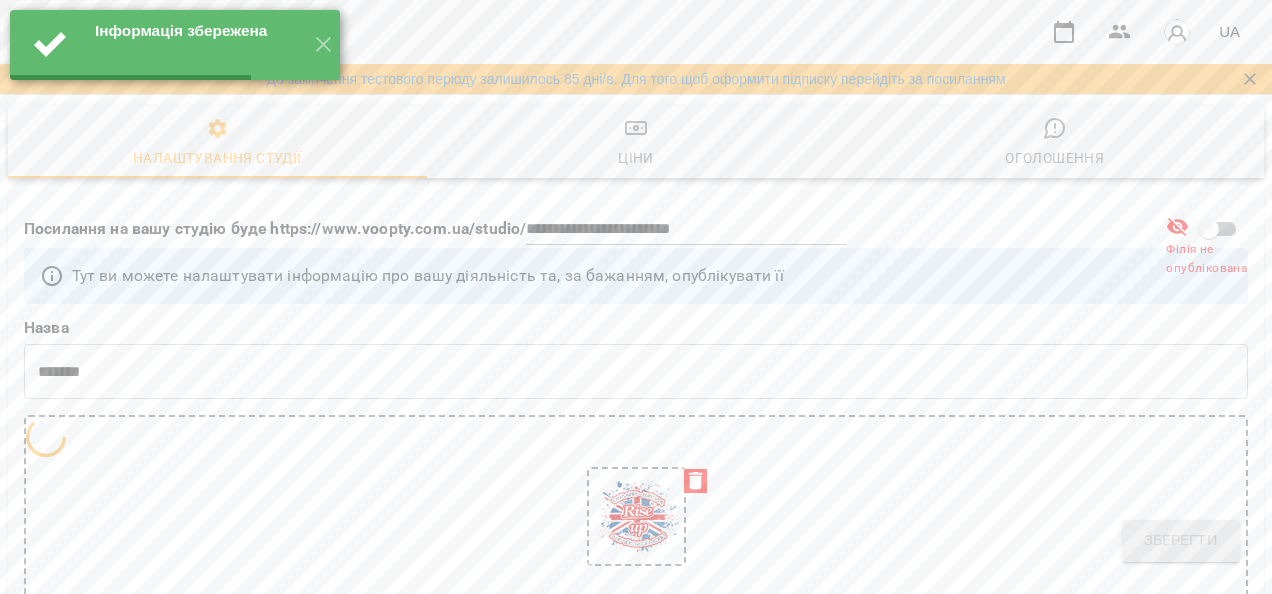 select on "**" 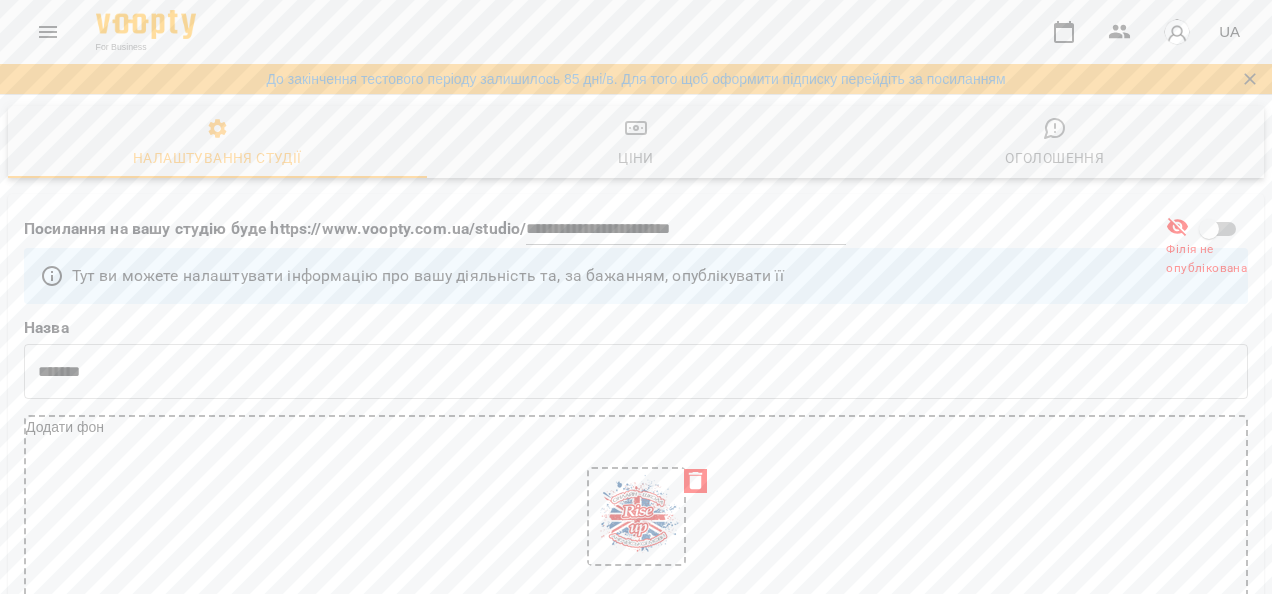 scroll, scrollTop: 1086, scrollLeft: 0, axis: vertical 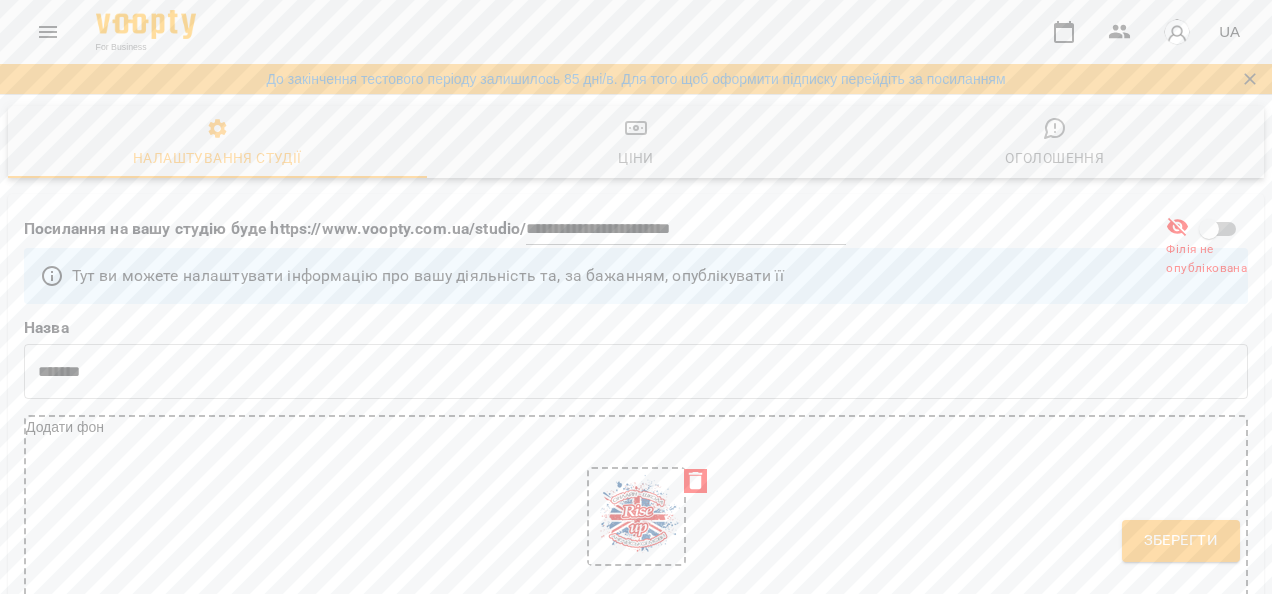 click on "**********" at bounding box center (628, 1353) 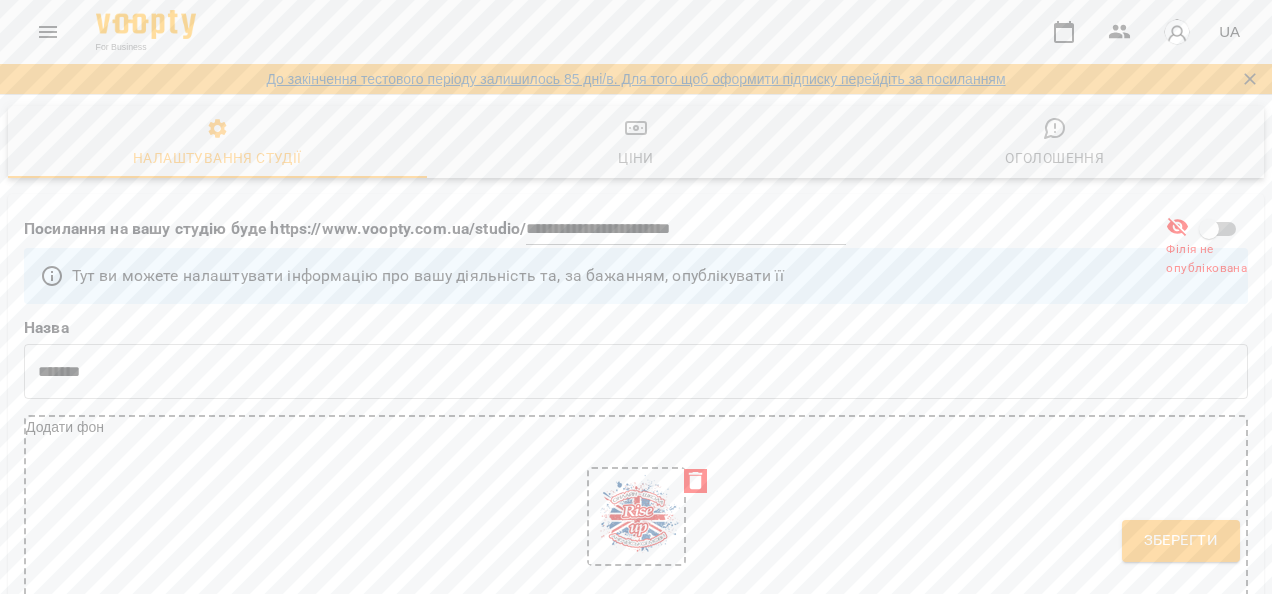type on "**********" 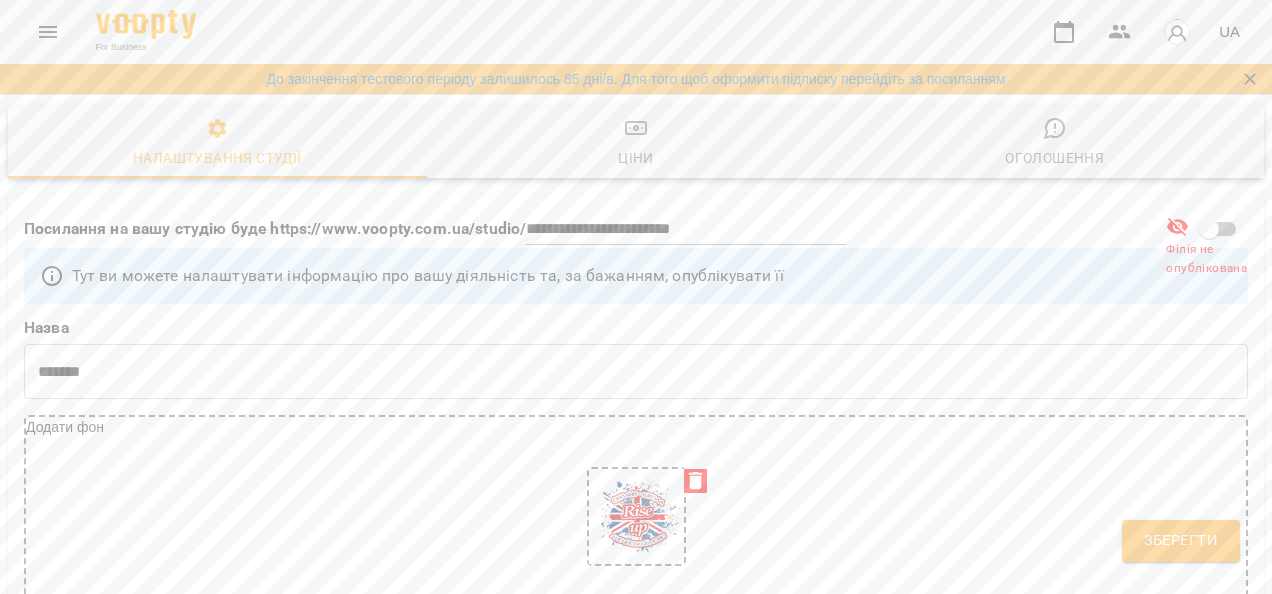 click on "**********" at bounding box center [636, 1501] 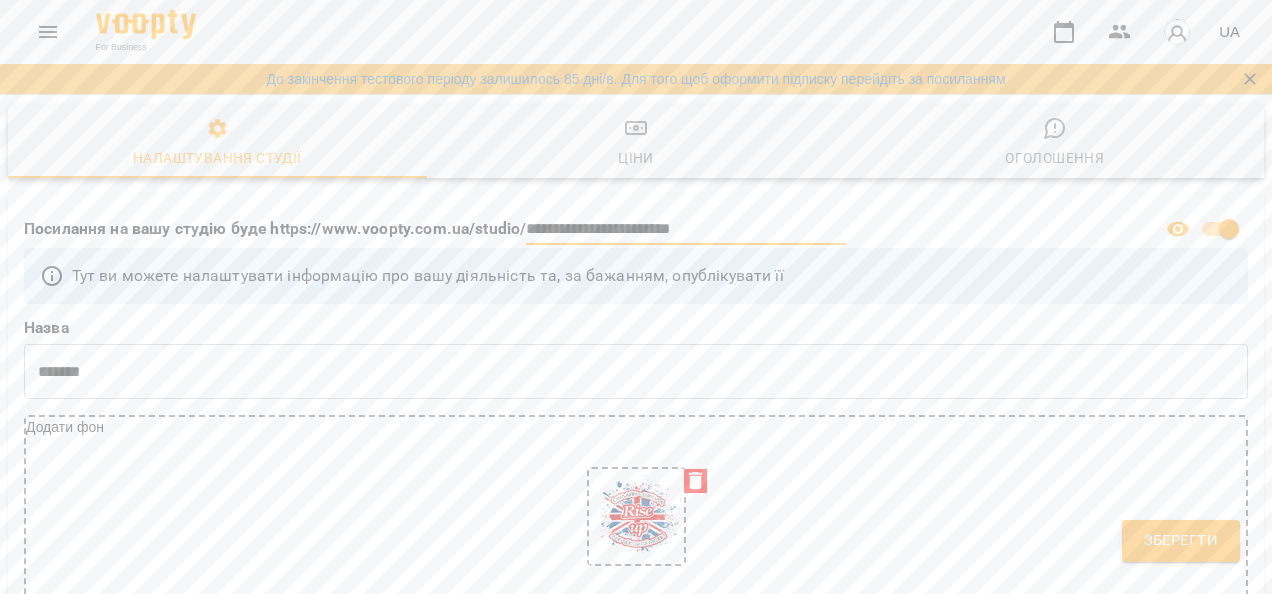 drag, startPoint x: 746, startPoint y: 230, endPoint x: 494, endPoint y: 221, distance: 252.16066 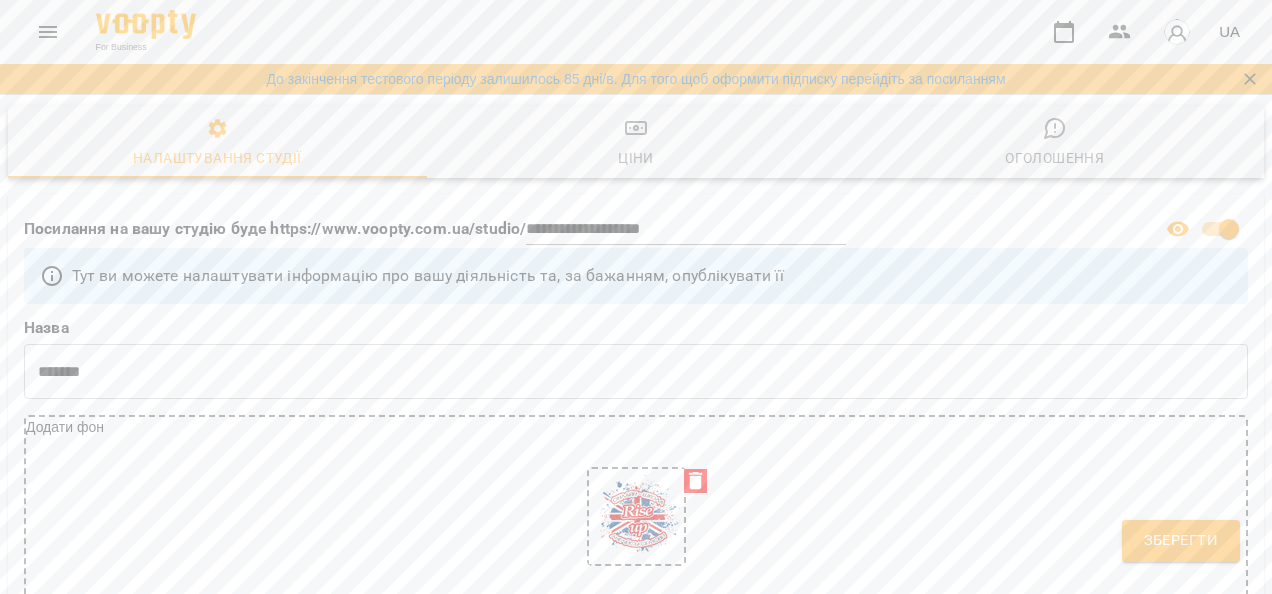 click on "**********" at bounding box center [591, 229] 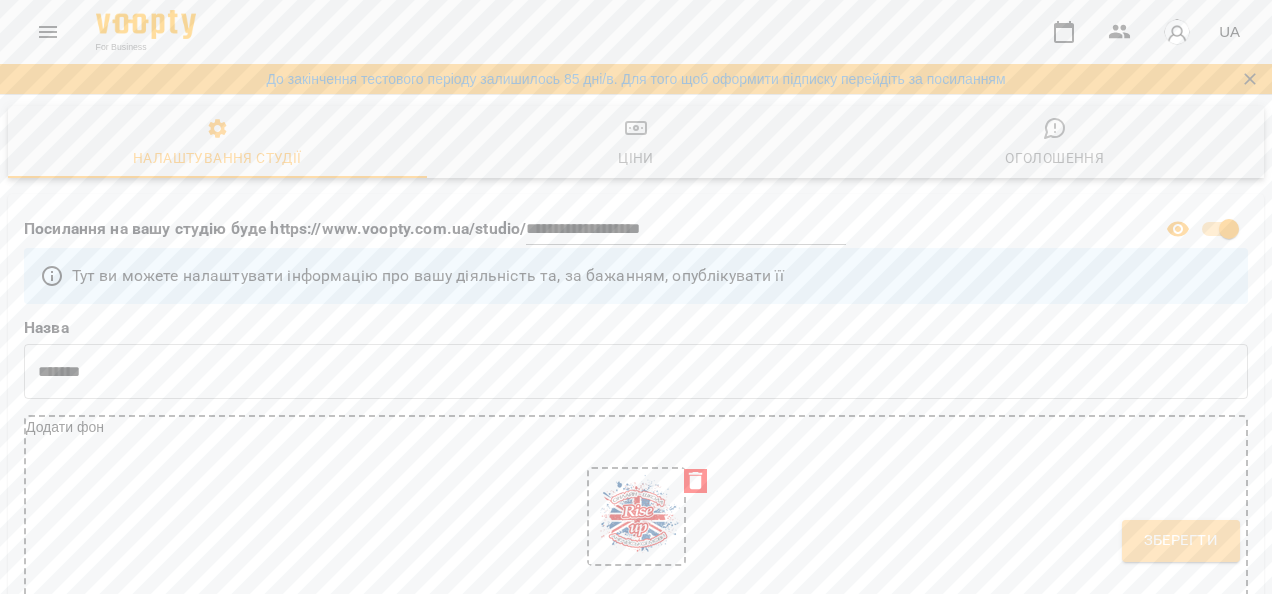 click on "Зберегти" at bounding box center [1181, 541] 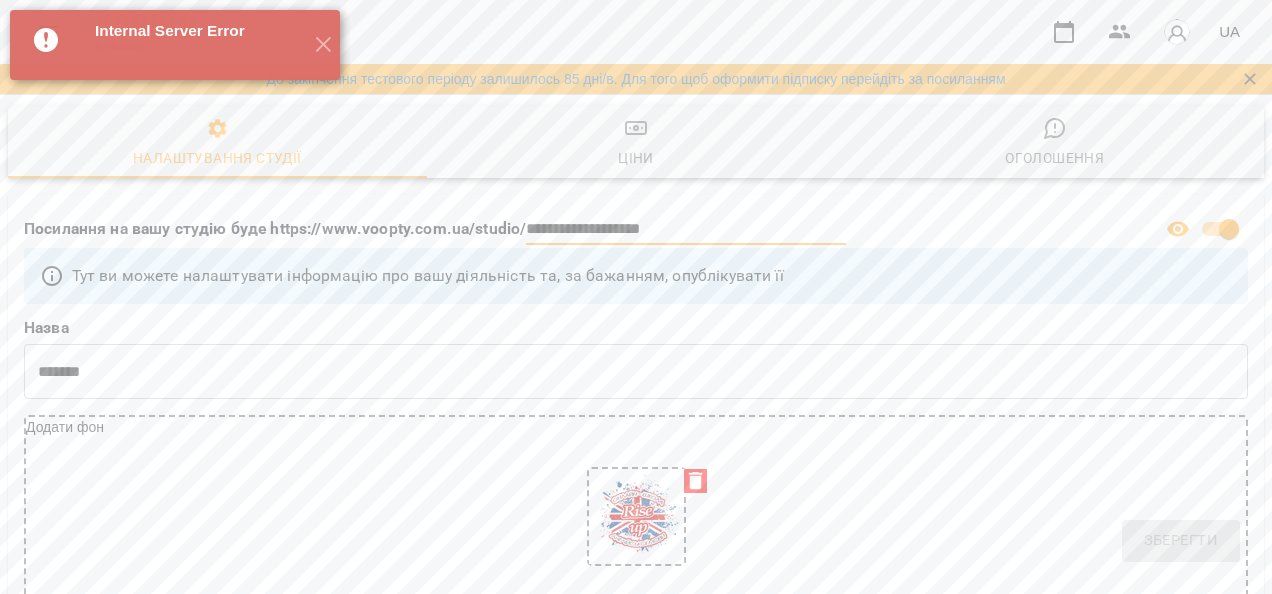click on "**********" at bounding box center [686, 229] 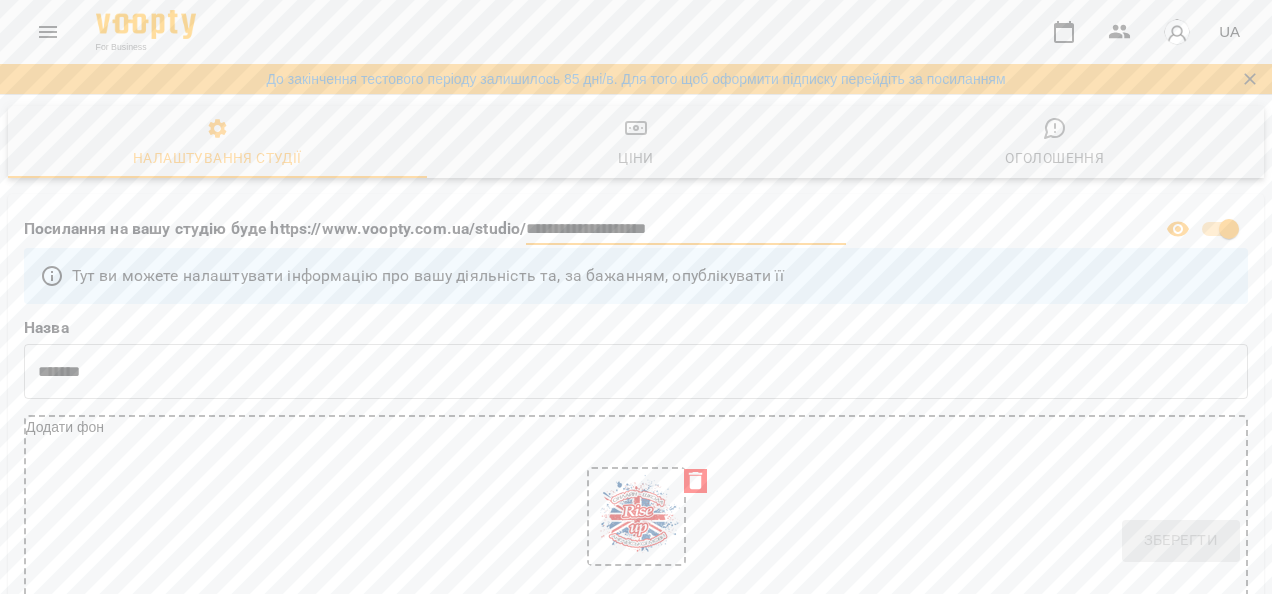 type on "**********" 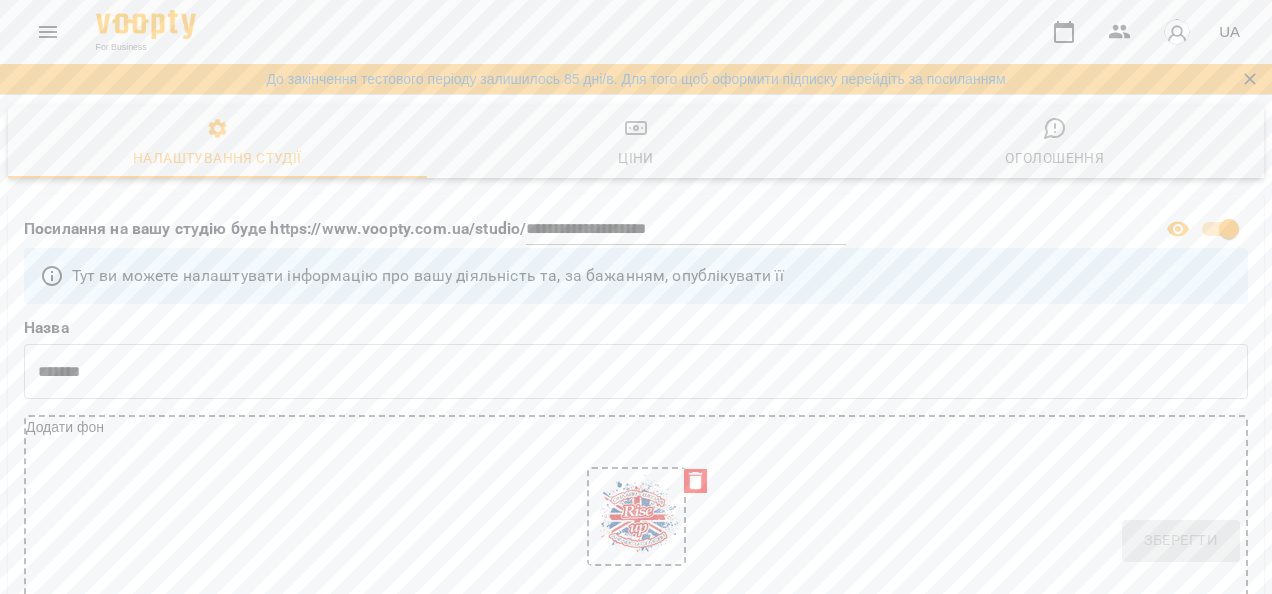 click at bounding box center (636, 517) 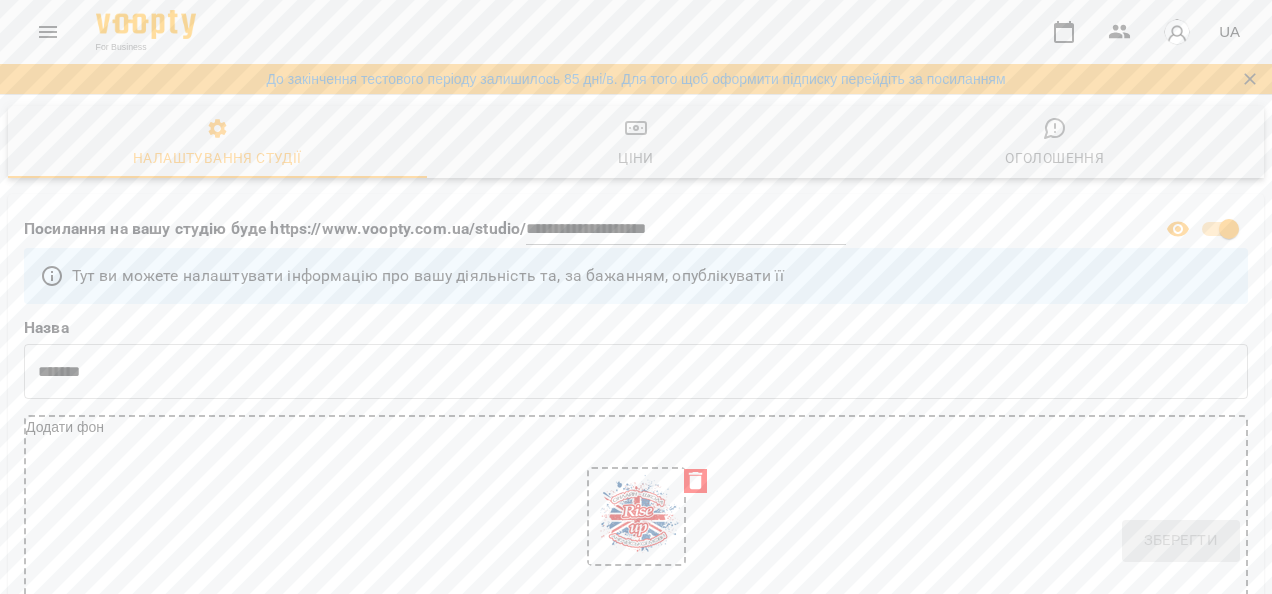 click on "**********" at bounding box center (591, 229) 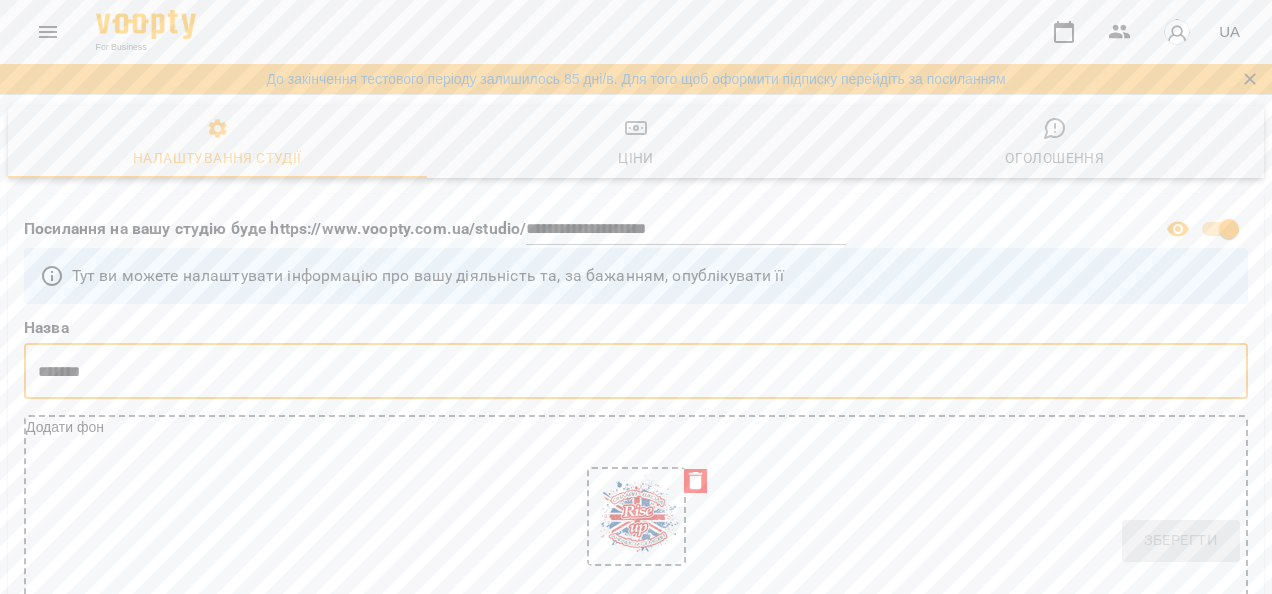 click on "*******" at bounding box center (636, 371) 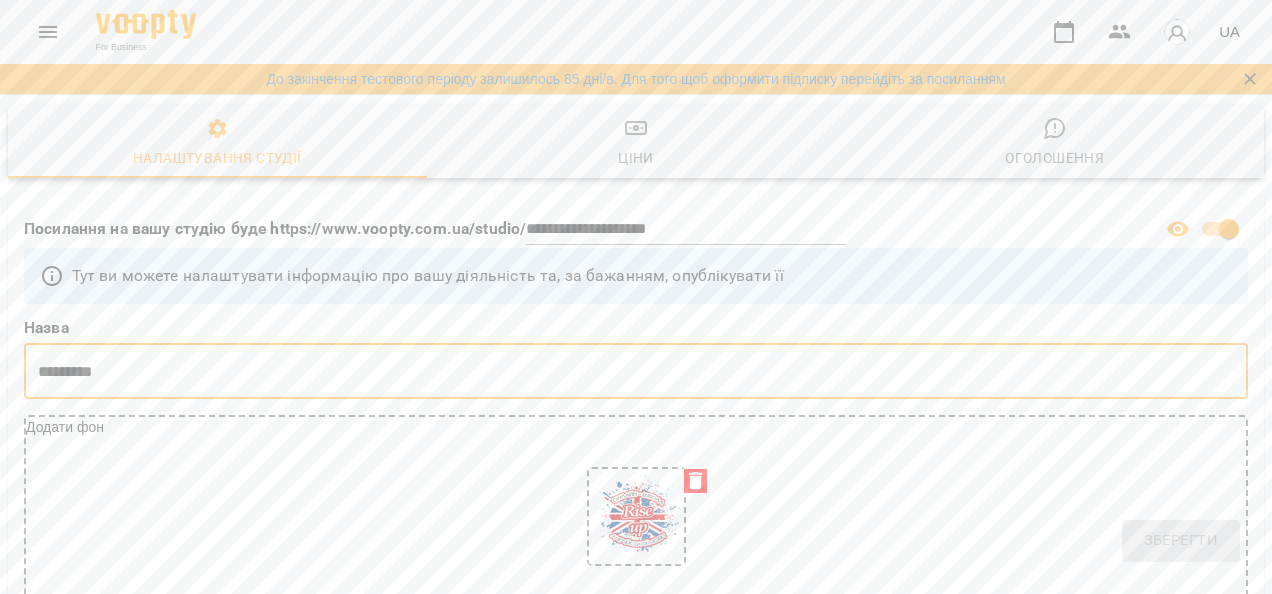 type on "*********" 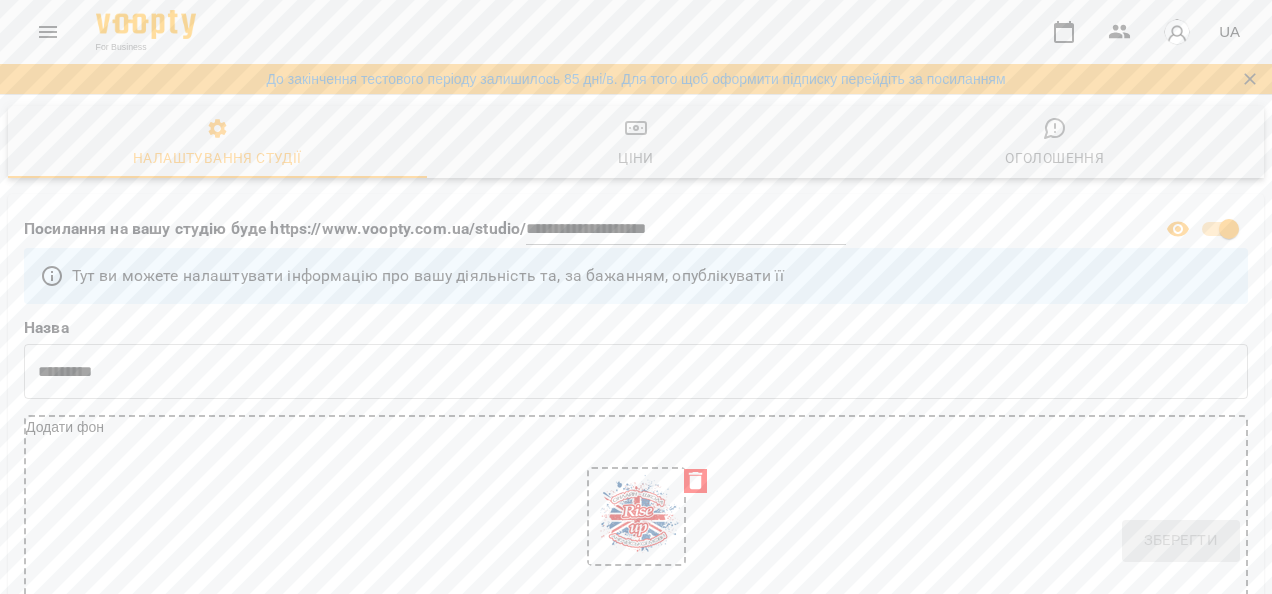 click on "Назва" at bounding box center (636, 328) 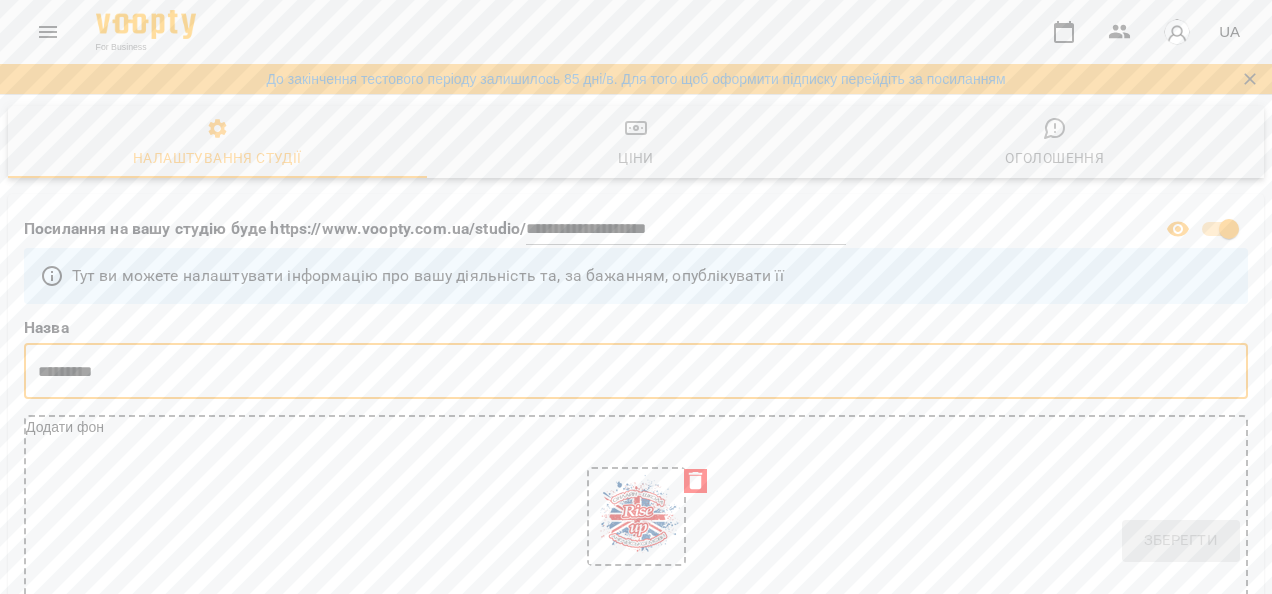 scroll, scrollTop: 504, scrollLeft: 0, axis: vertical 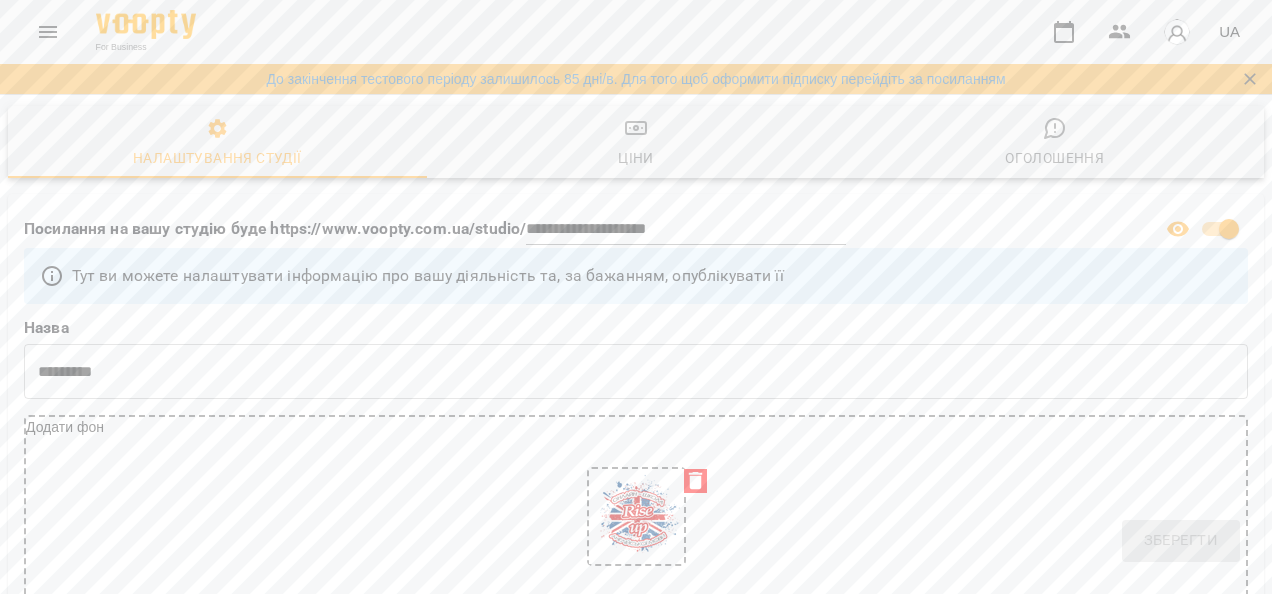 click at bounding box center [636, 517] 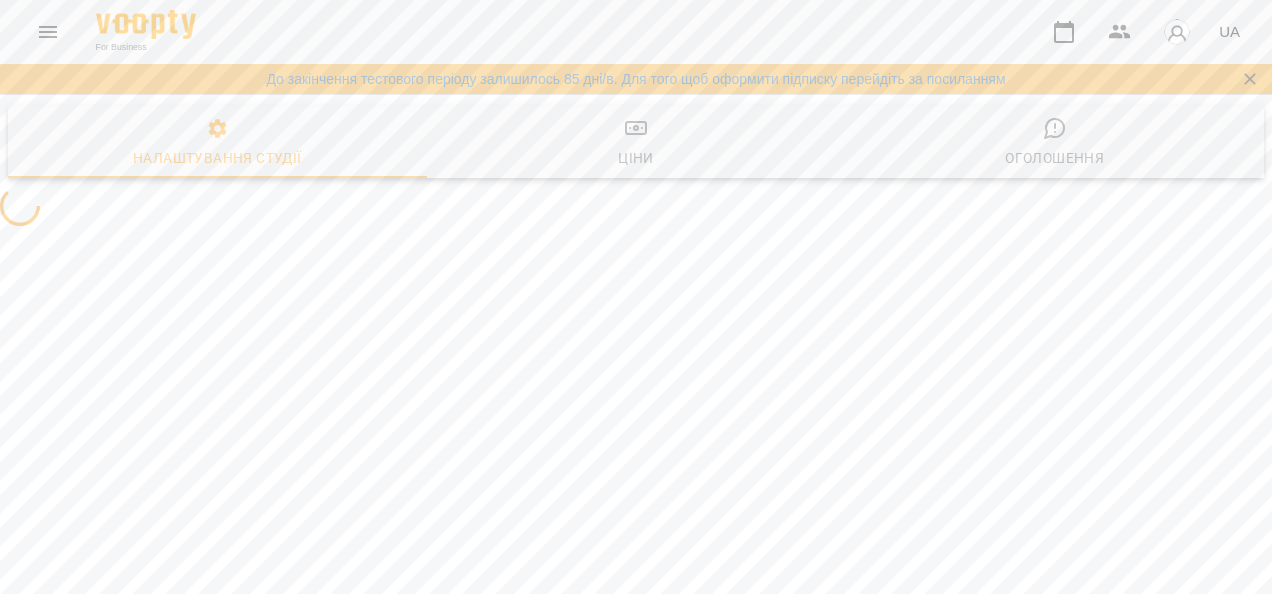 scroll, scrollTop: 0, scrollLeft: 0, axis: both 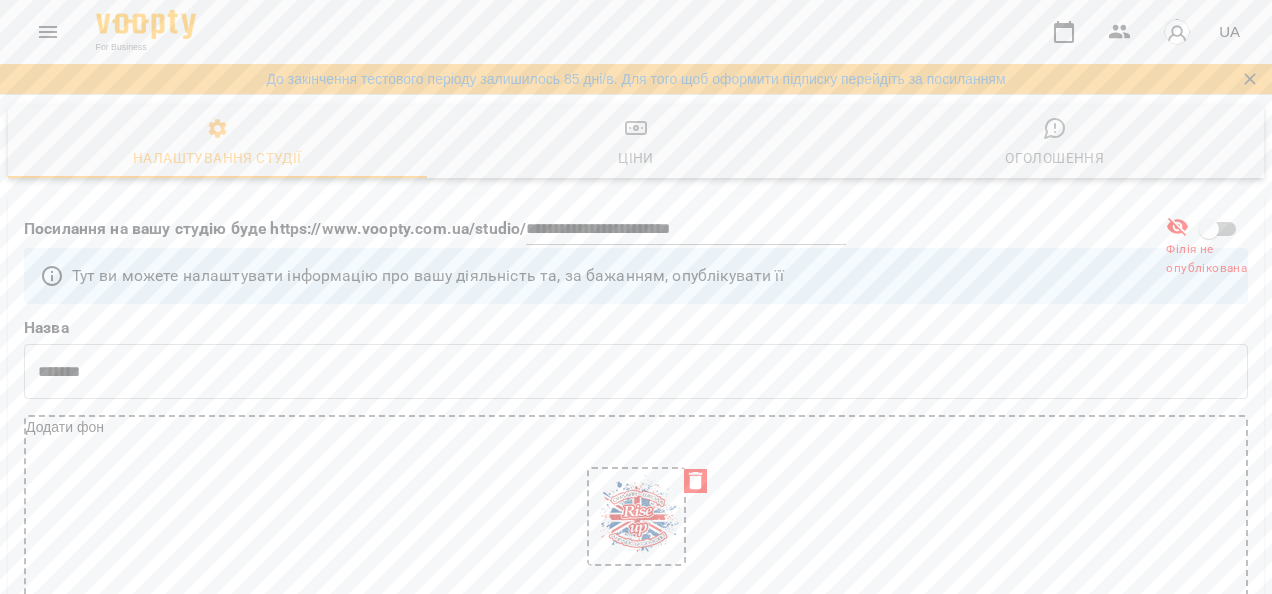 click on "Короткий опис, місія компанії (до 300 символів)" at bounding box center [636, 1335] 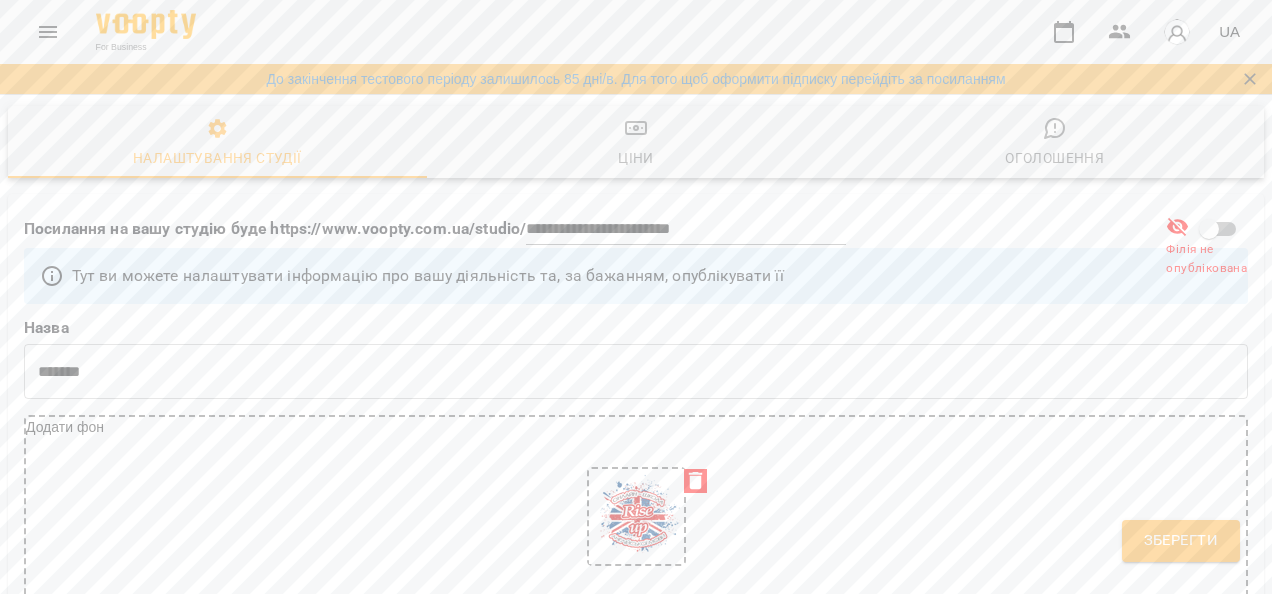type on "**********" 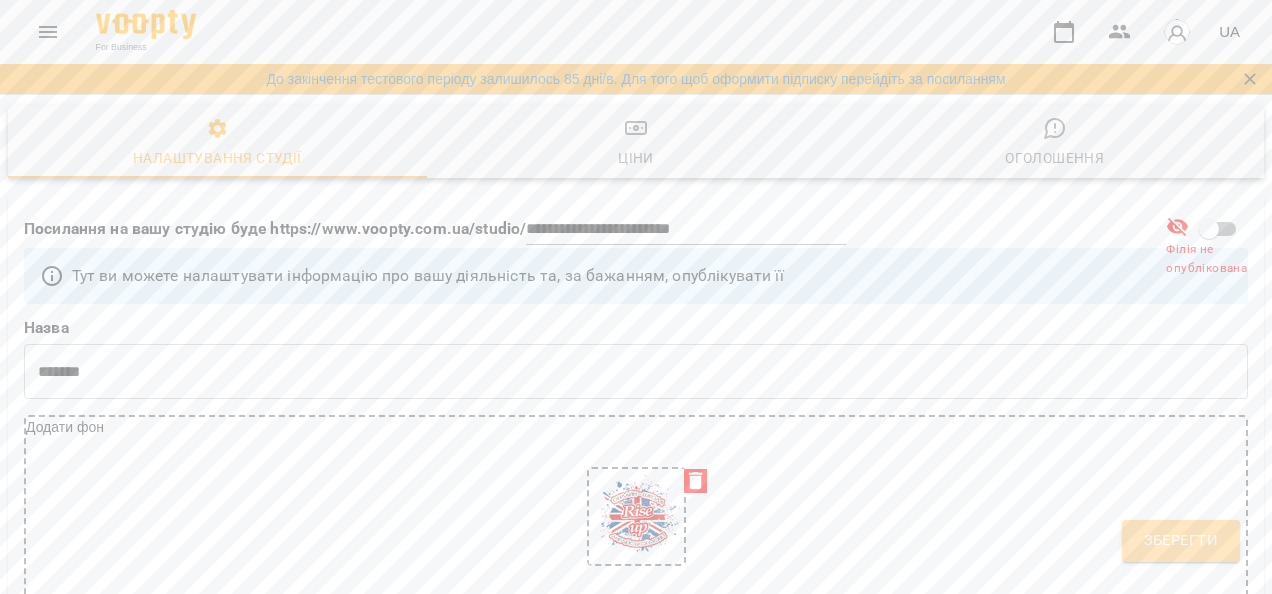 click on "Зберегти" at bounding box center (1181, 541) 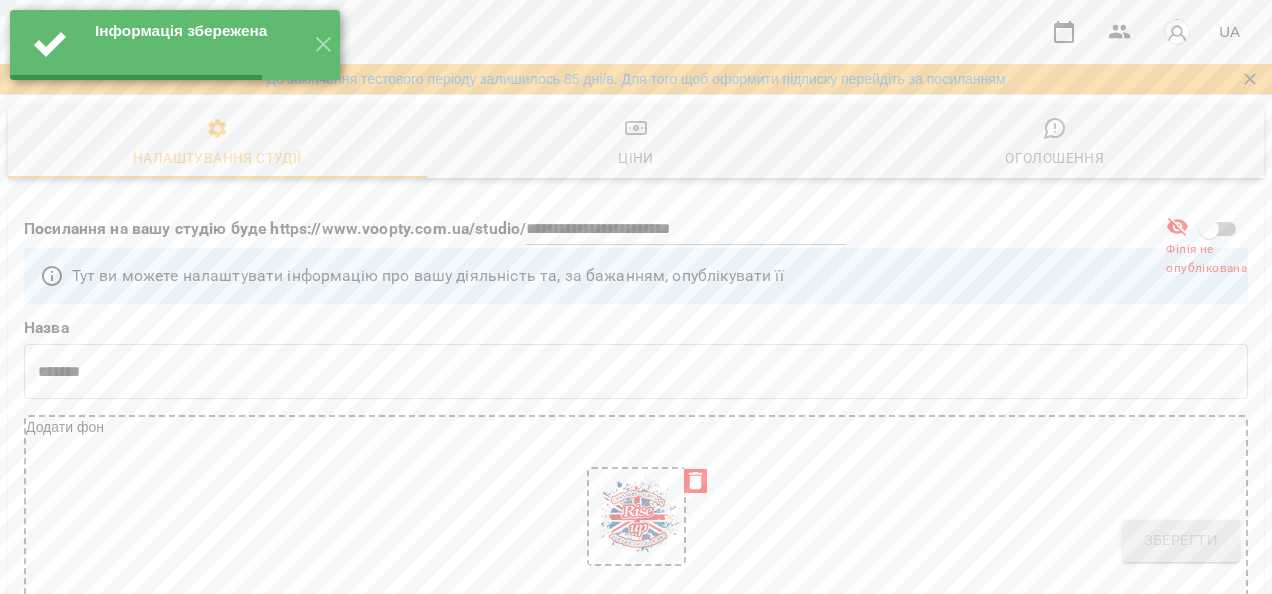 select on "**" 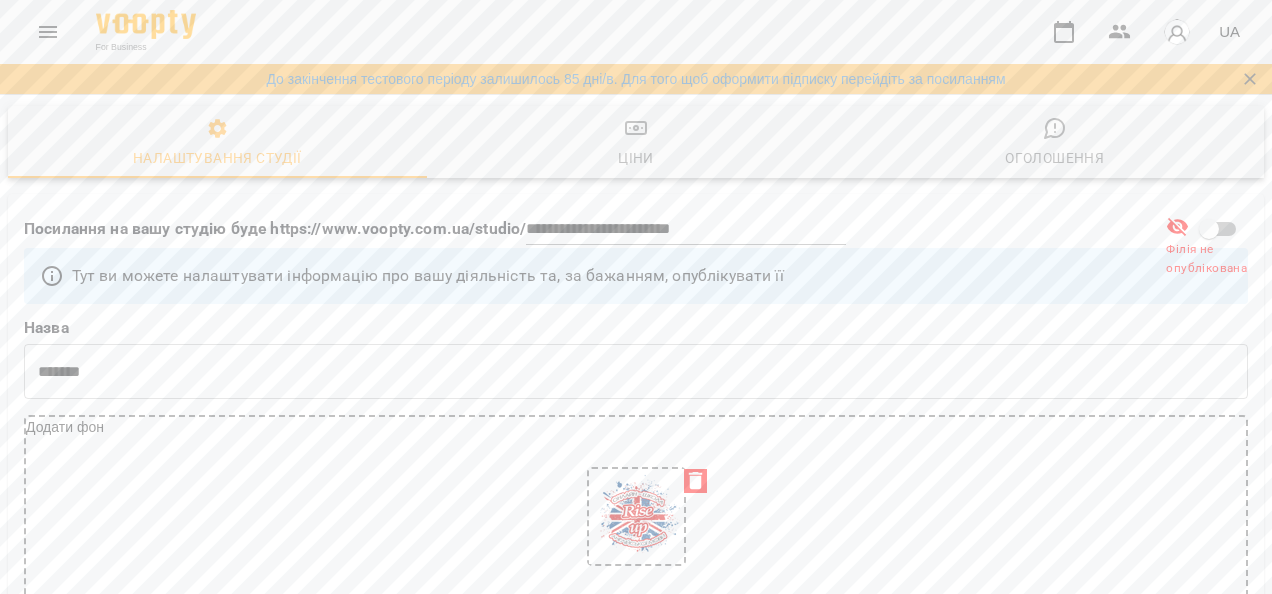 scroll, scrollTop: 120, scrollLeft: 0, axis: vertical 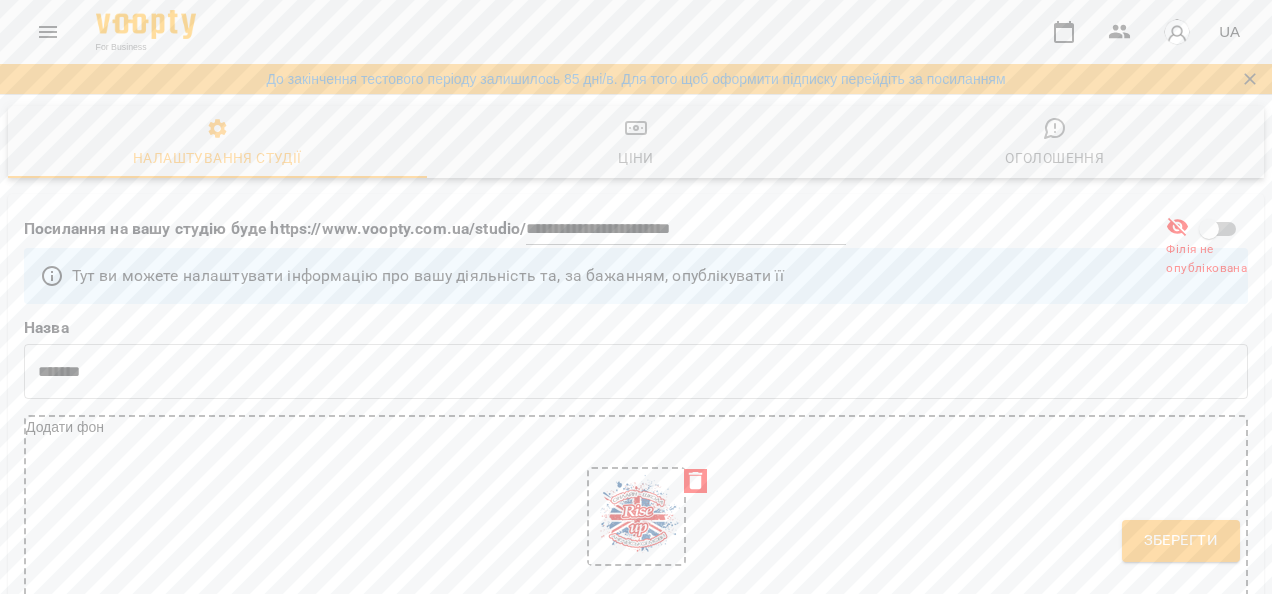 click on "**********" at bounding box center [628, 1362] 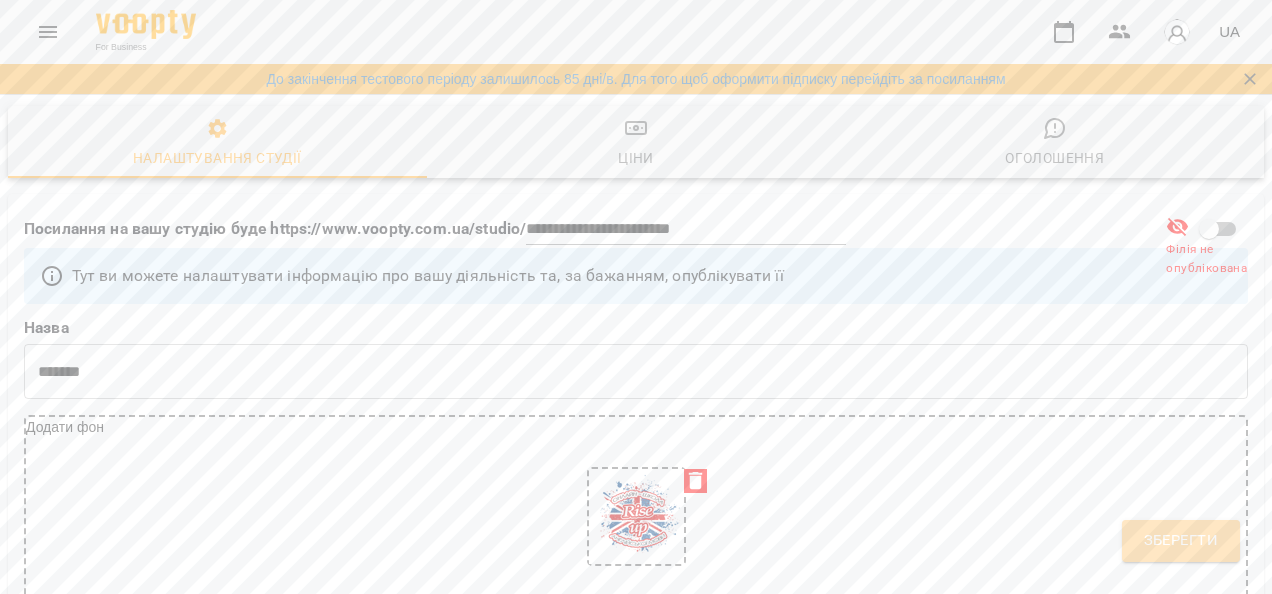 click on "Зберегти" at bounding box center [1181, 541] 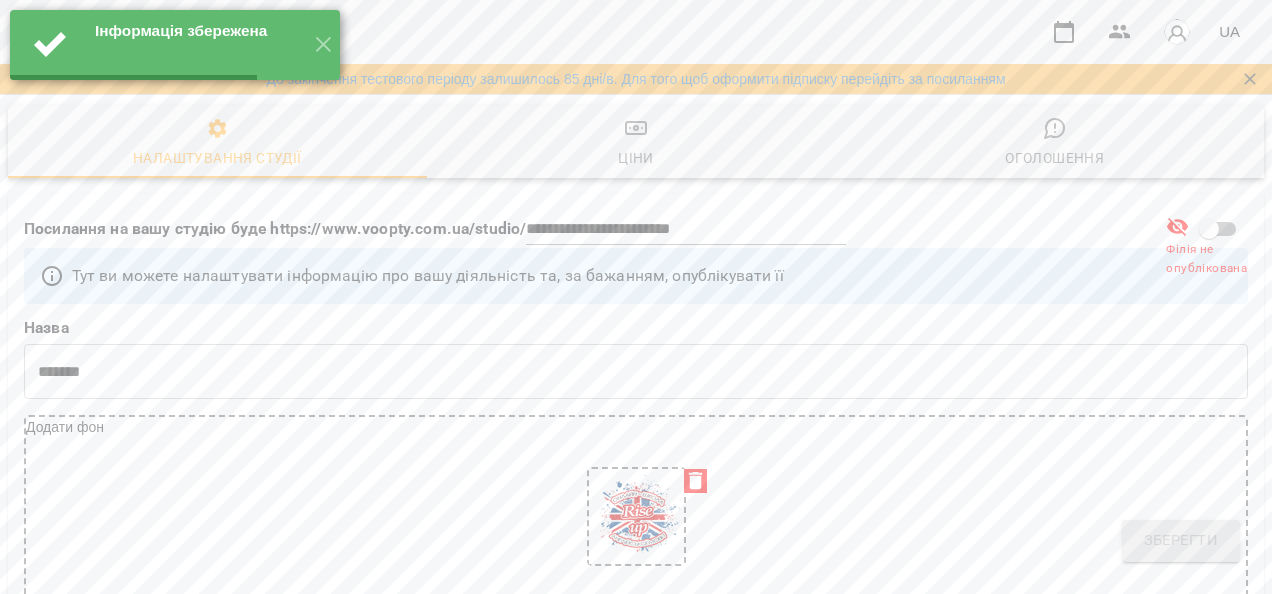 select on "**" 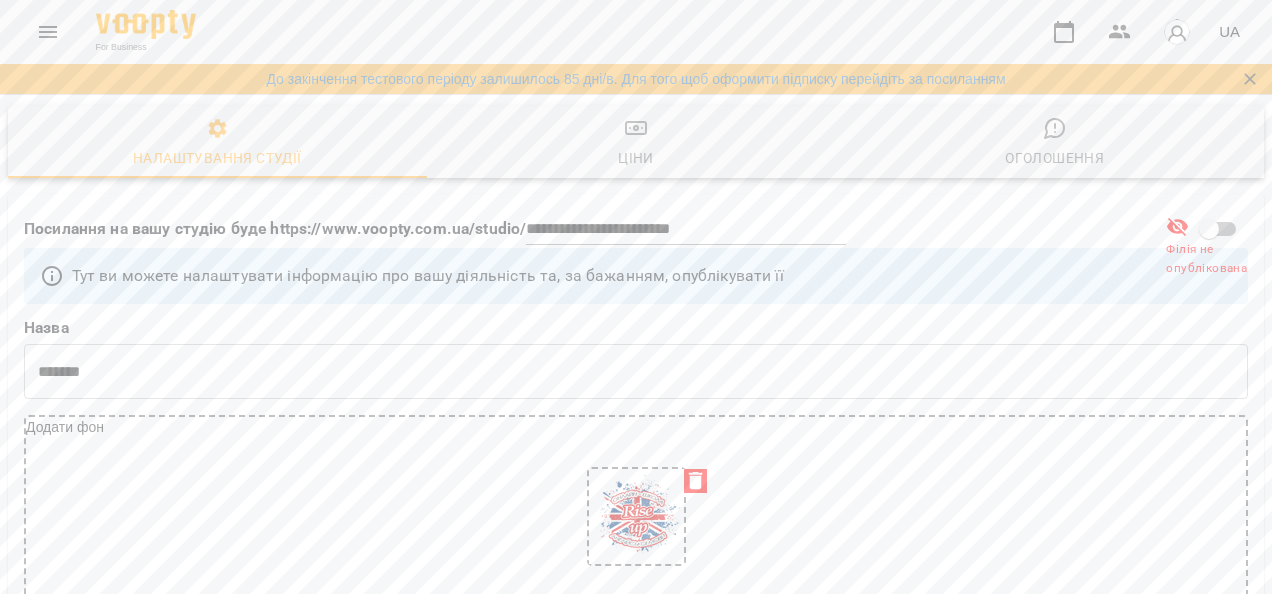 scroll, scrollTop: 1321, scrollLeft: 0, axis: vertical 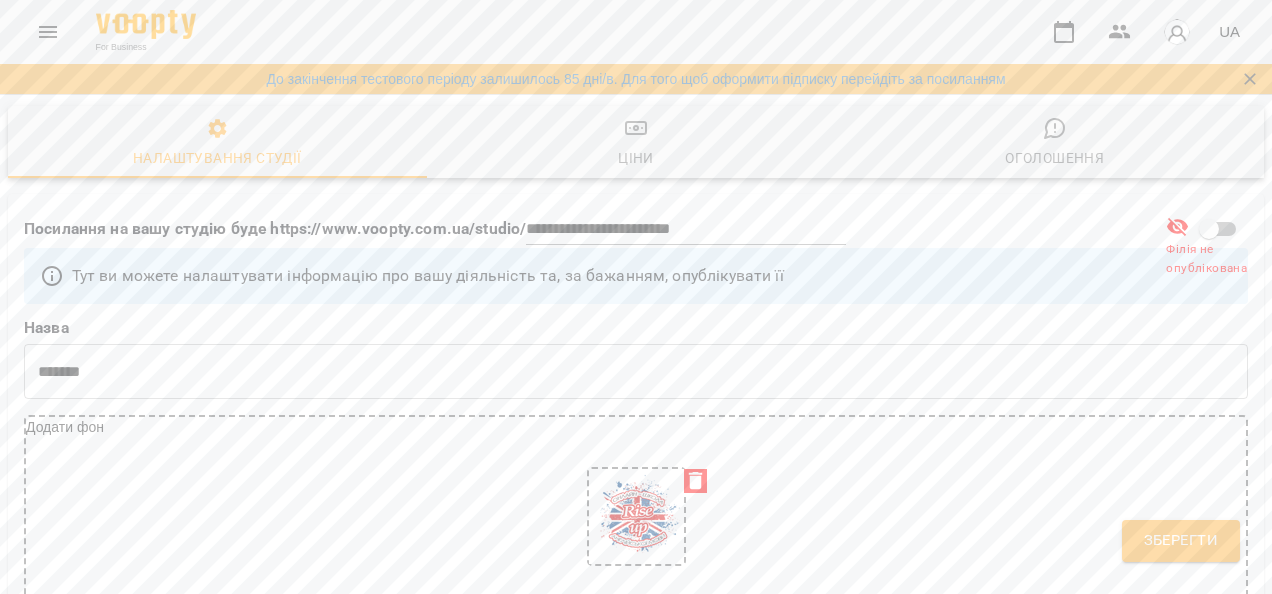 click on "**********" at bounding box center (635, 1643) 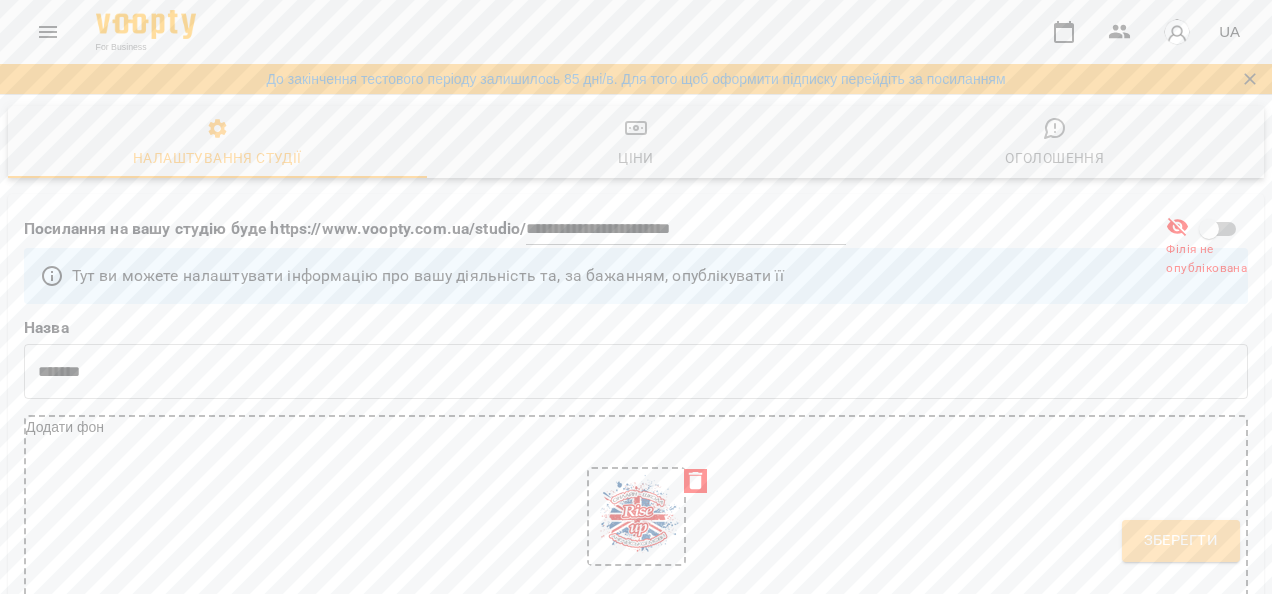 click on "Зберегти" at bounding box center (1181, 541) 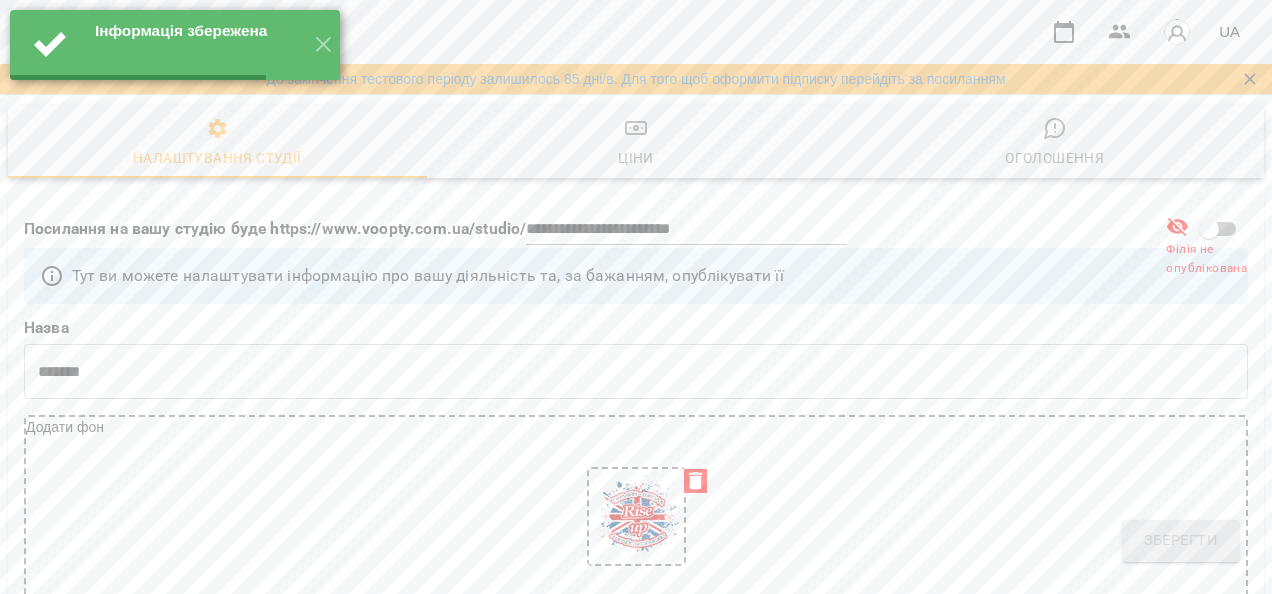 select on "**" 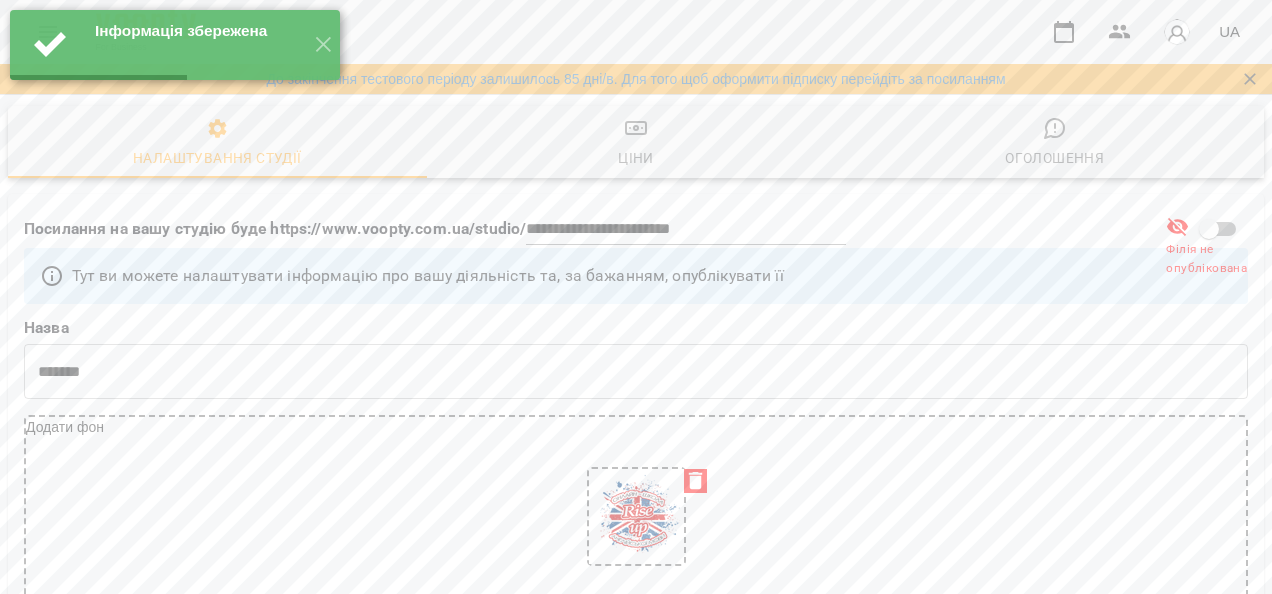 scroll, scrollTop: 424, scrollLeft: 0, axis: vertical 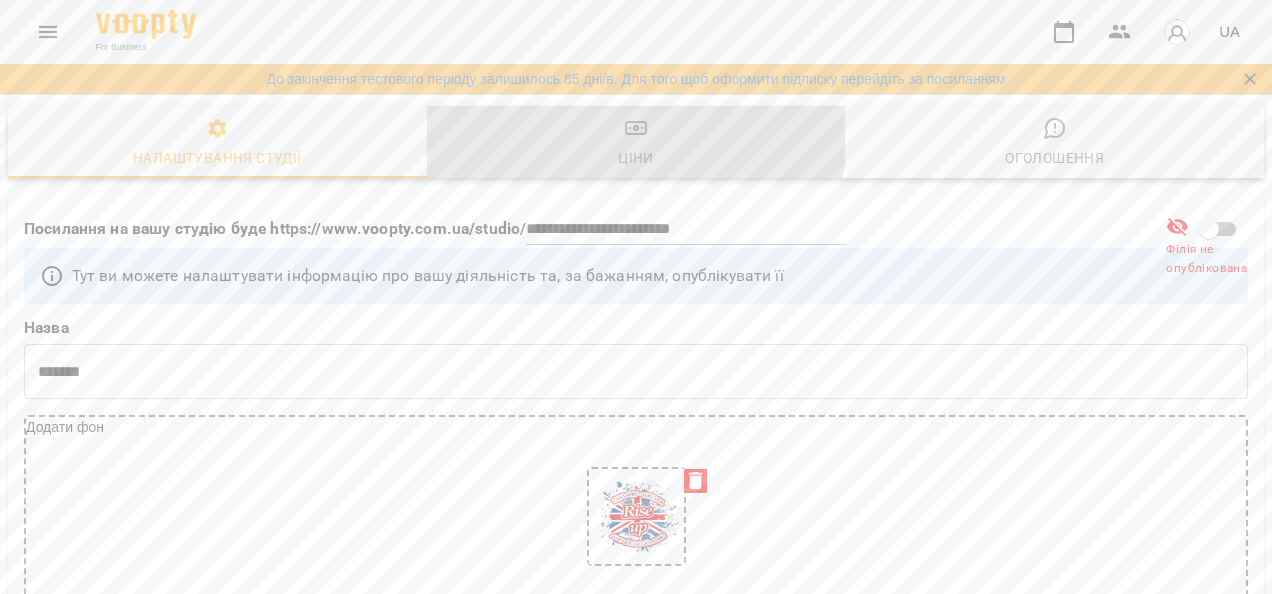 click 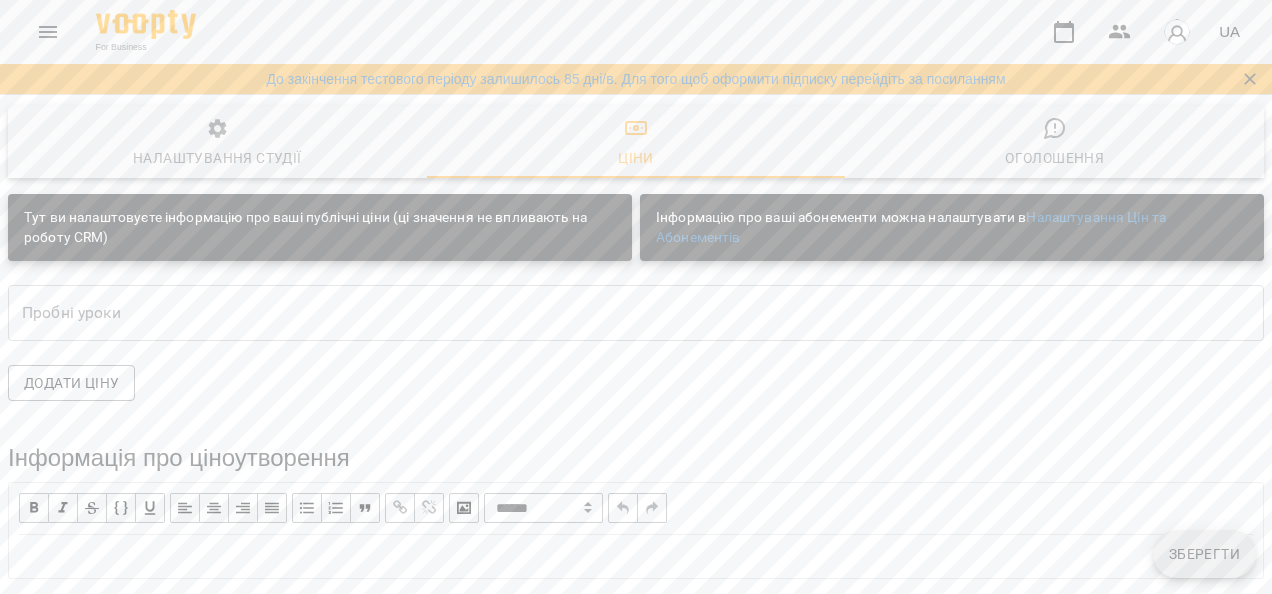 scroll, scrollTop: 0, scrollLeft: 0, axis: both 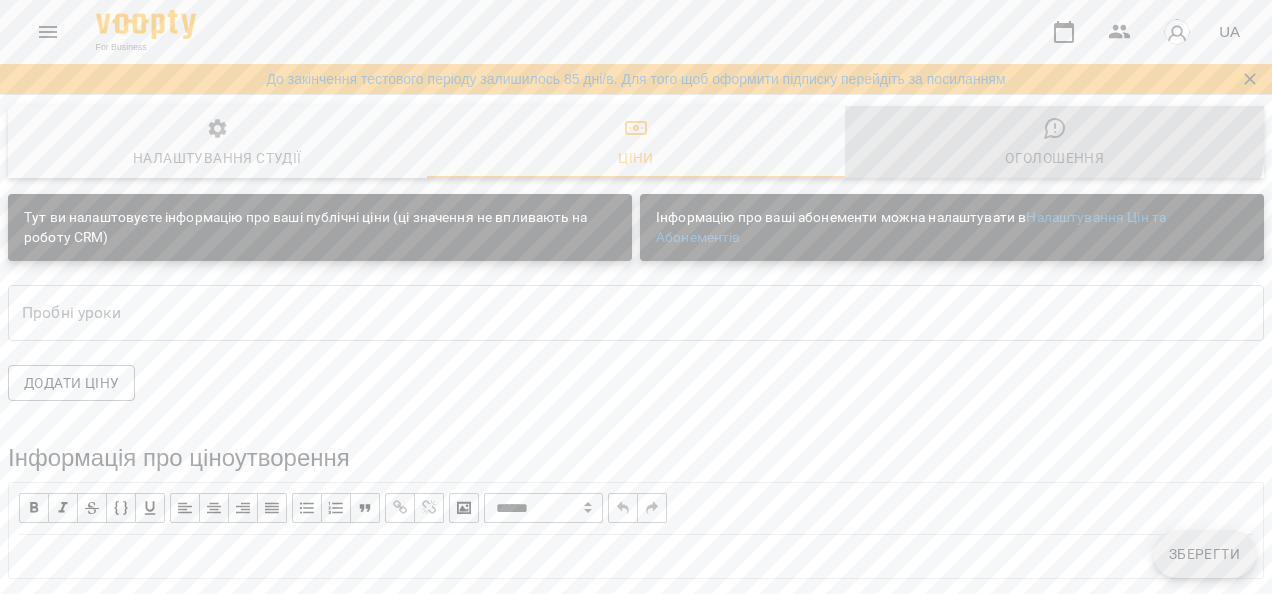 click on "Оголошення" at bounding box center (1054, 143) 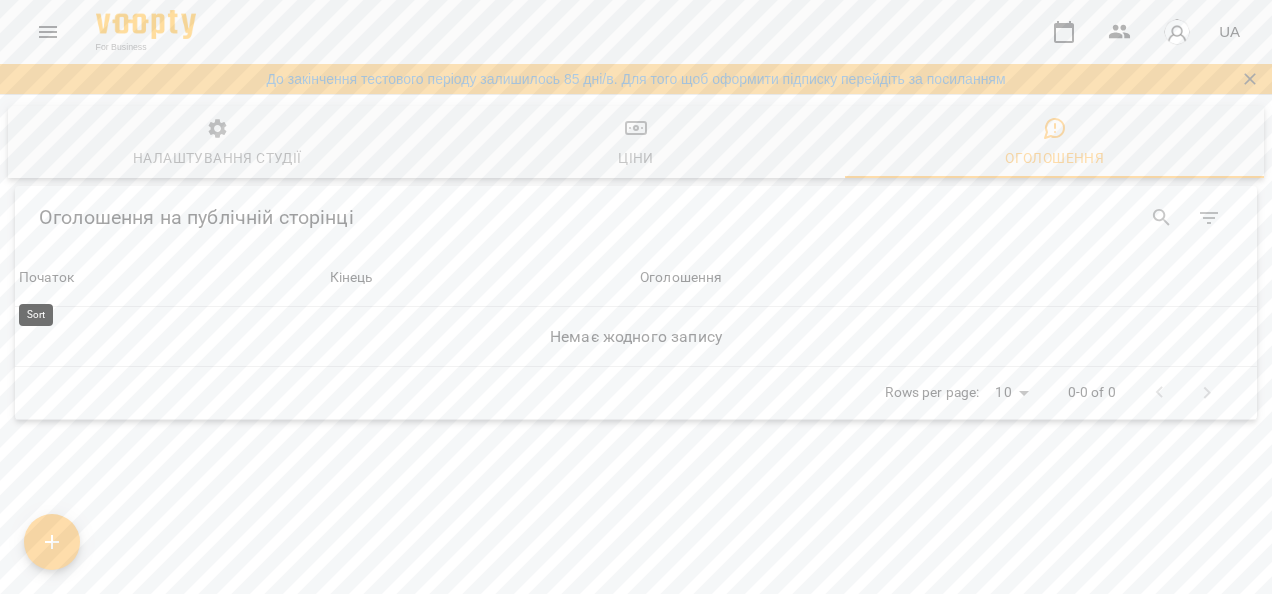 click on "Початок" at bounding box center (46, 278) 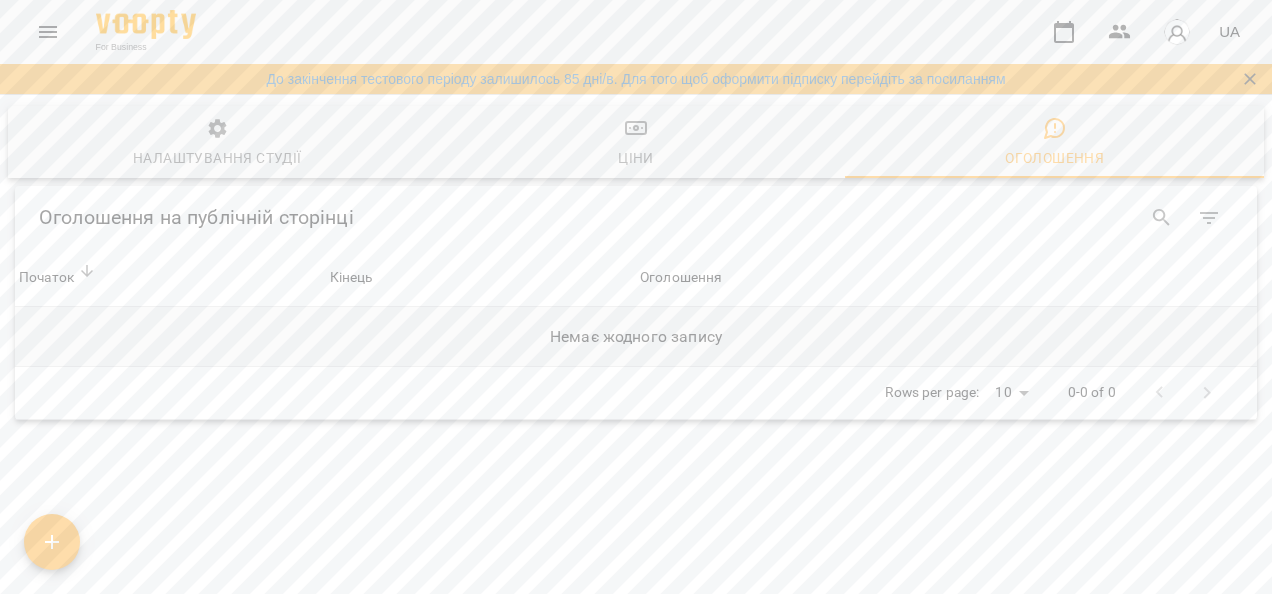 click on "Немає жодного запису" at bounding box center [636, 337] 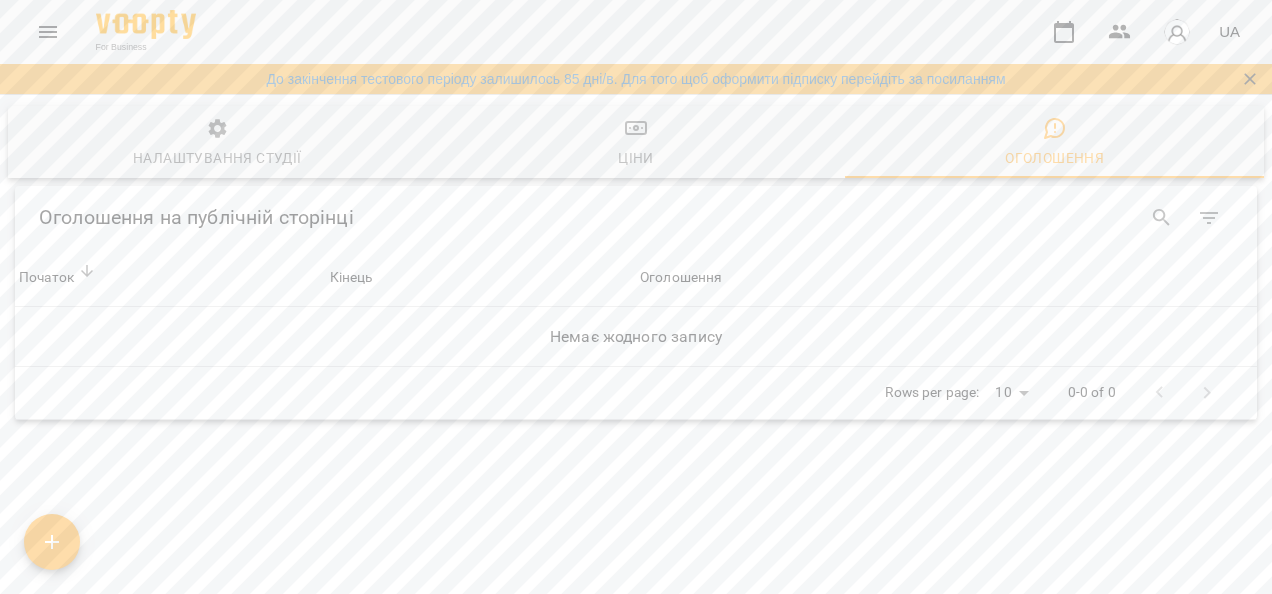 click on "Оголошення на публічній сторінці" at bounding box center [392, 217] 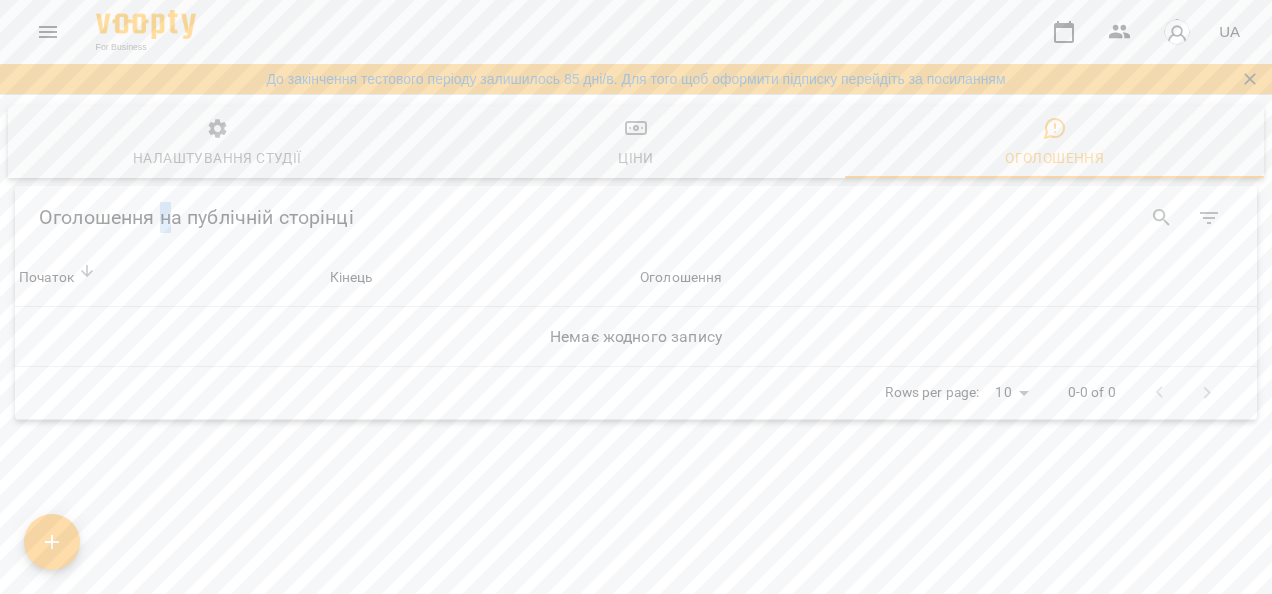 drag, startPoint x: 170, startPoint y: 202, endPoint x: 160, endPoint y: 231, distance: 30.675724 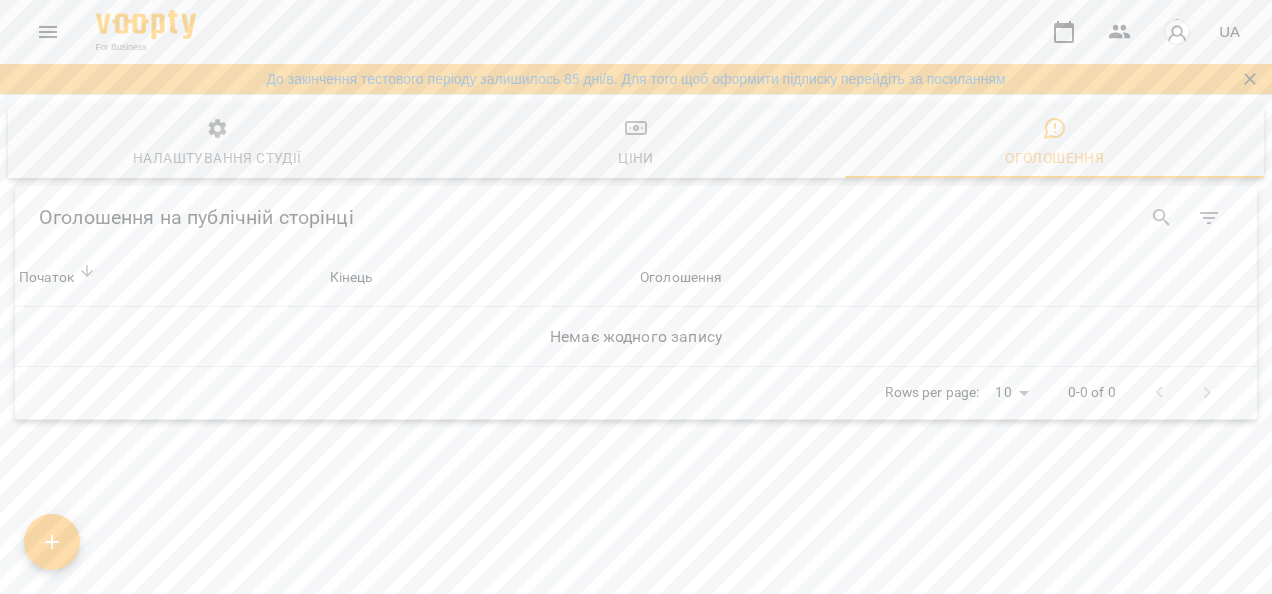 drag, startPoint x: 160, startPoint y: 231, endPoint x: 121, endPoint y: 208, distance: 45.276924 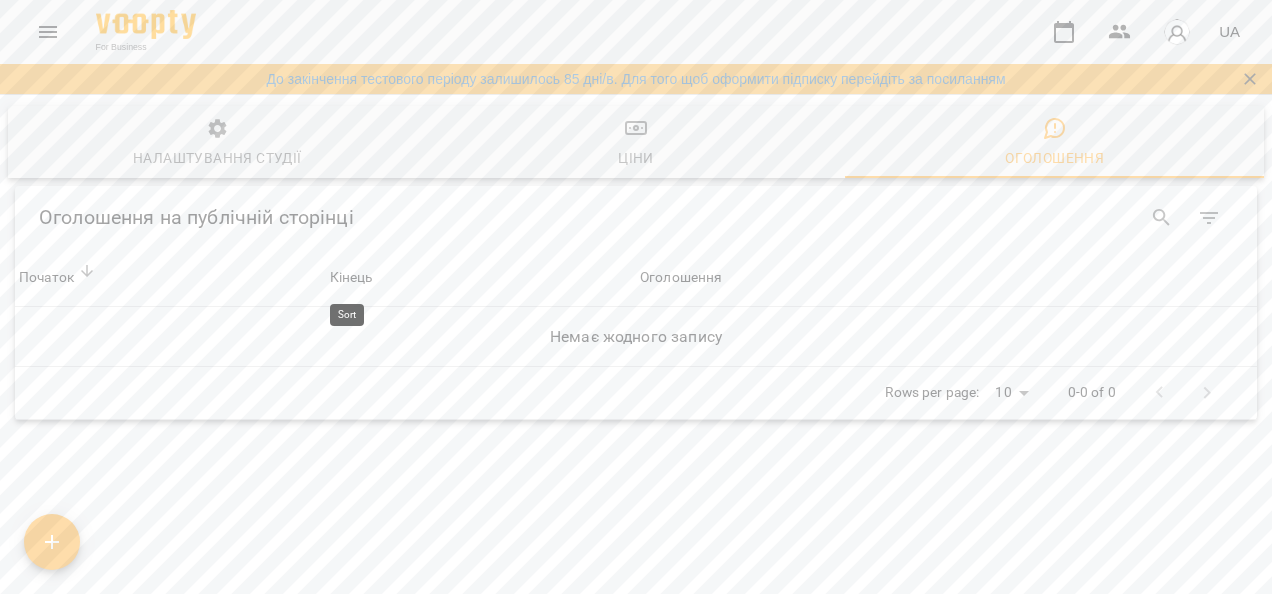 click on "Кінець" at bounding box center [351, 278] 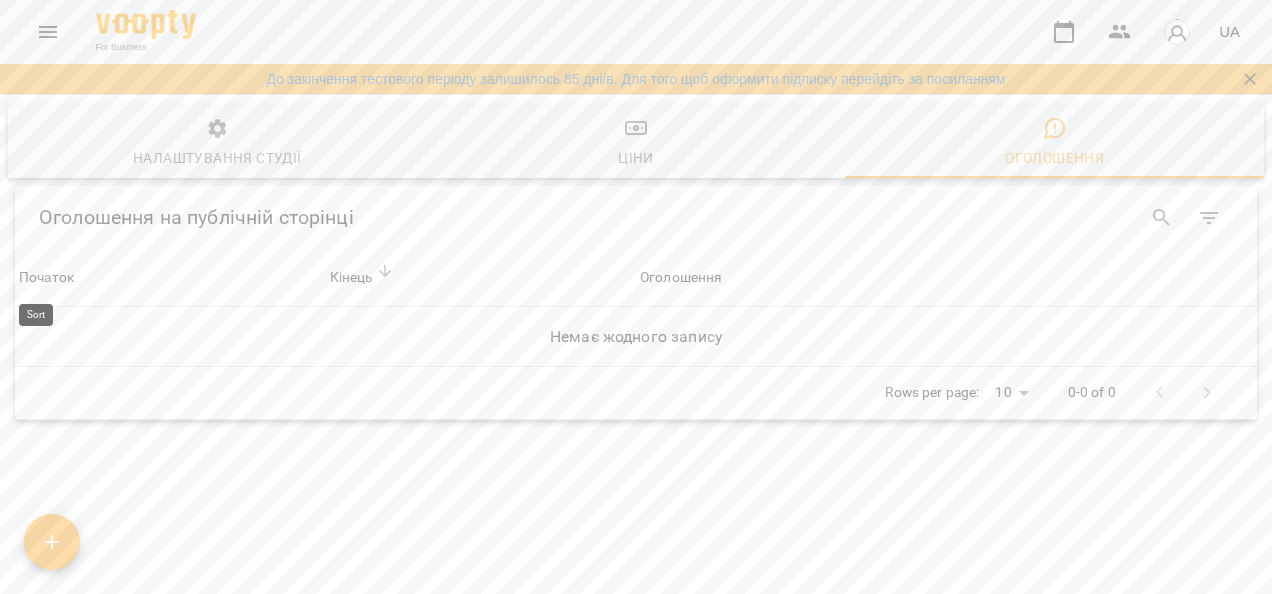 click on "Початок" at bounding box center [46, 278] 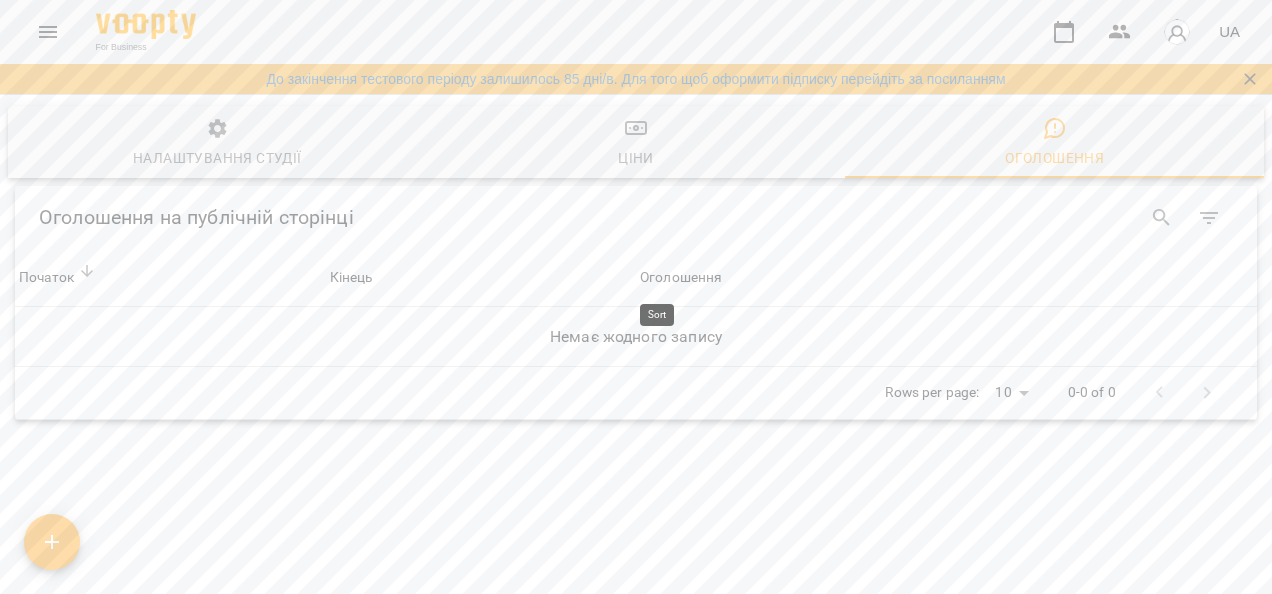 click on "Оголошення" at bounding box center (681, 278) 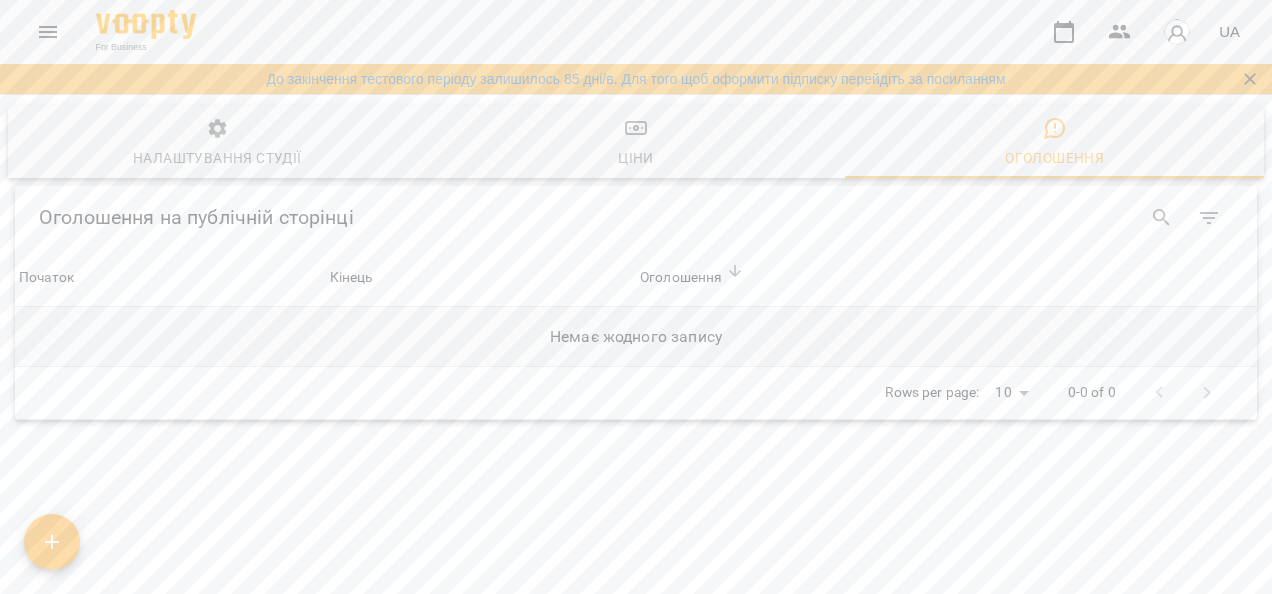 click on "Немає жодного запису" at bounding box center (636, 337) 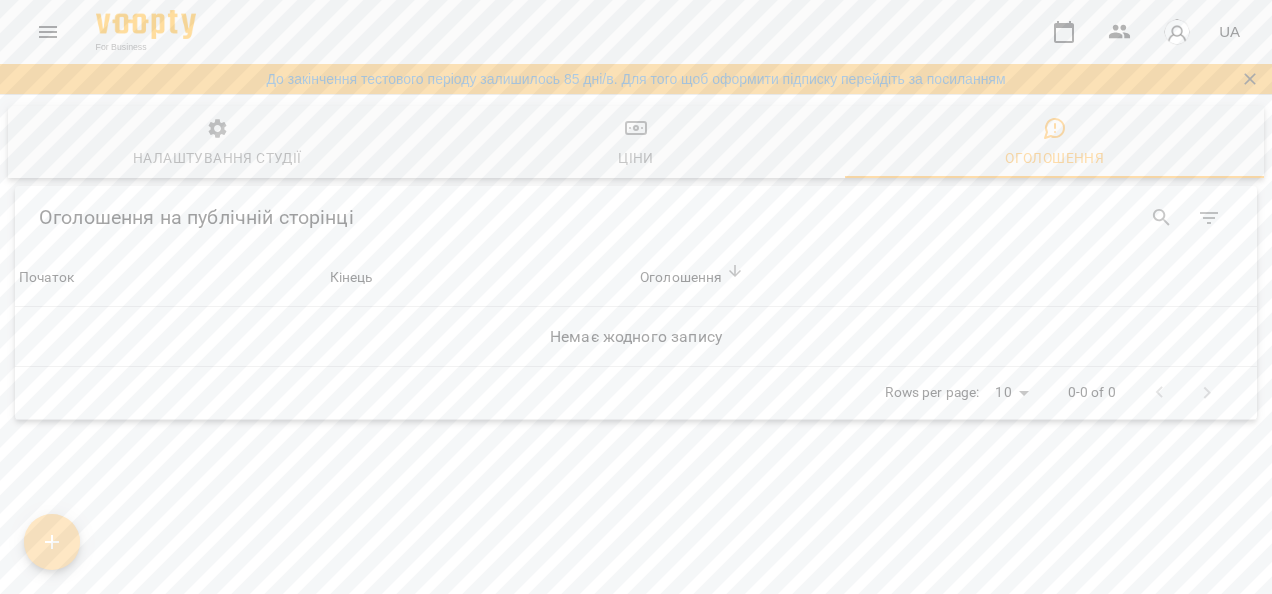 click 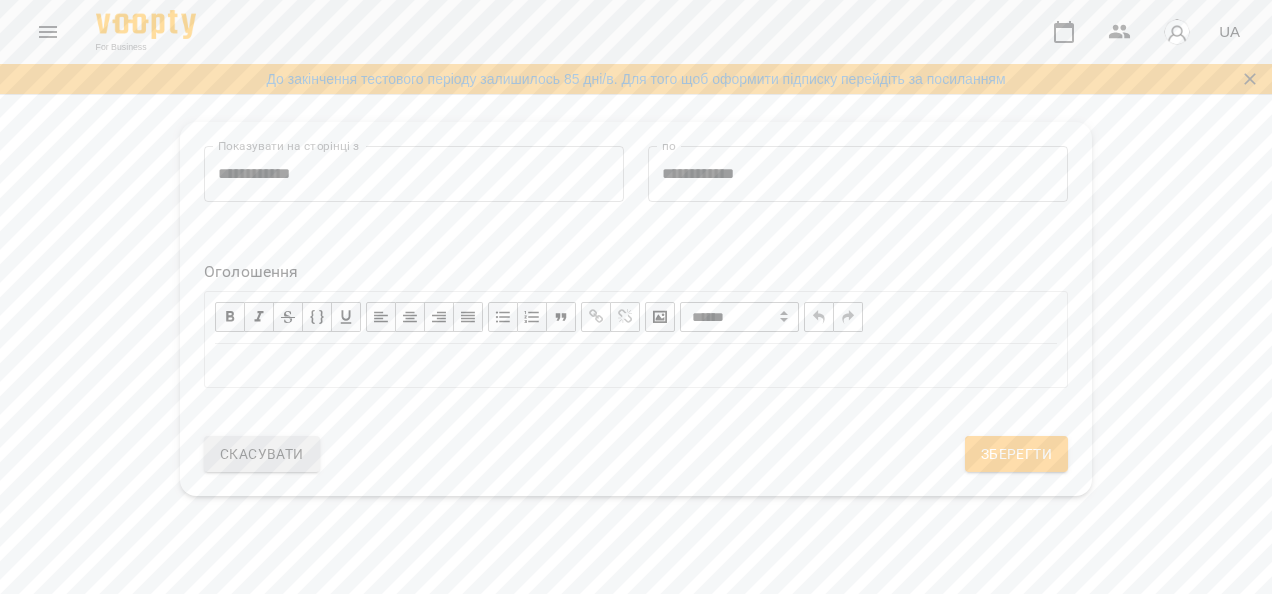 click on "Оголошення" at bounding box center (636, 272) 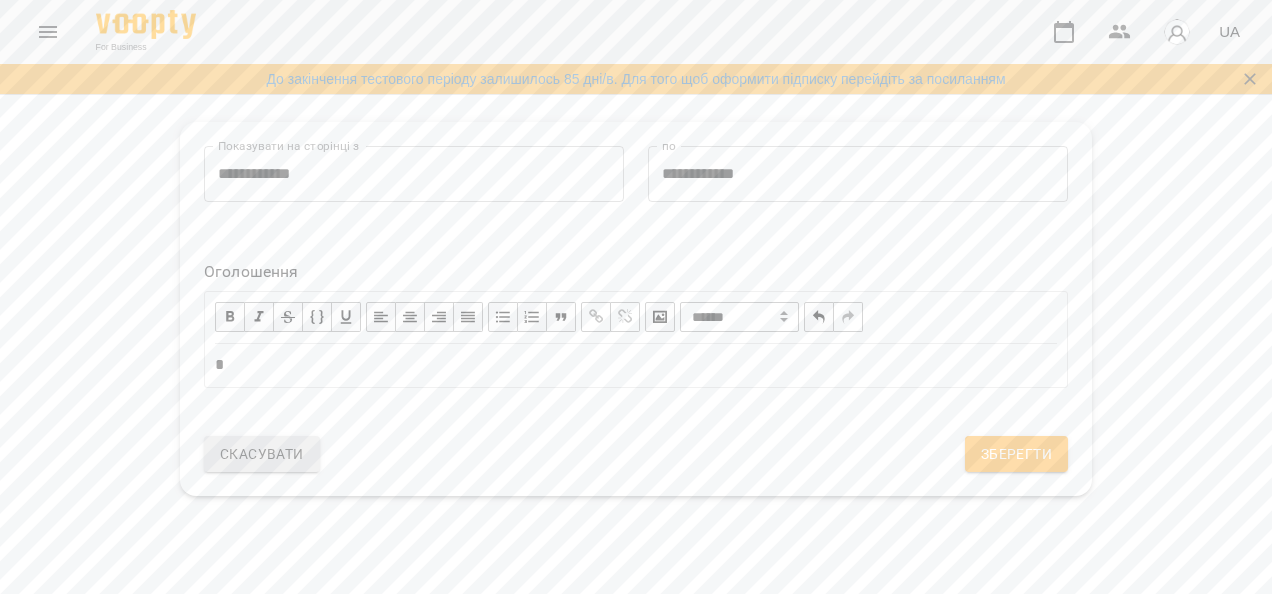 type 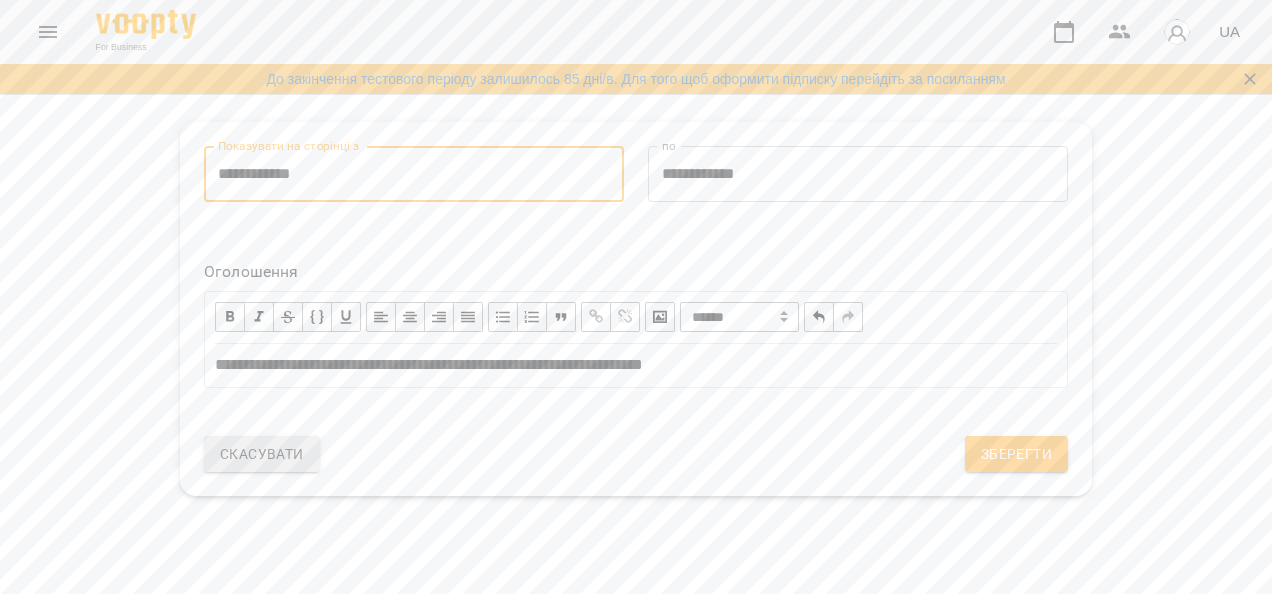 click on "**********" at bounding box center (414, 174) 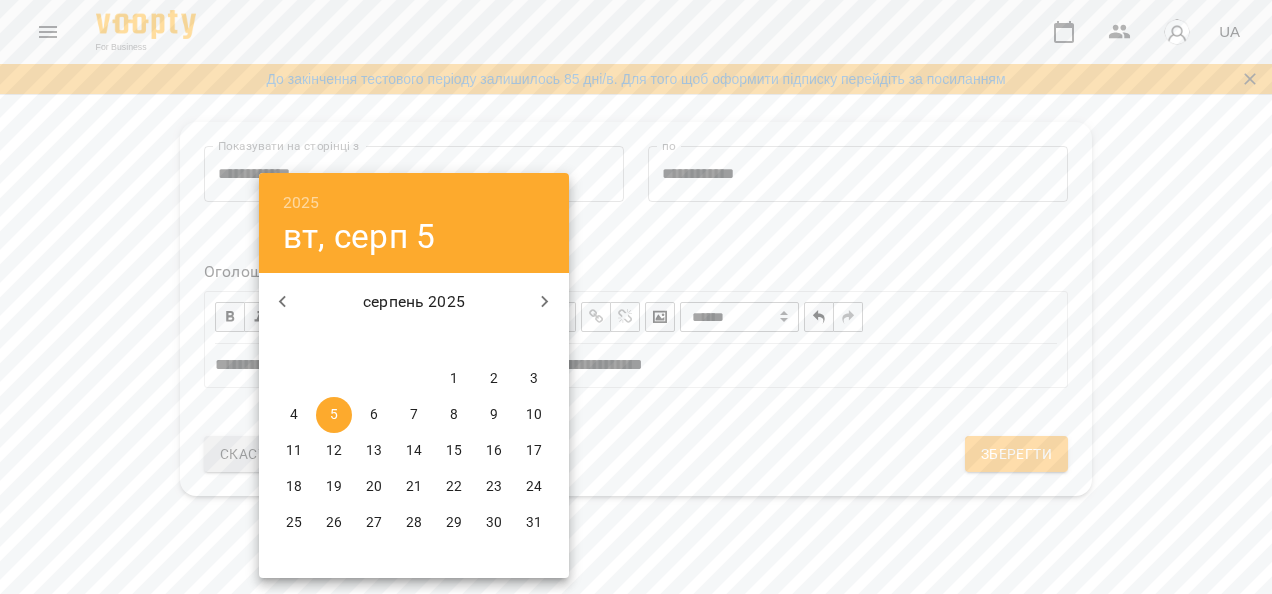 click on "вт" at bounding box center (334, 342) 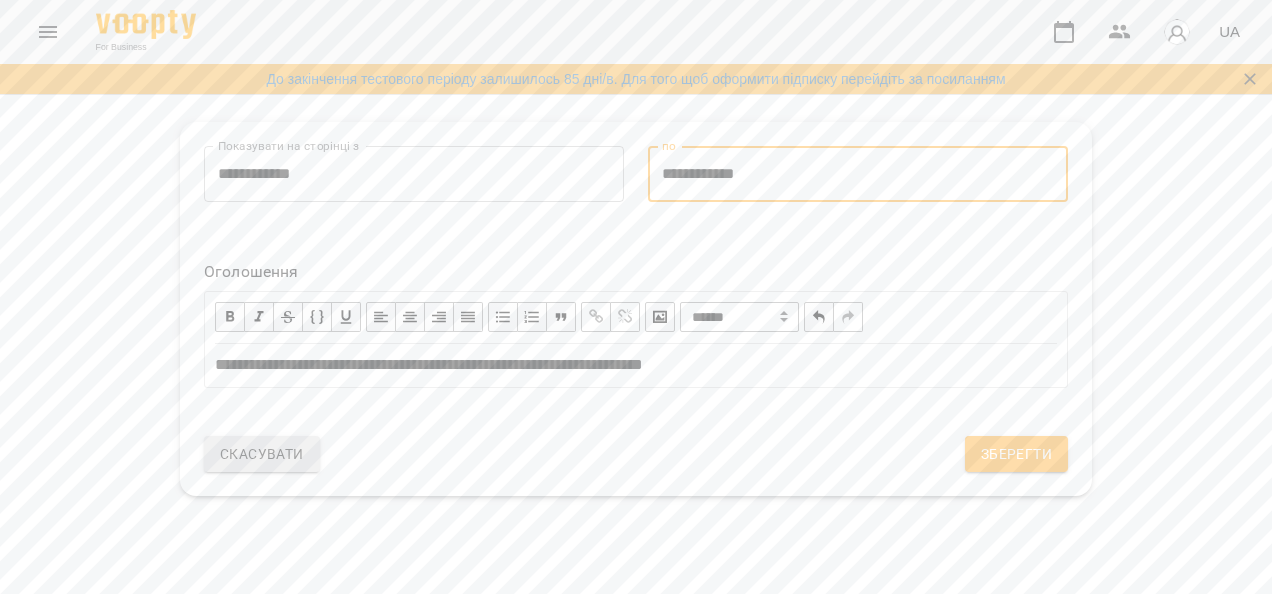 click on "**********" at bounding box center (858, 174) 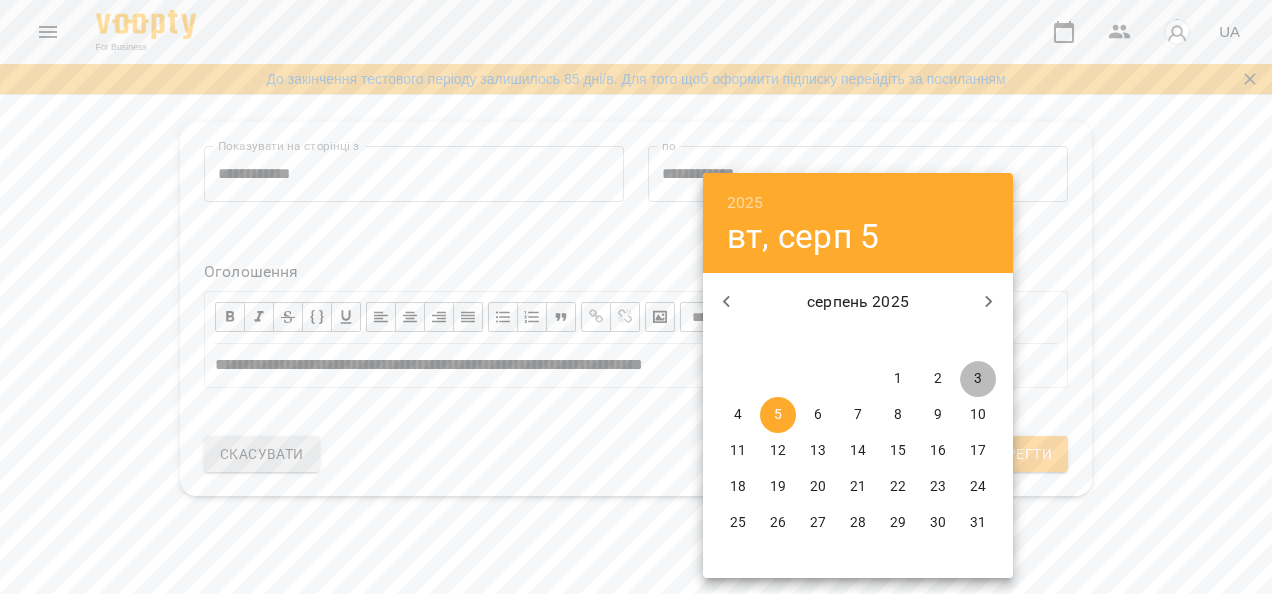 click on "3" at bounding box center (978, 379) 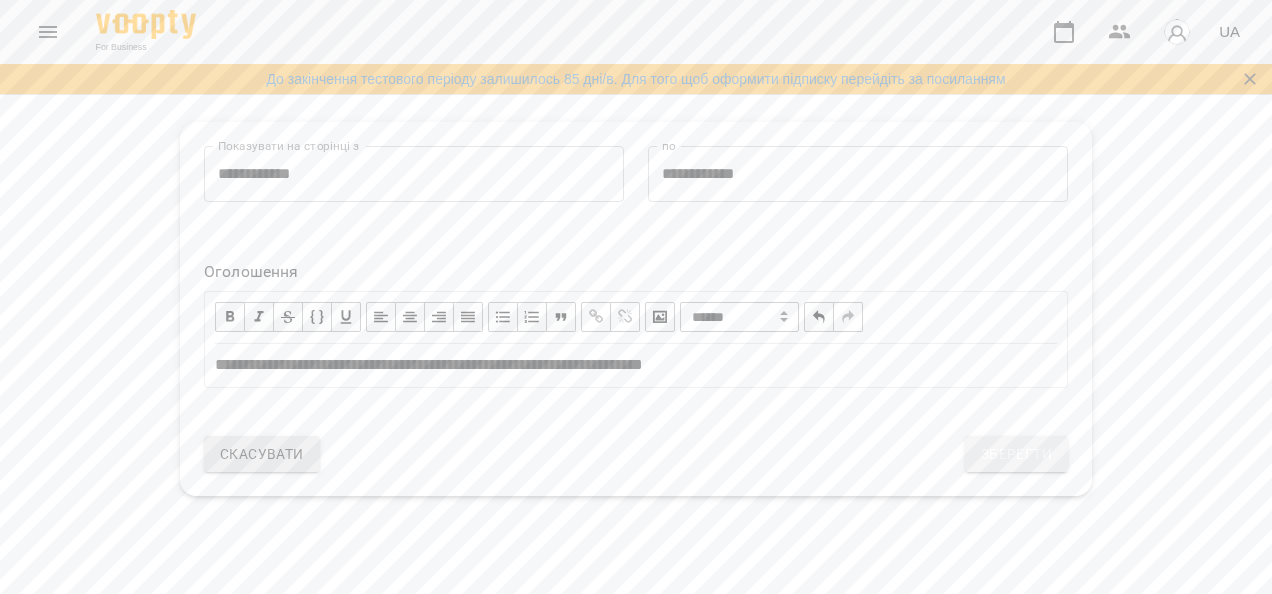 click on "Зберегти" at bounding box center (1016, 454) 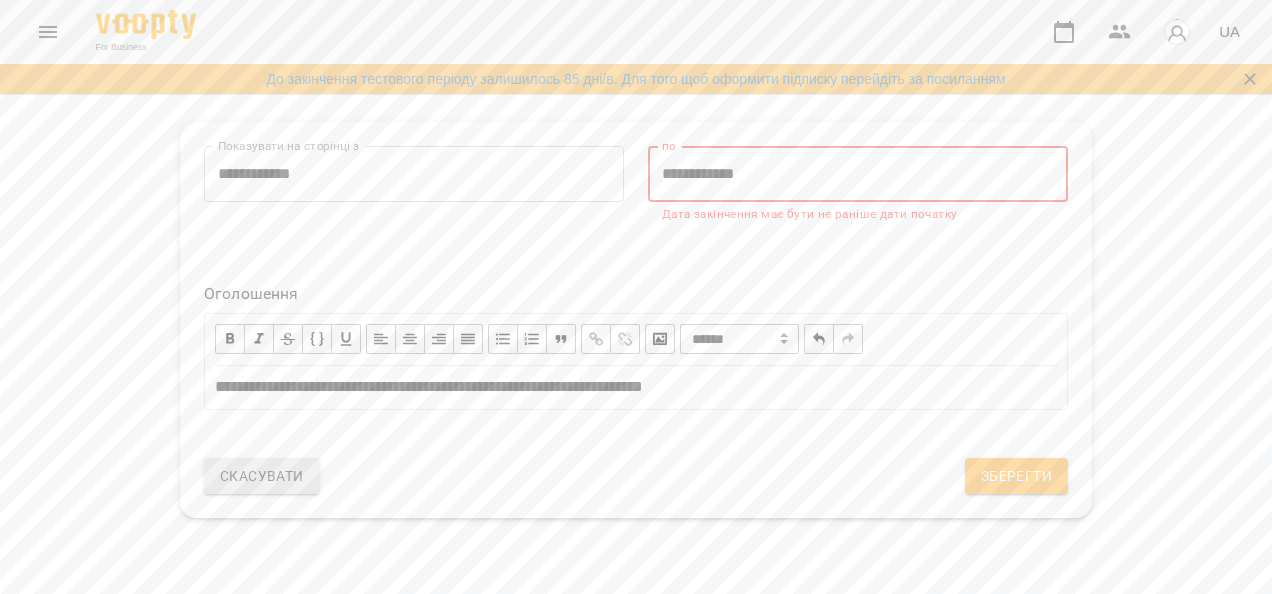 click on "**********" at bounding box center (858, 174) 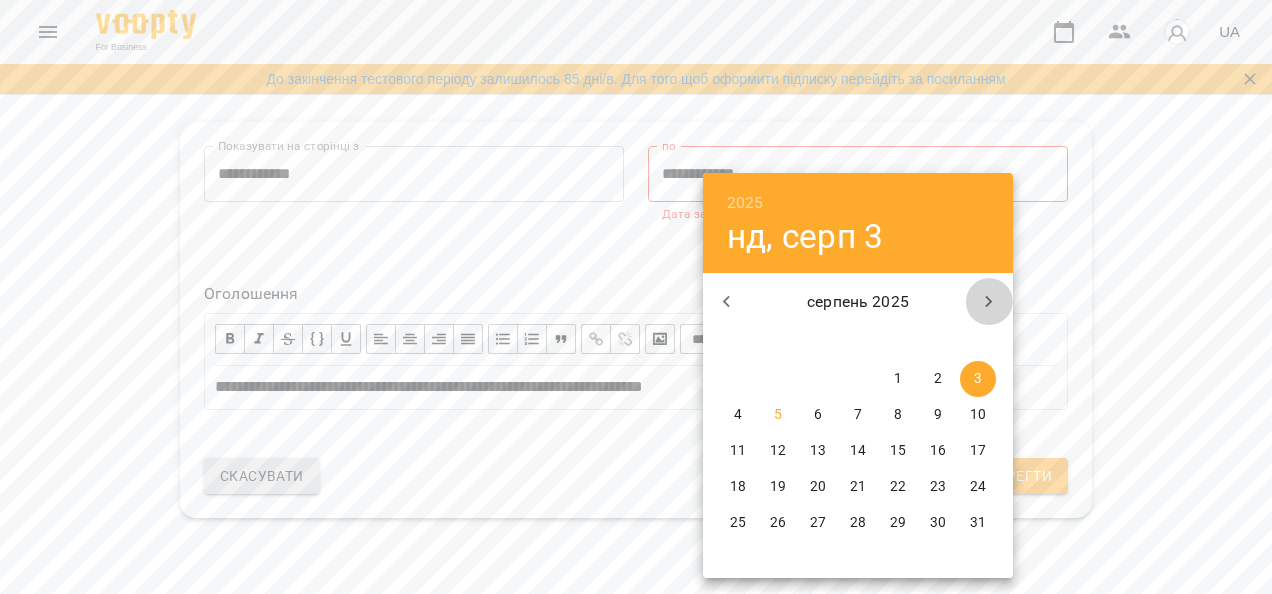 click 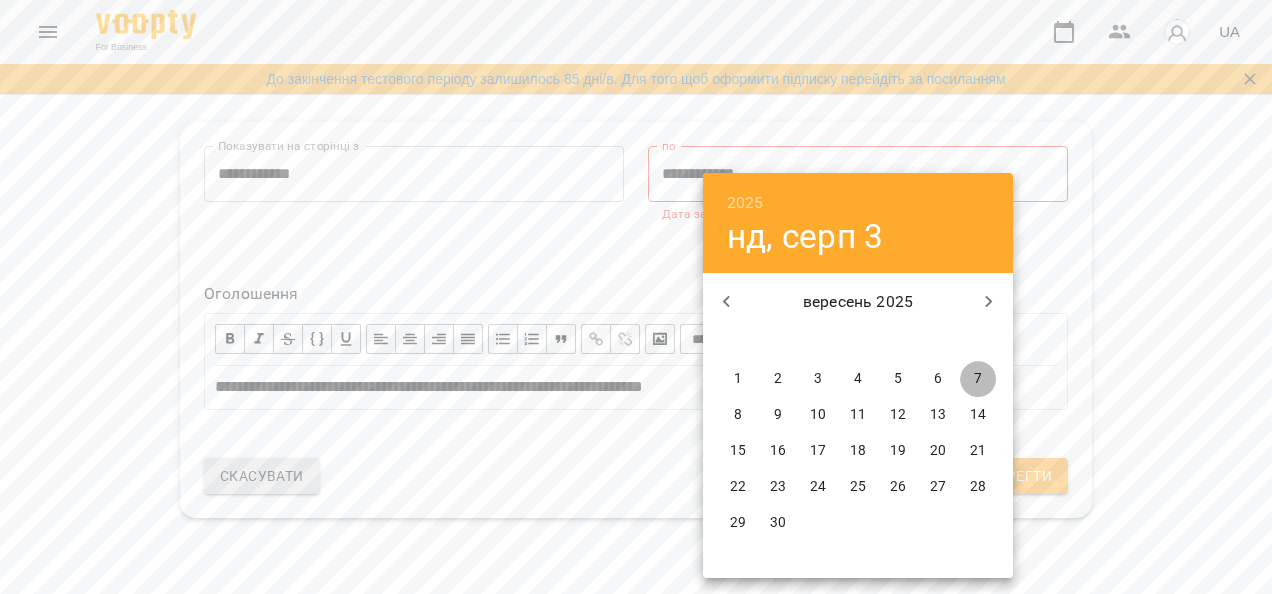 click on "7" at bounding box center (978, 379) 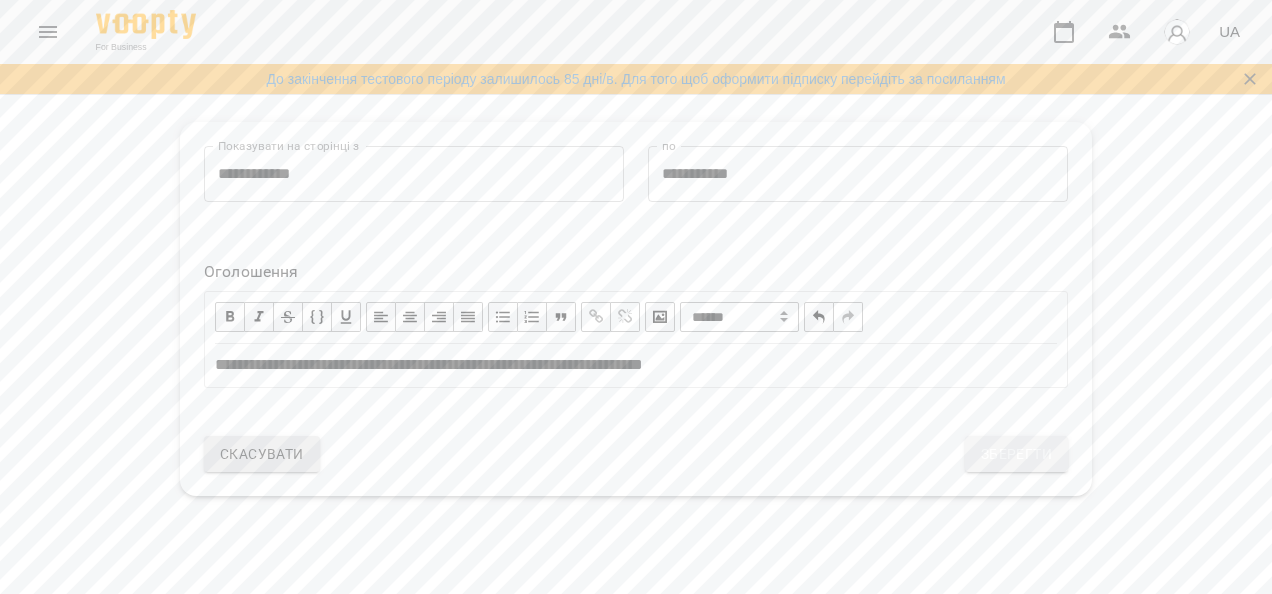 click on "Зберегти" at bounding box center [1016, 454] 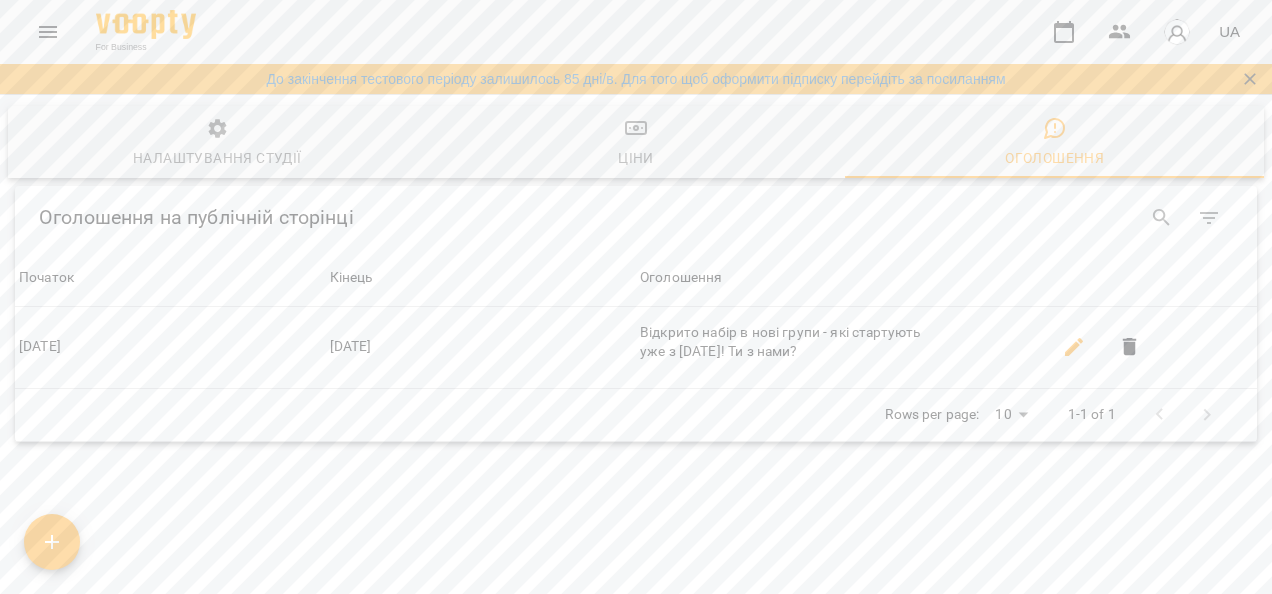 click on "Ціни" at bounding box center (636, 143) 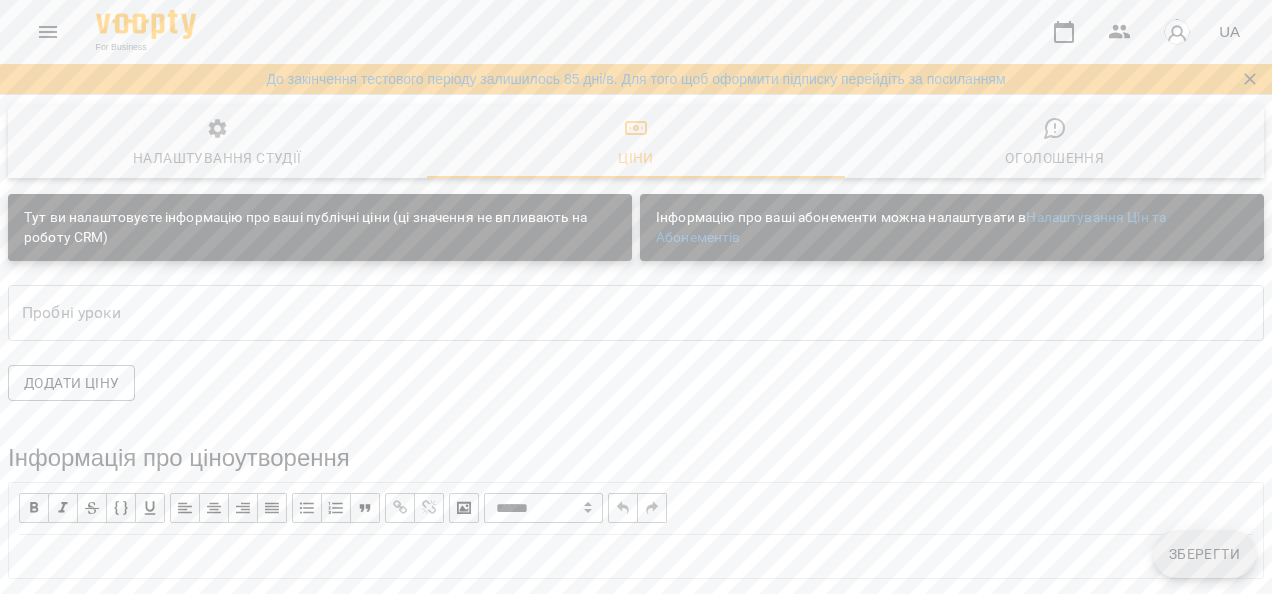 scroll, scrollTop: 58, scrollLeft: 0, axis: vertical 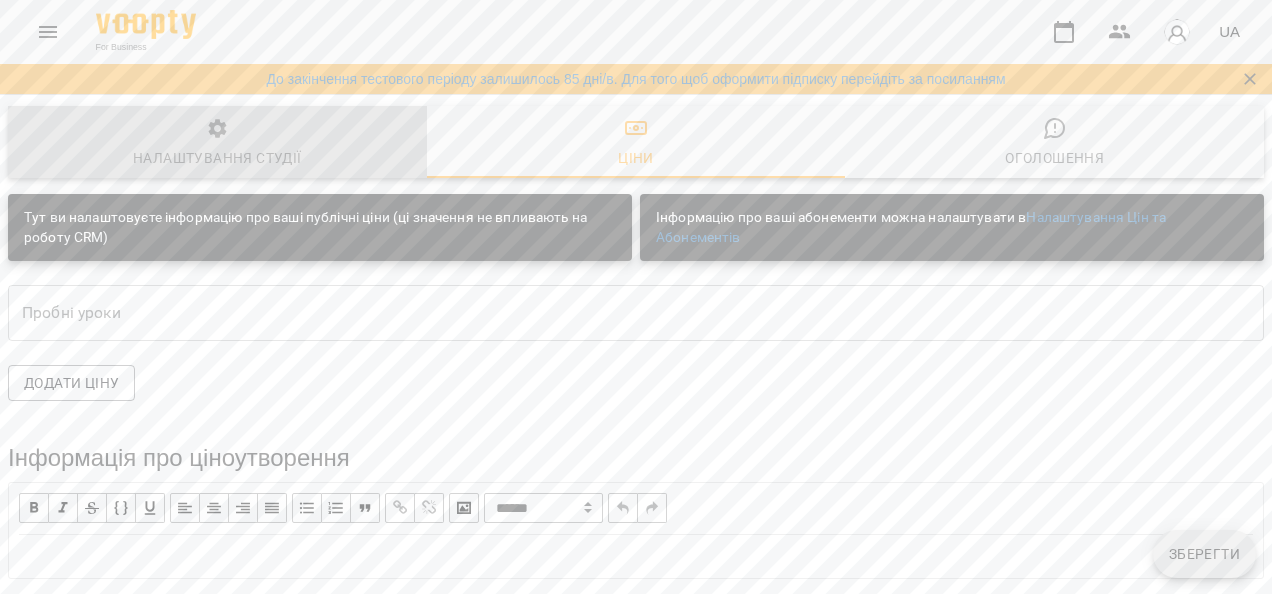 click on "Налаштування студії" at bounding box center (217, 142) 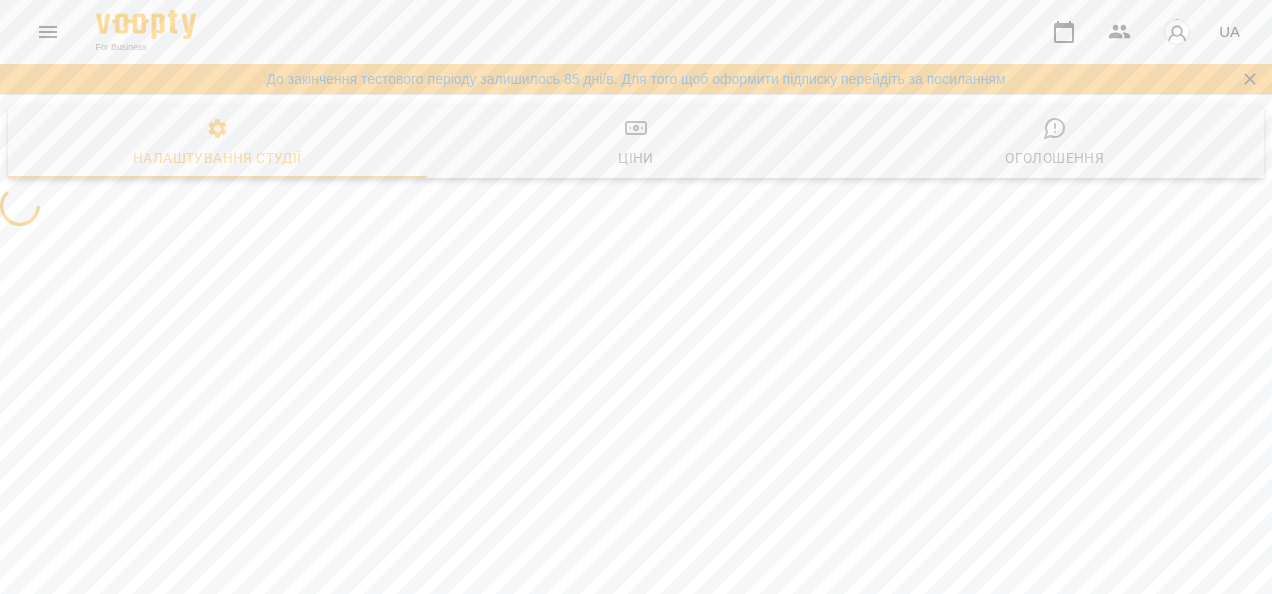 select on "**" 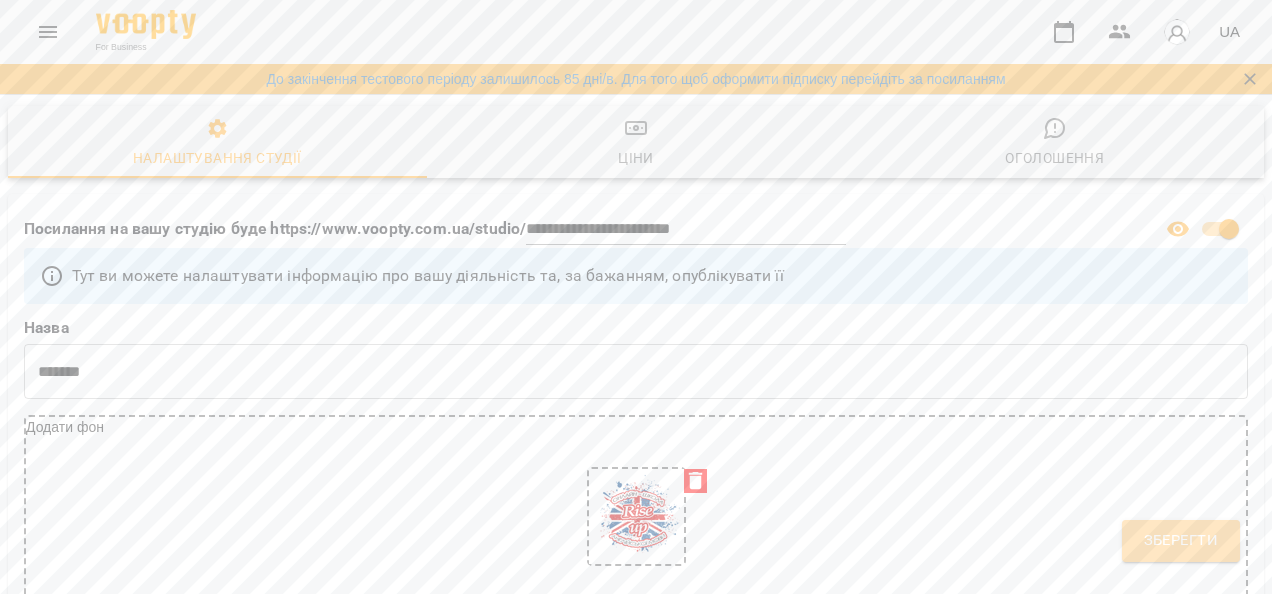 click on "Зберегти" at bounding box center (1181, 541) 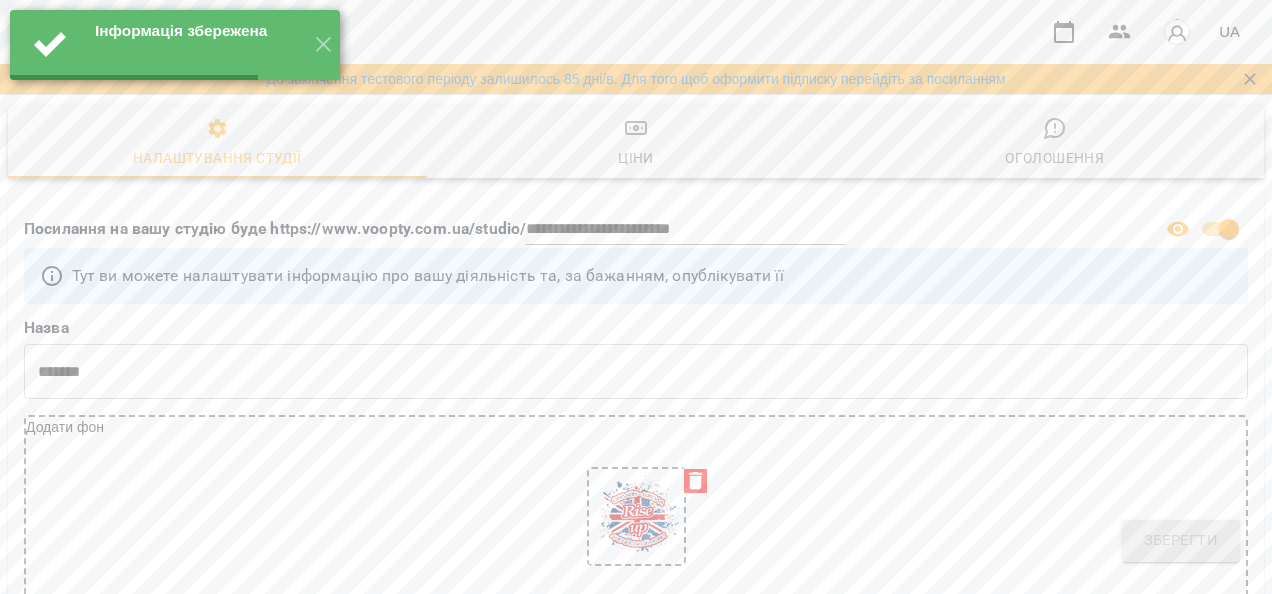 select on "**" 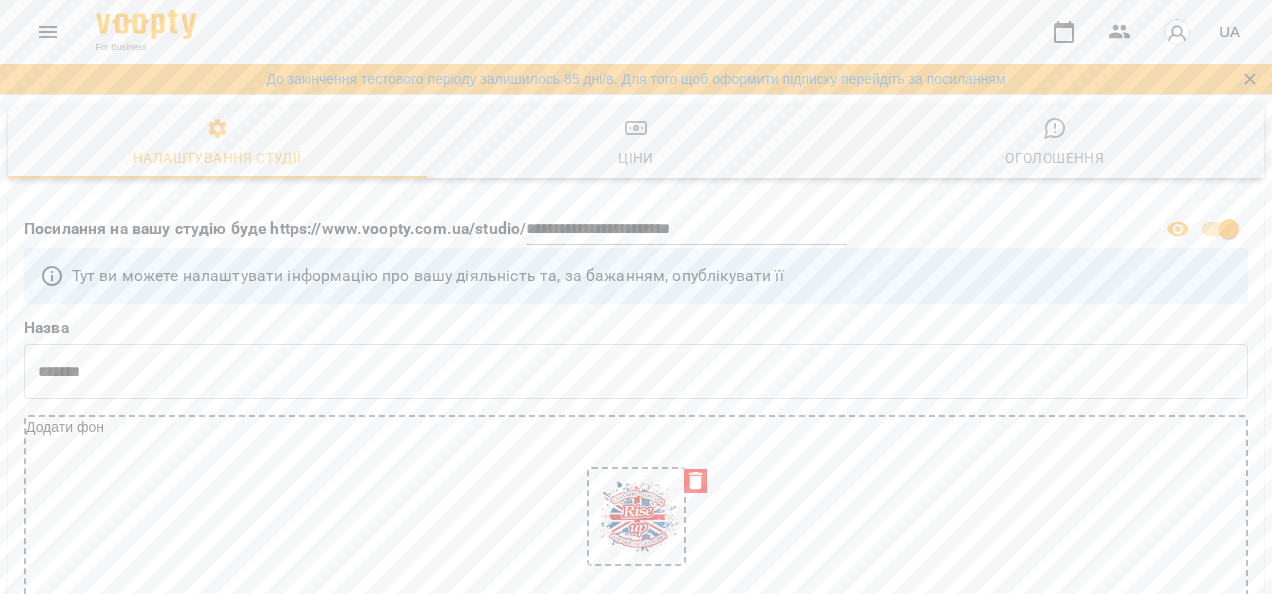 scroll, scrollTop: 1910, scrollLeft: 0, axis: vertical 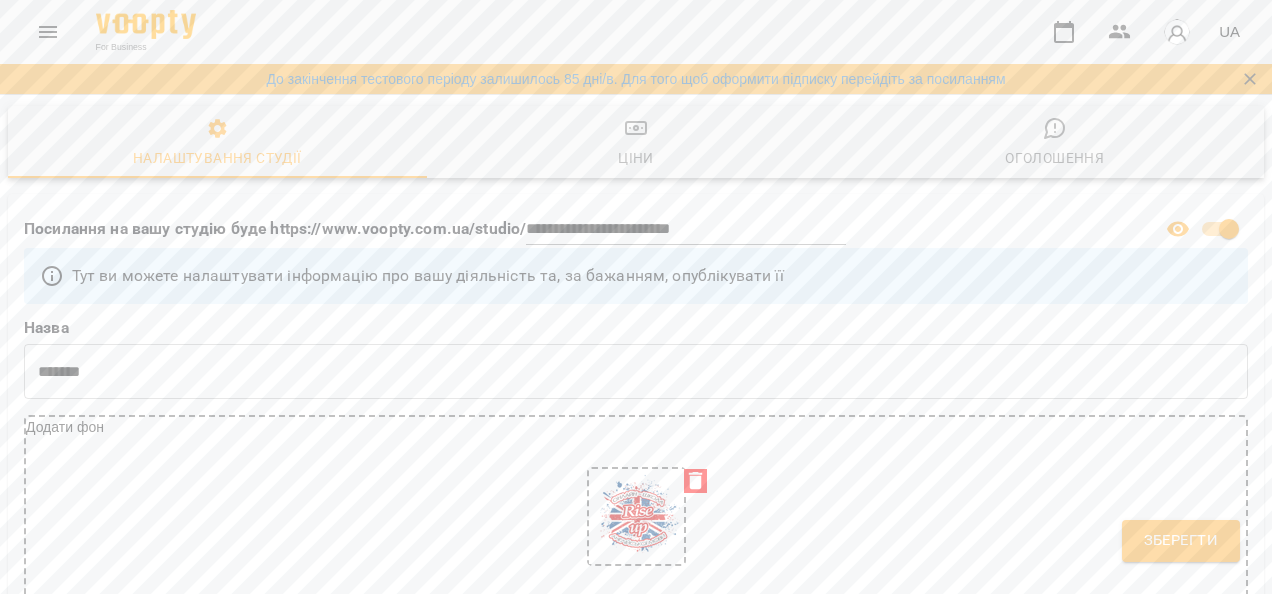 type on "**********" 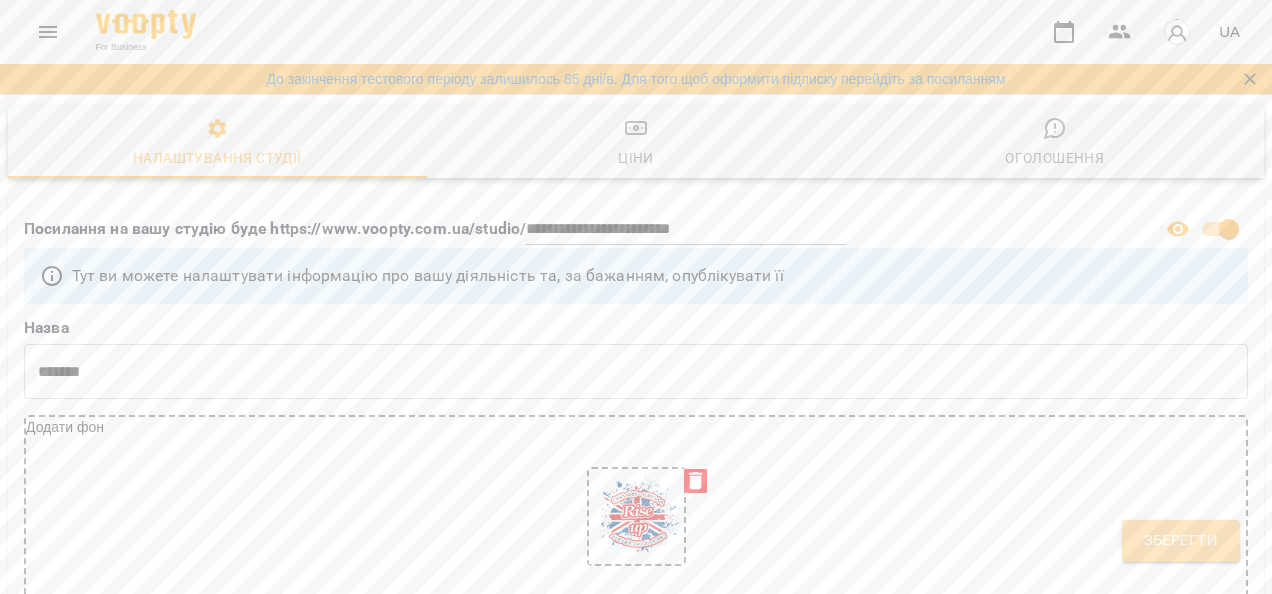 click on "Зберегти" at bounding box center (1181, 541) 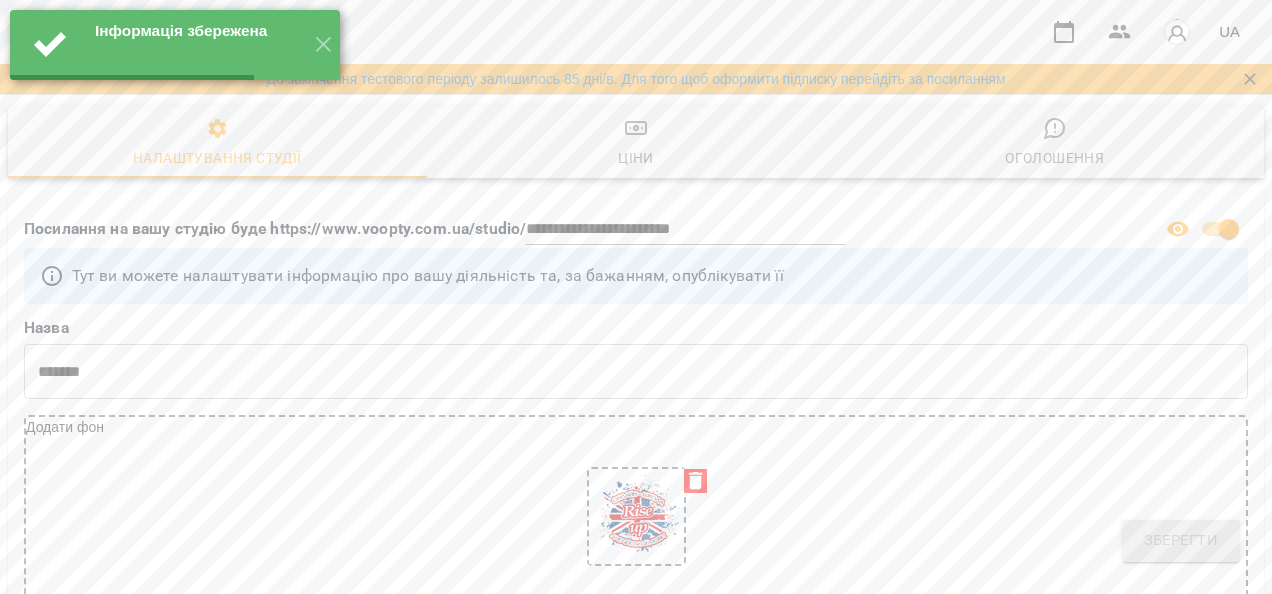 select on "**" 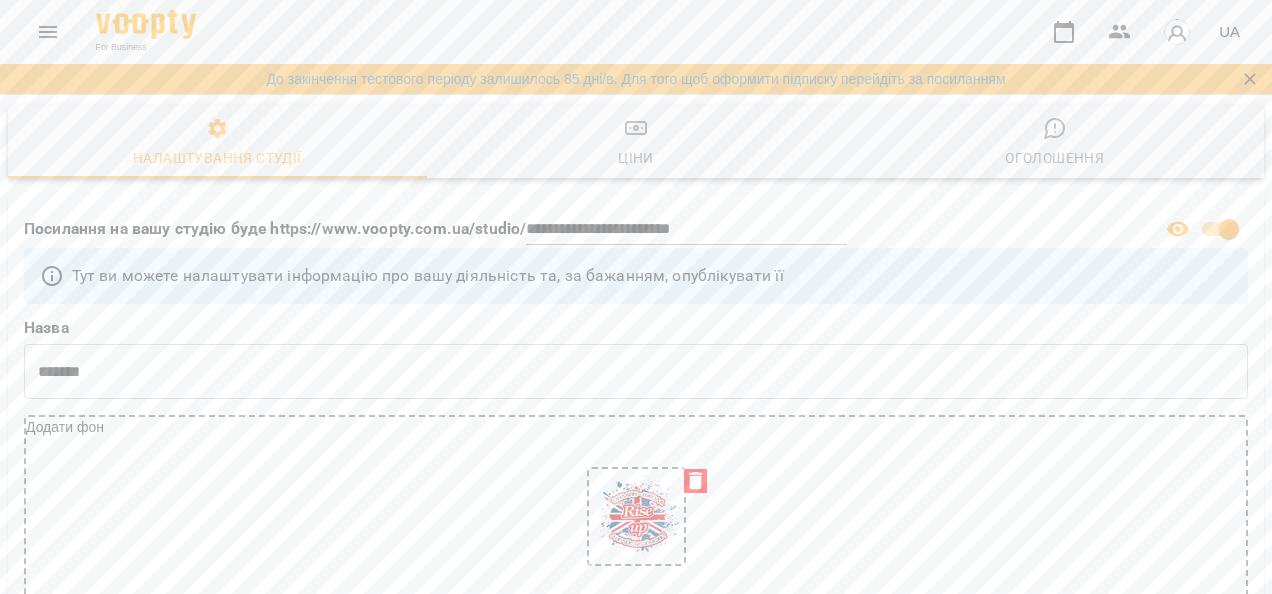 scroll, scrollTop: 2407, scrollLeft: 0, axis: vertical 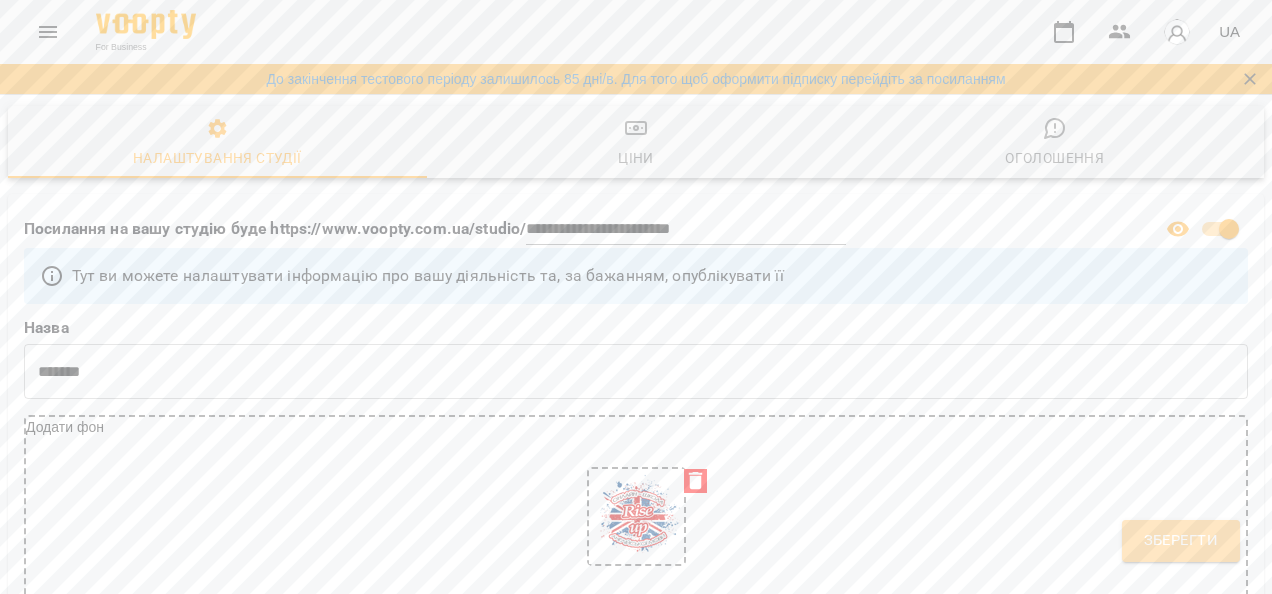 click on "Зберегти" at bounding box center [1181, 541] 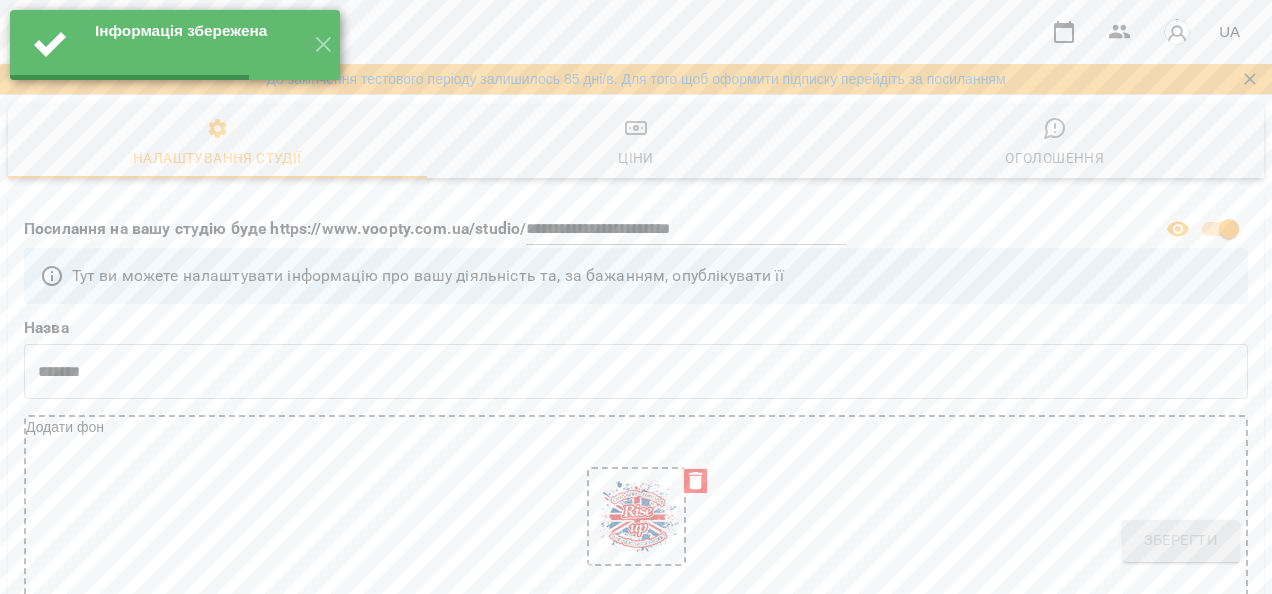 select on "**" 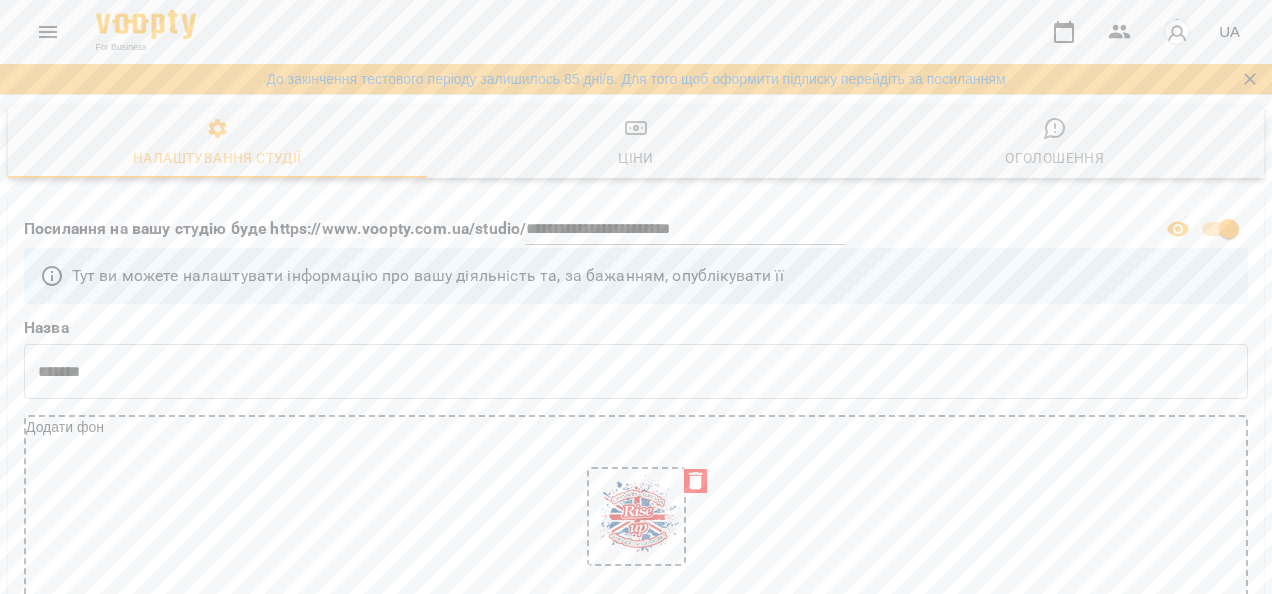 scroll, scrollTop: 2609, scrollLeft: 0, axis: vertical 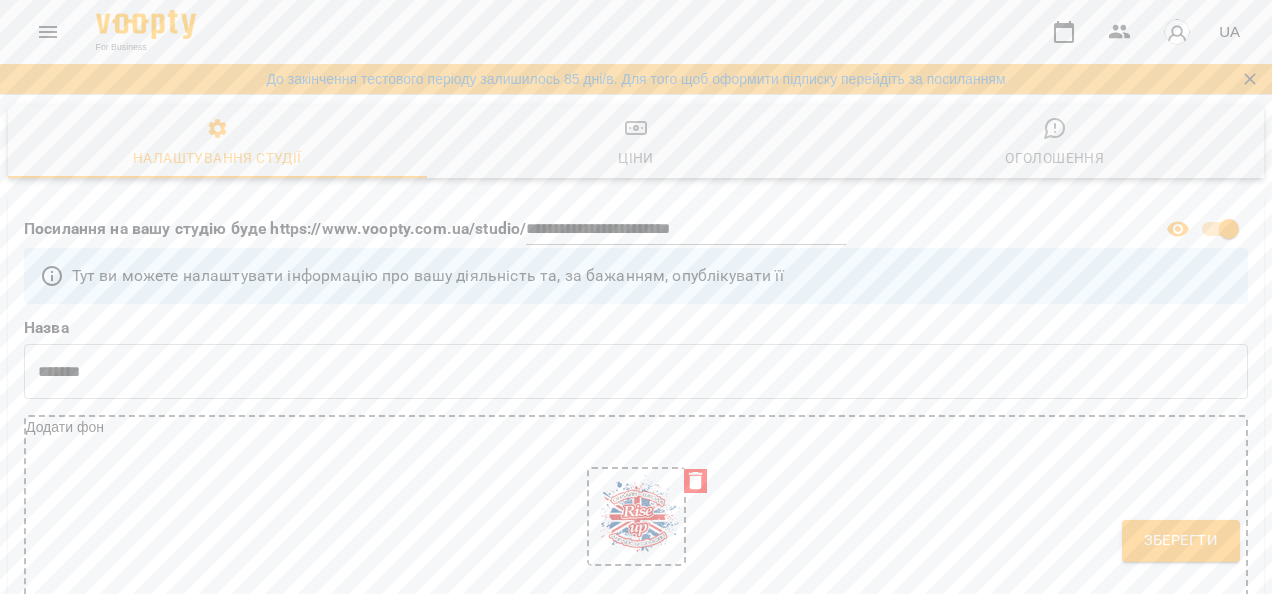 type on "**********" 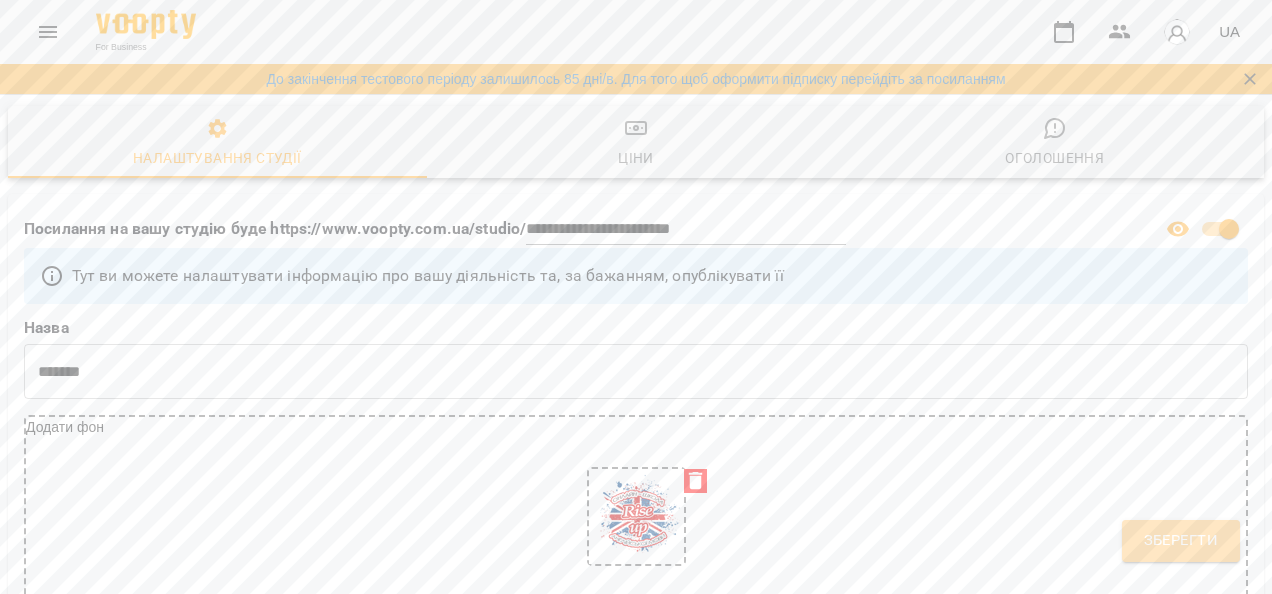 click on "Зберегти" at bounding box center (1181, 541) 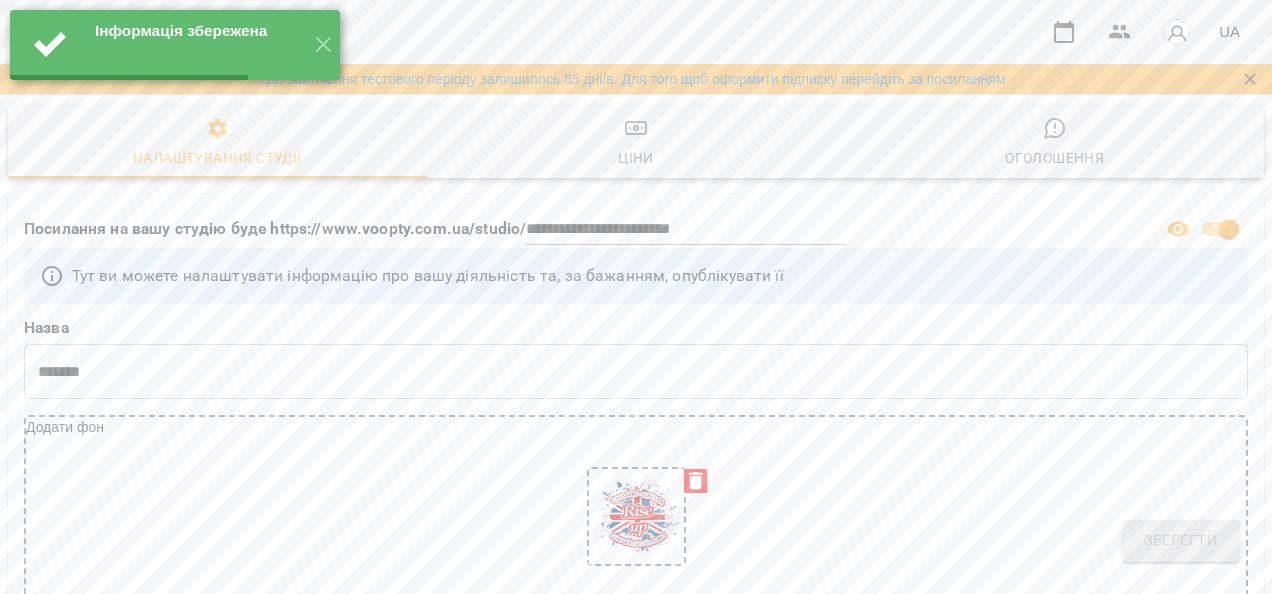 select on "**" 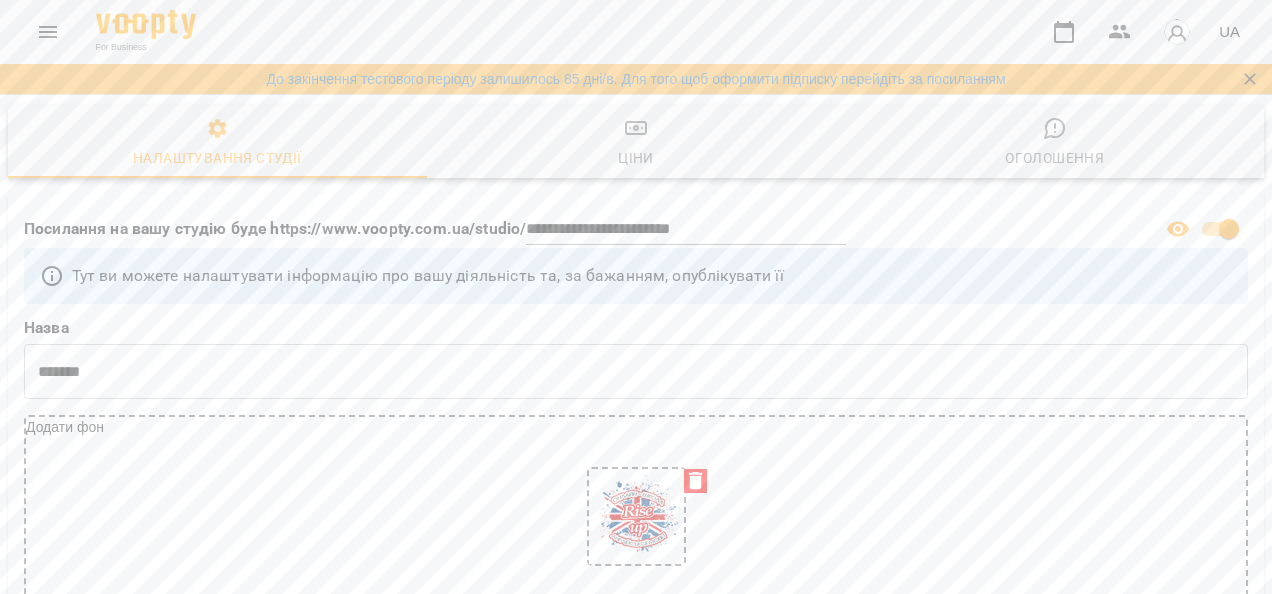 scroll, scrollTop: 2094, scrollLeft: 0, axis: vertical 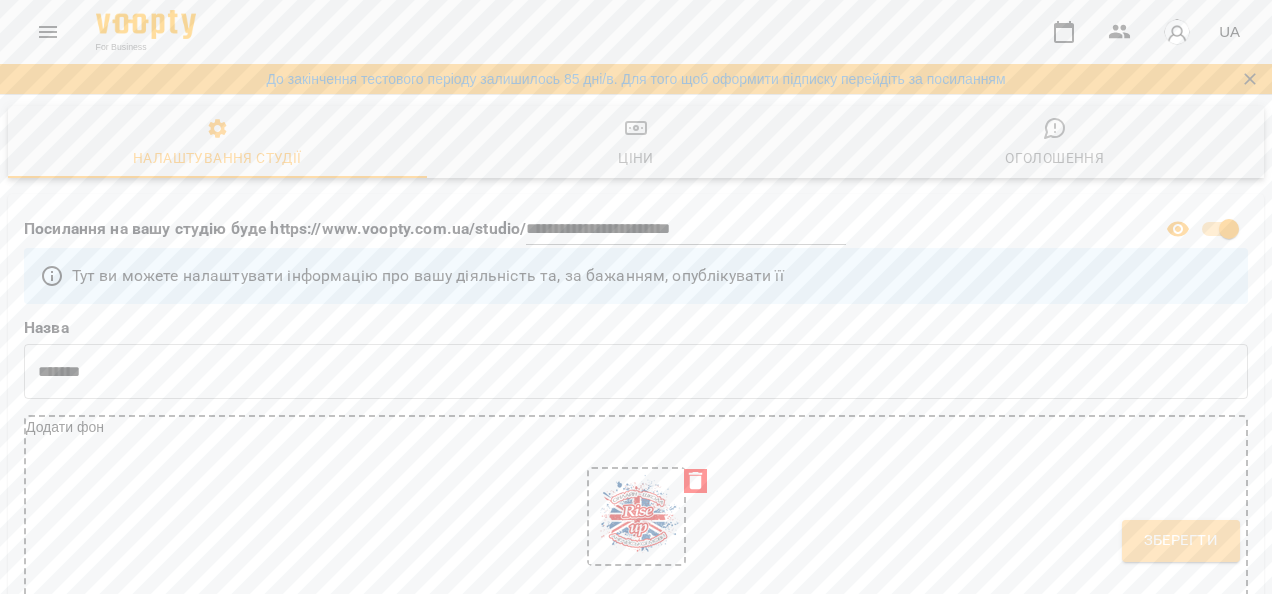 click on "Зберегти" at bounding box center [1181, 541] 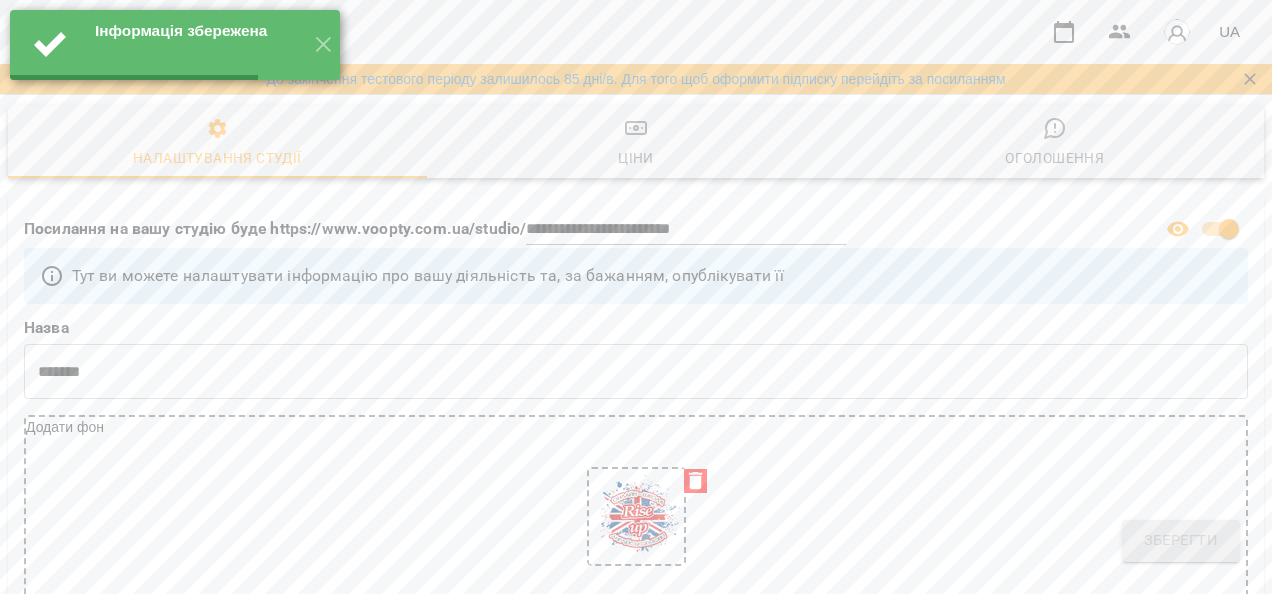select on "**" 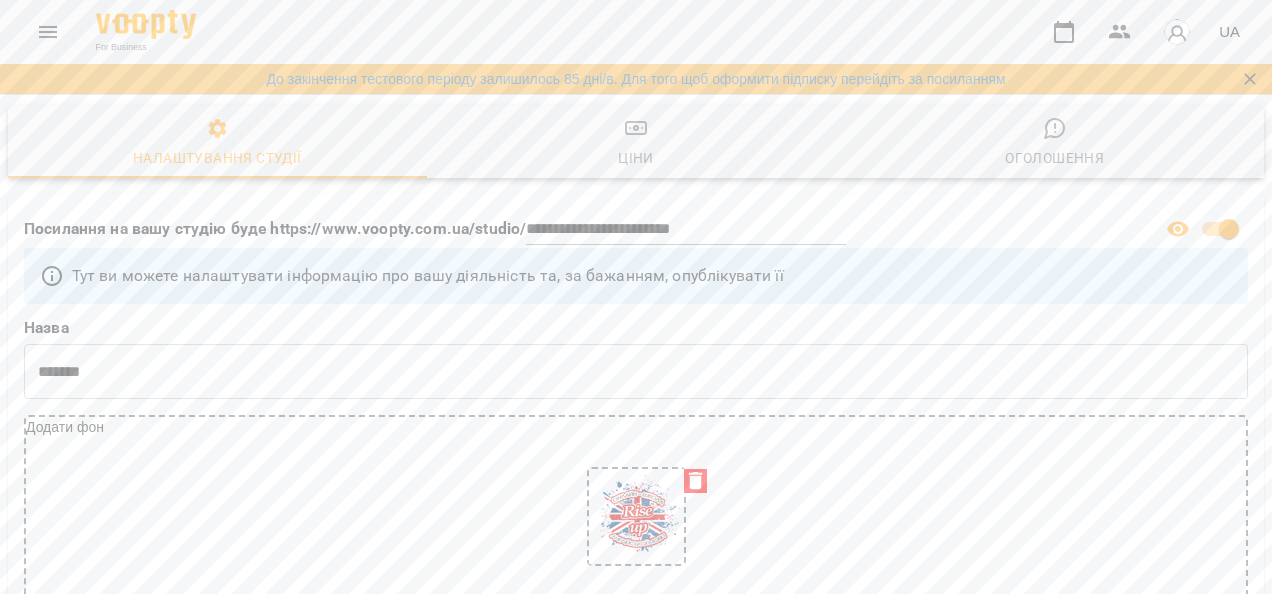 scroll, scrollTop: 238, scrollLeft: 0, axis: vertical 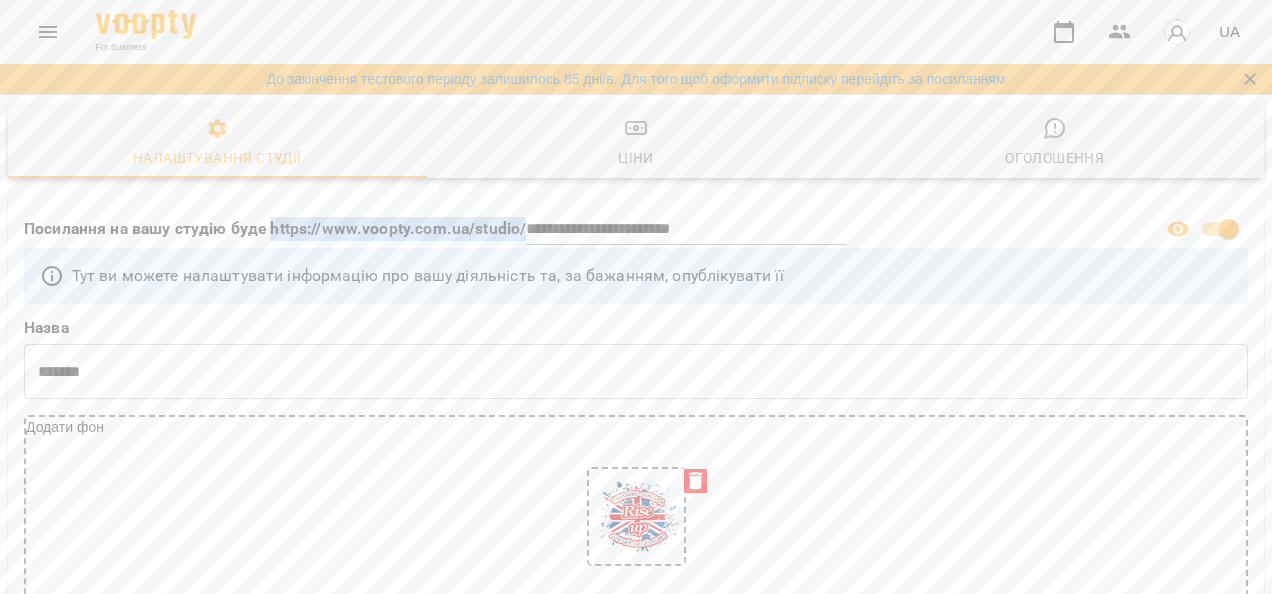 drag, startPoint x: 270, startPoint y: 224, endPoint x: 641, endPoint y: 223, distance: 371.00134 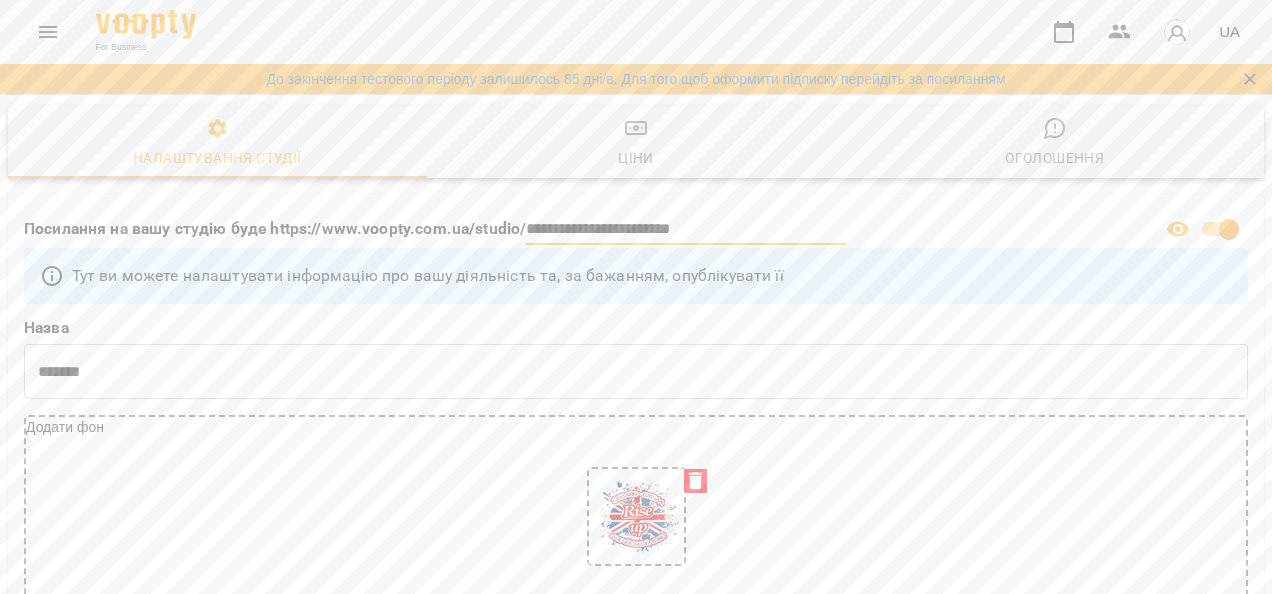 drag, startPoint x: 525, startPoint y: 223, endPoint x: 751, endPoint y: 223, distance: 226 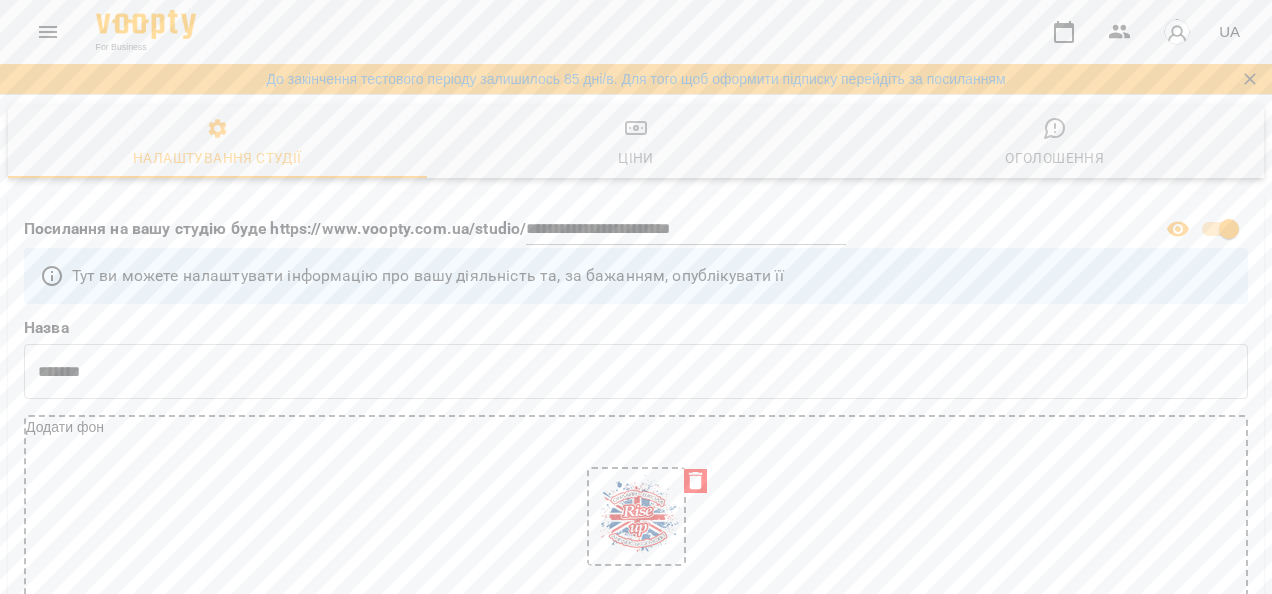 click at bounding box center [636, 517] 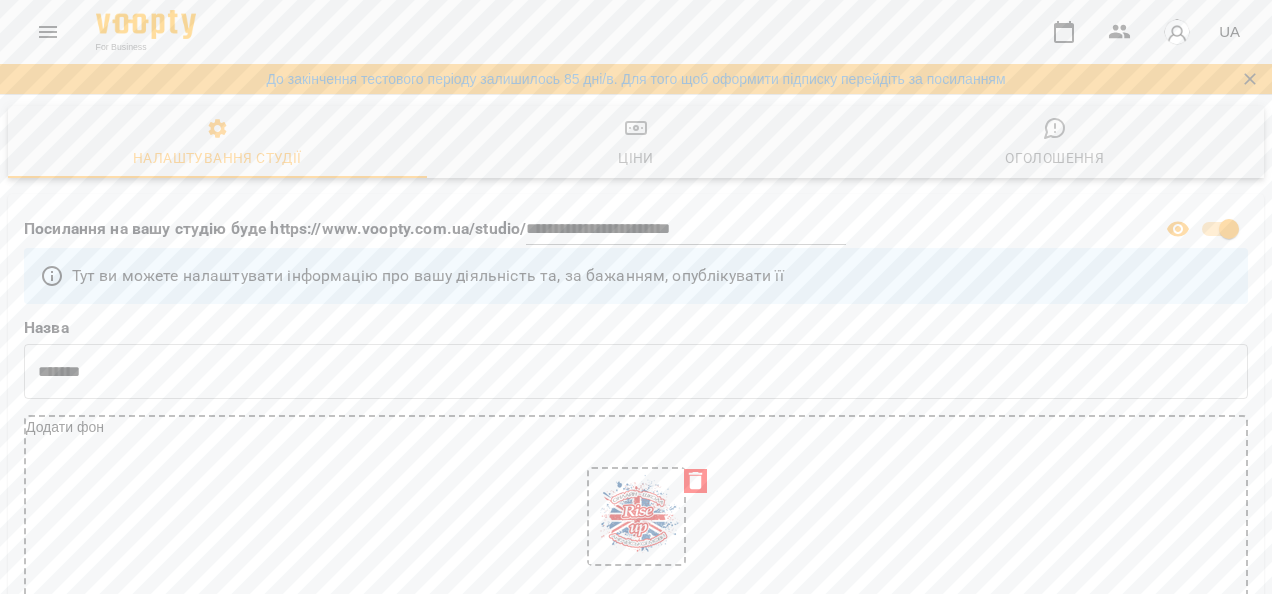 type on "**********" 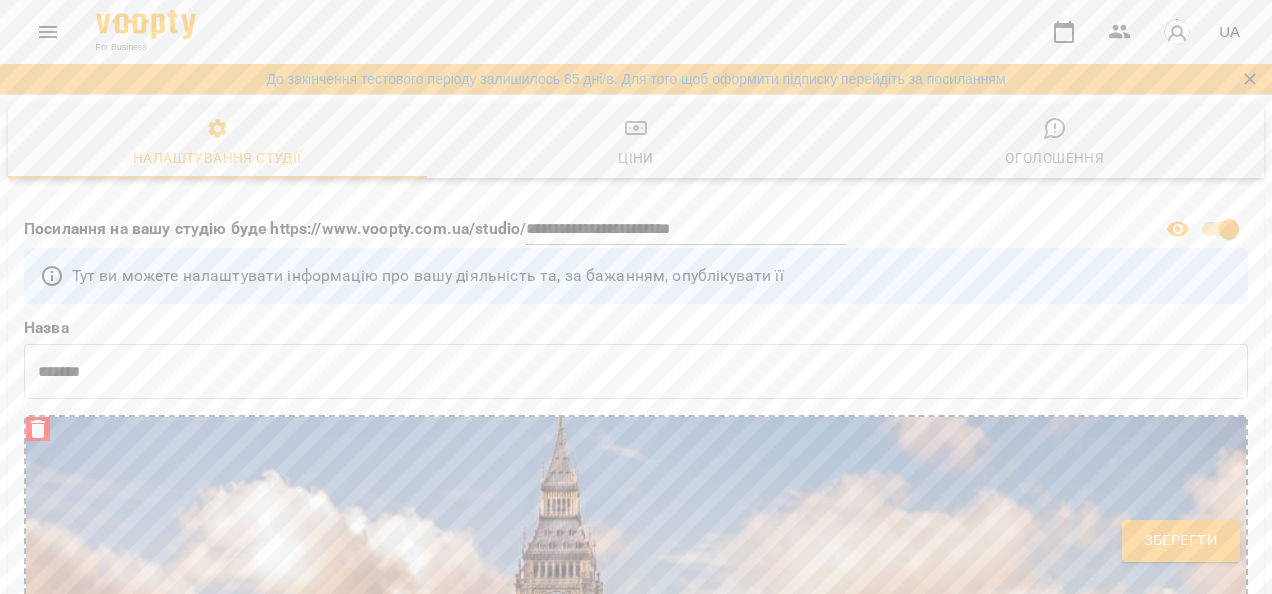 scroll, scrollTop: 604, scrollLeft: 0, axis: vertical 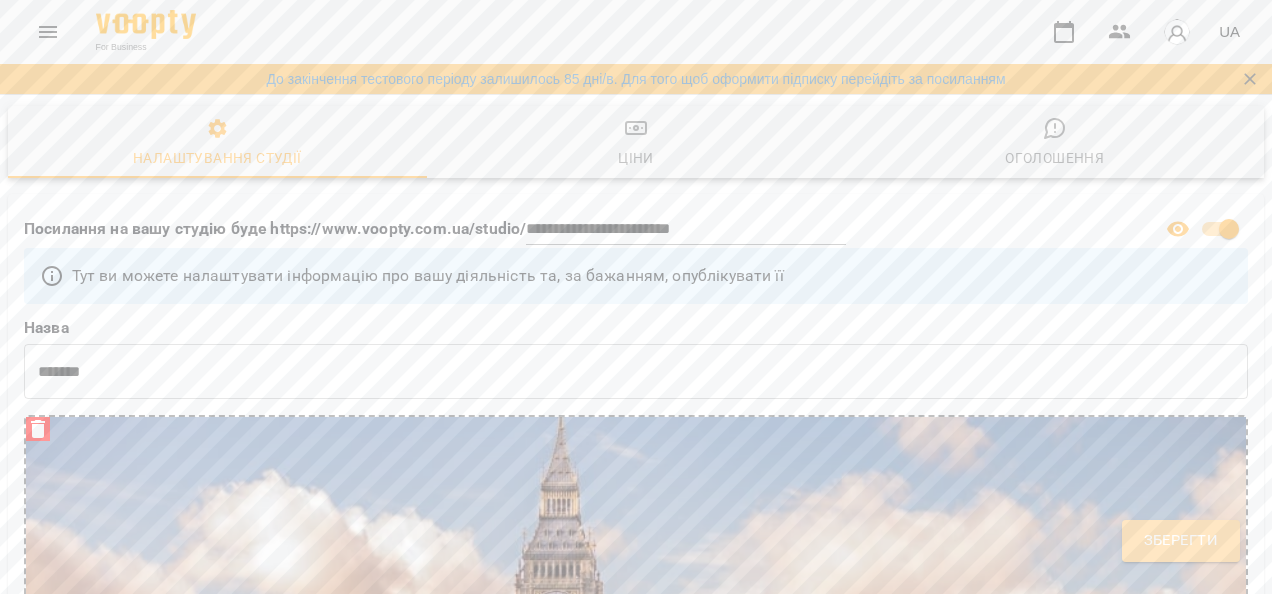 click on "Зберегти" at bounding box center (1181, 541) 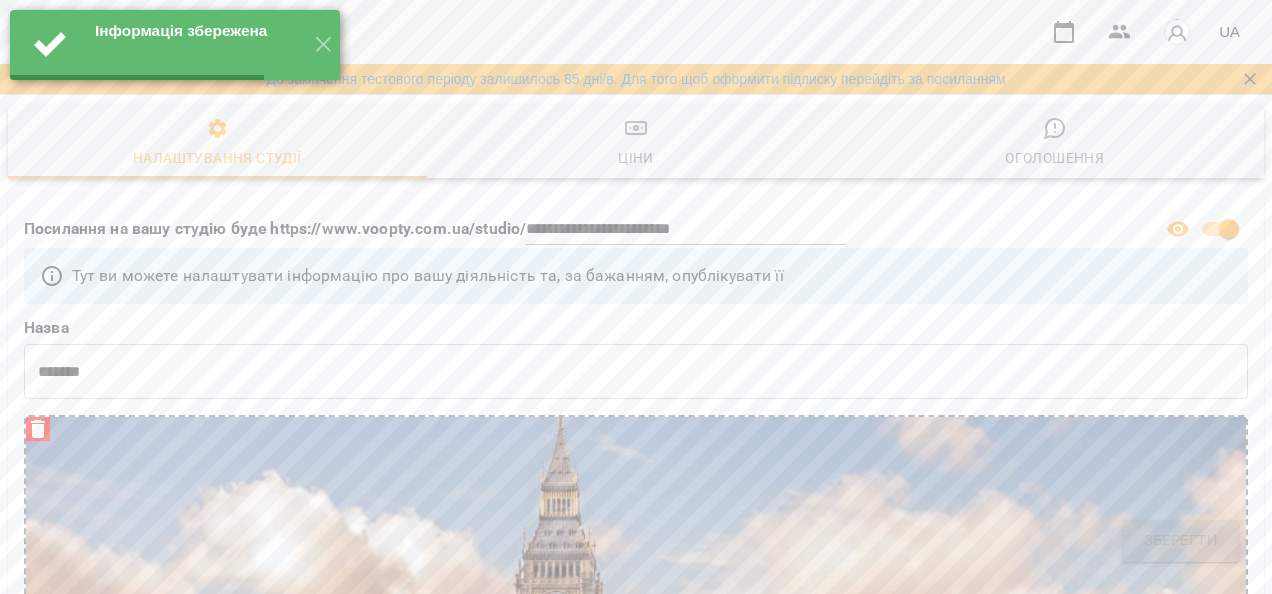 select on "**" 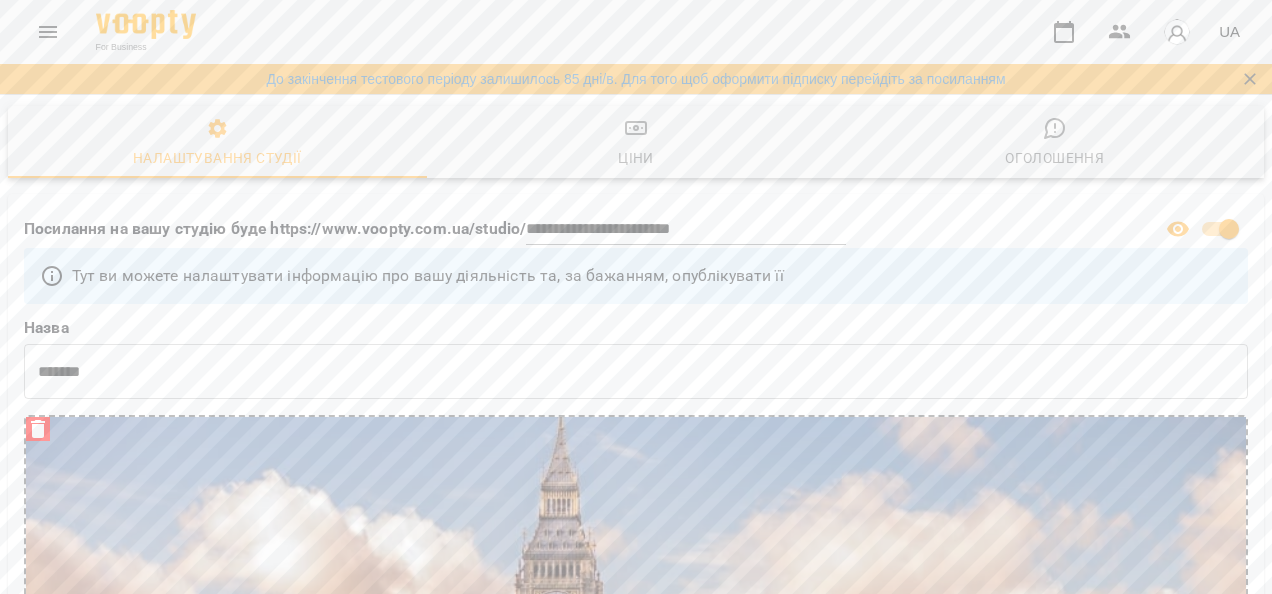 scroll, scrollTop: 1409, scrollLeft: 0, axis: vertical 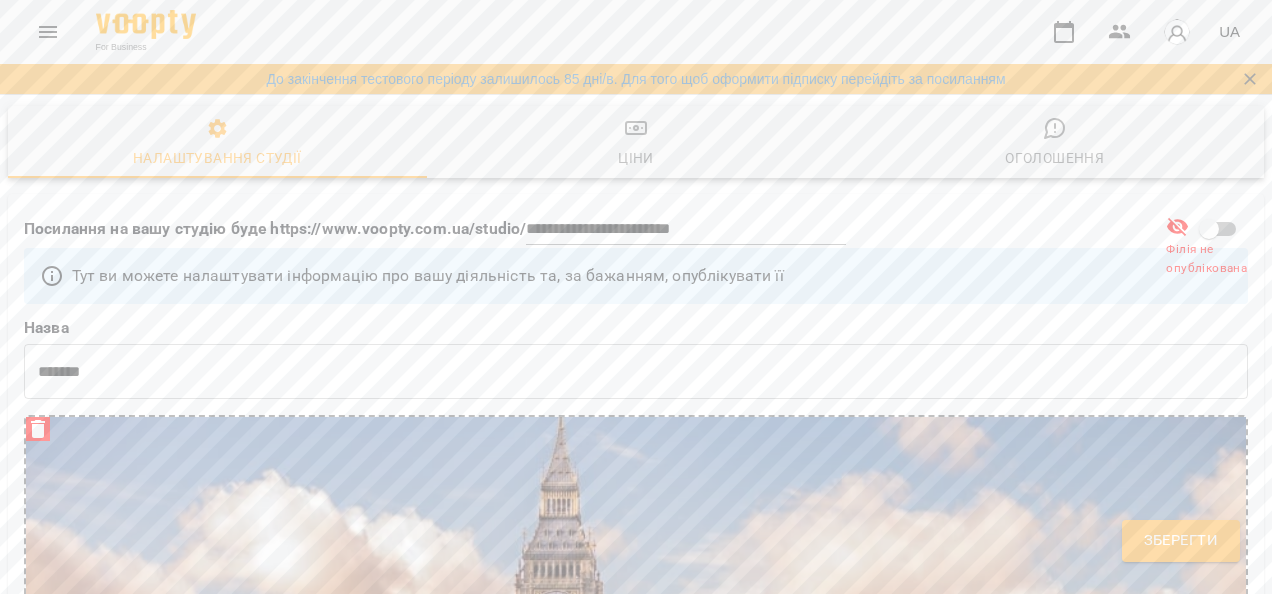 click on "For Business UA" at bounding box center [636, 32] 